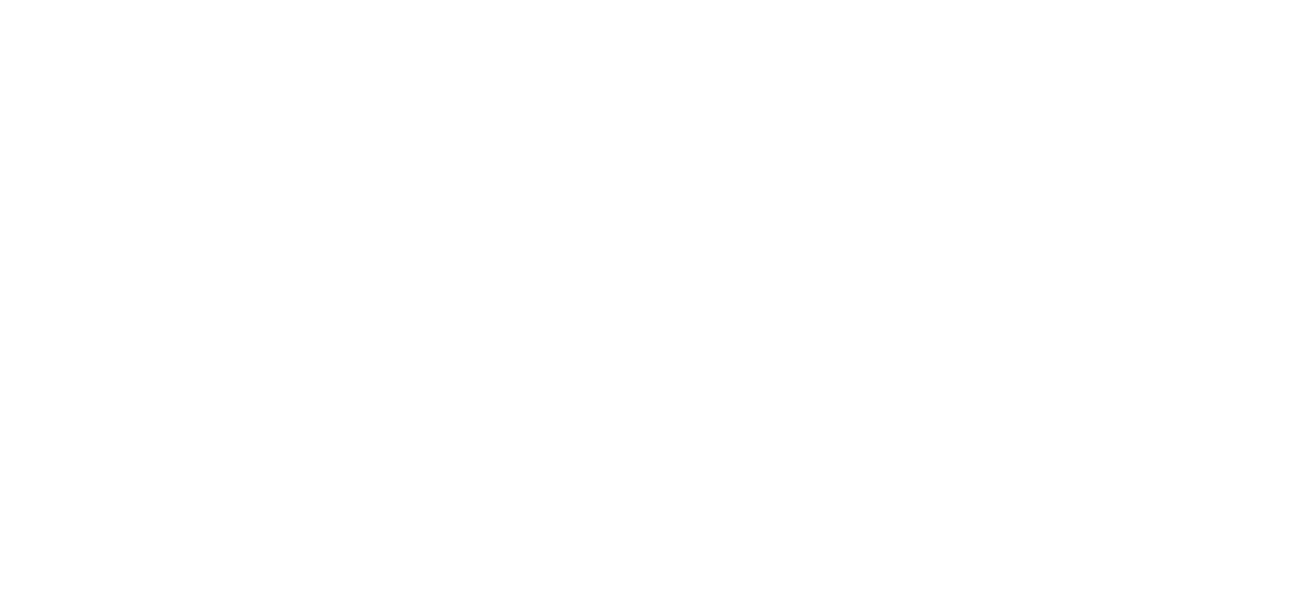 scroll, scrollTop: 0, scrollLeft: 0, axis: both 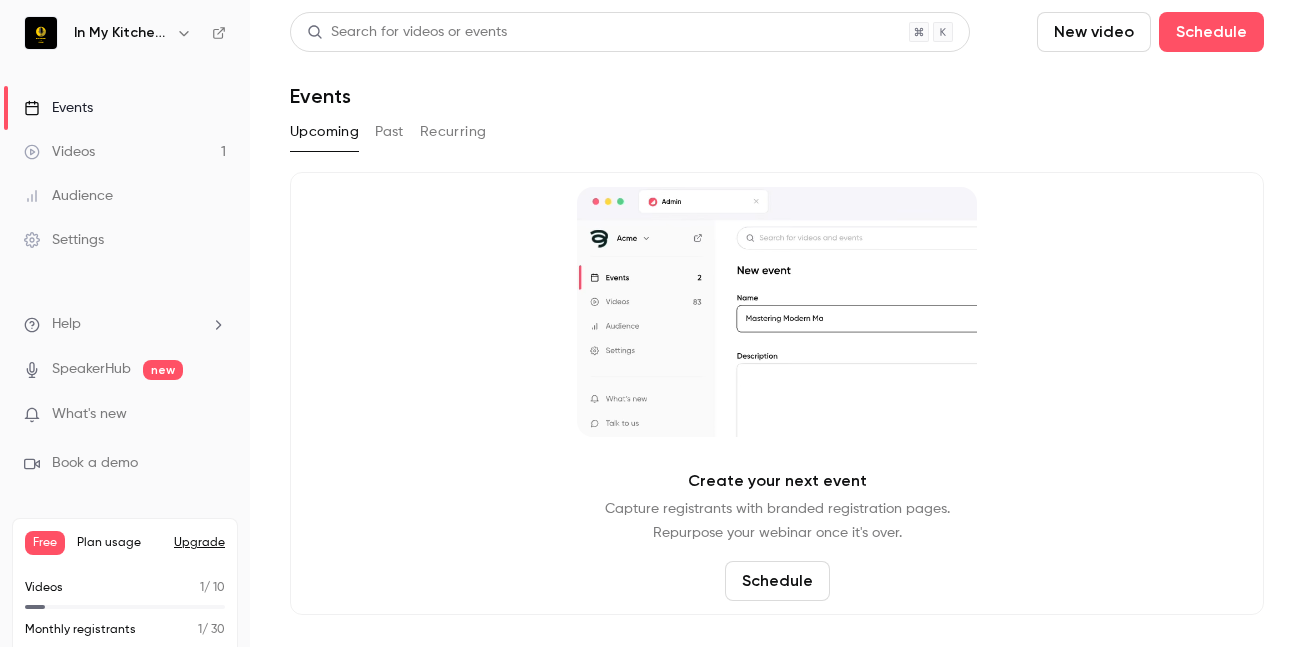 click 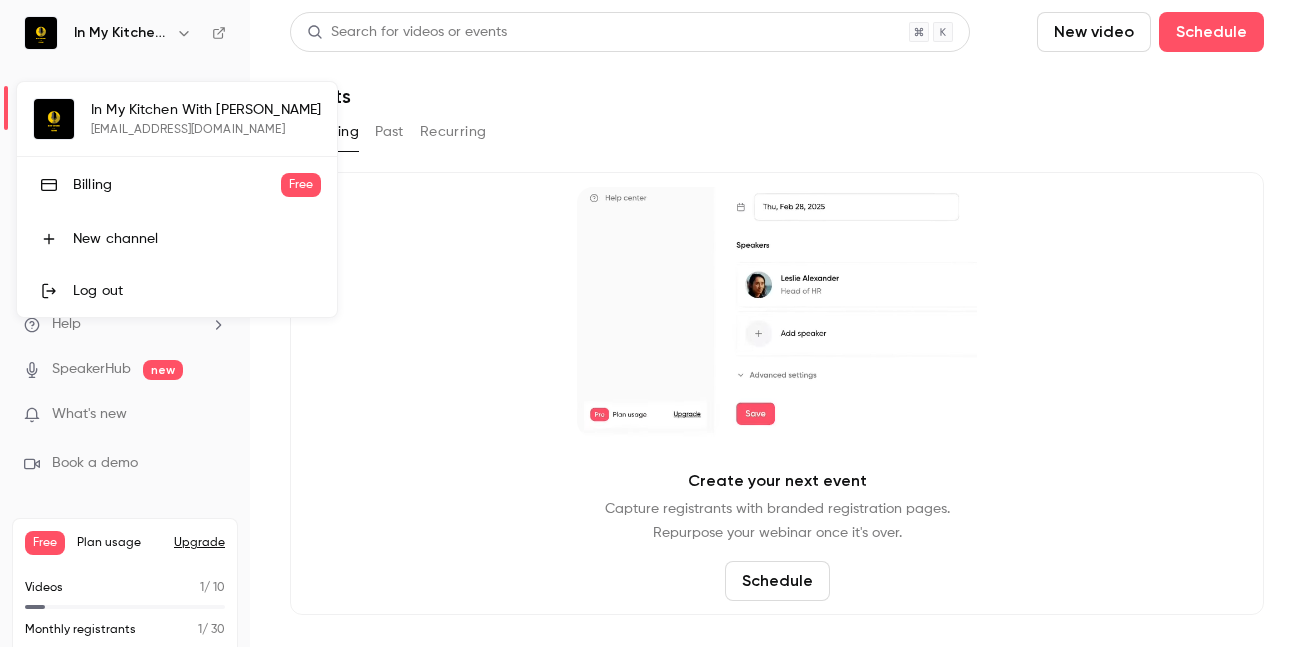 click at bounding box center (652, 323) 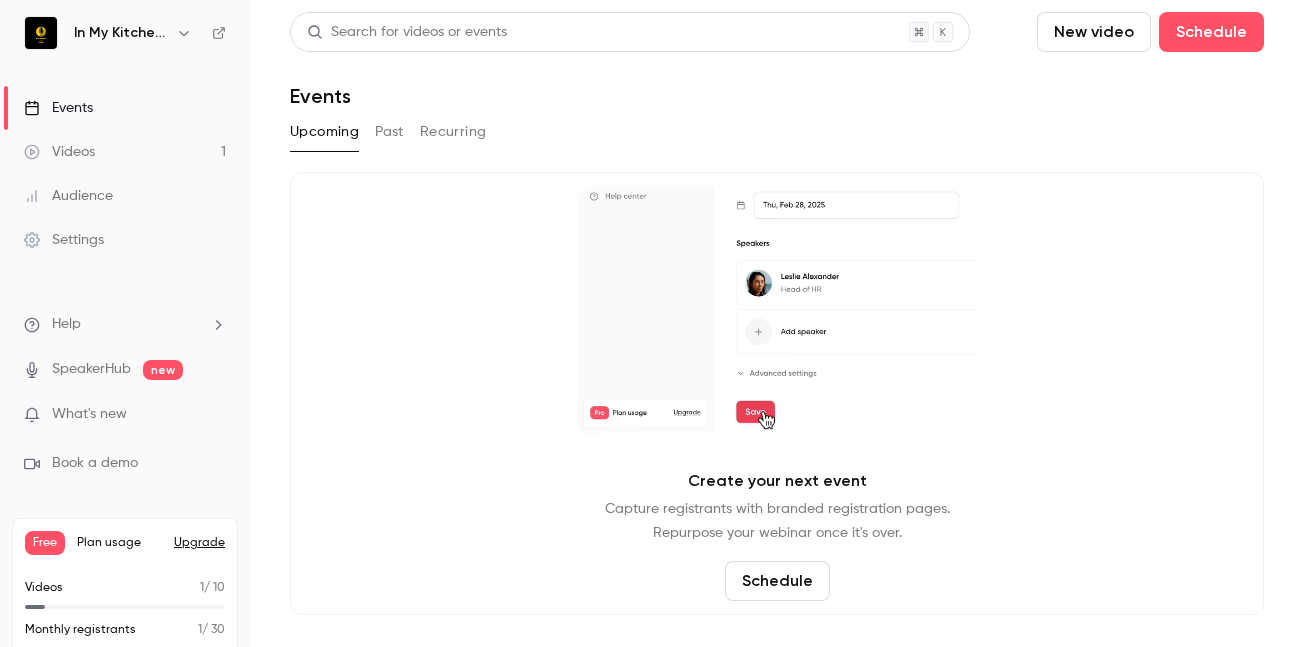 click on "Create your next event" at bounding box center (777, 481) 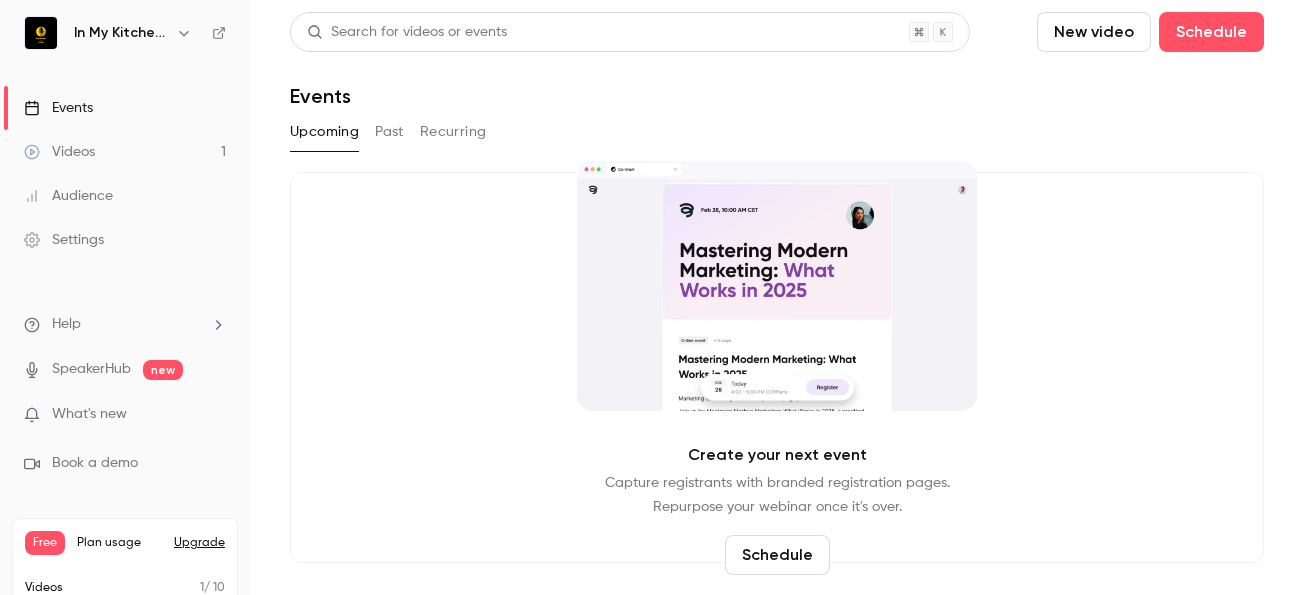 click on "Past" at bounding box center [389, 132] 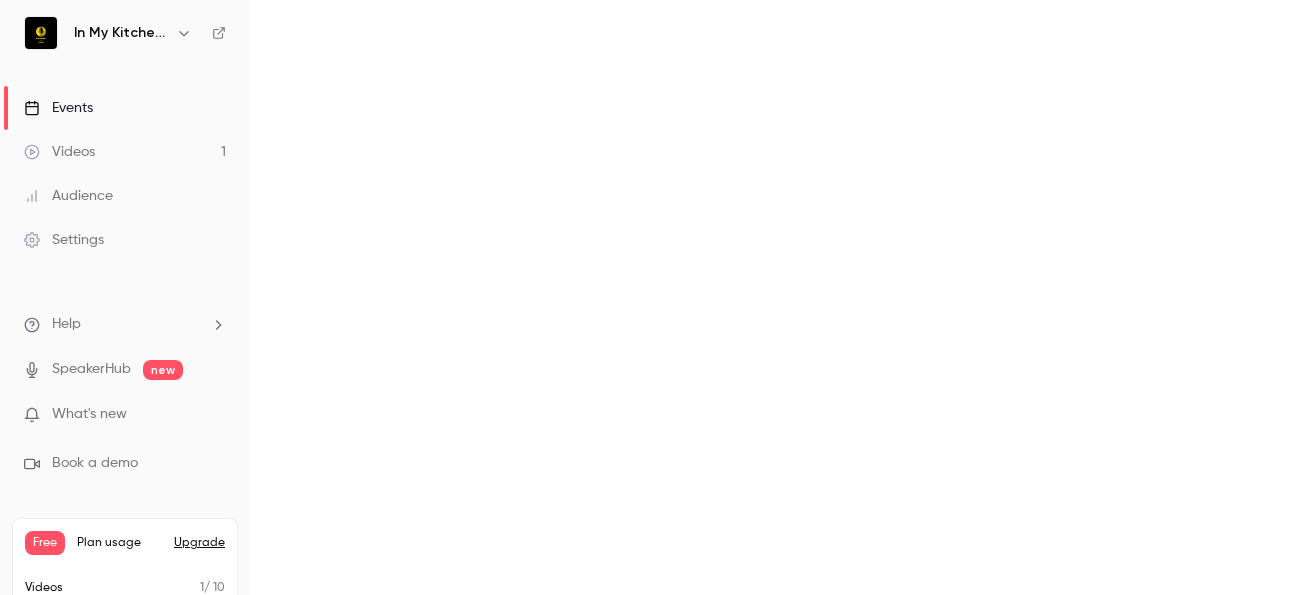 click on "Search for videos or events New video Schedule Events Upcoming Past Recurring" at bounding box center (777, 297) 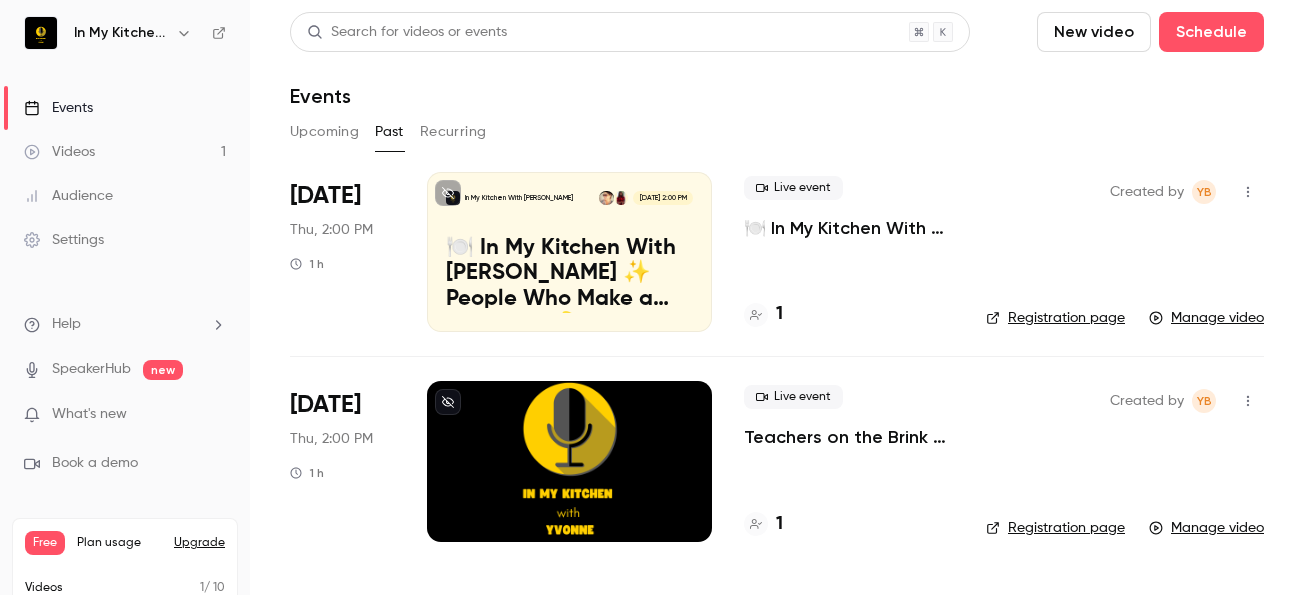 click on "Upcoming" at bounding box center [324, 132] 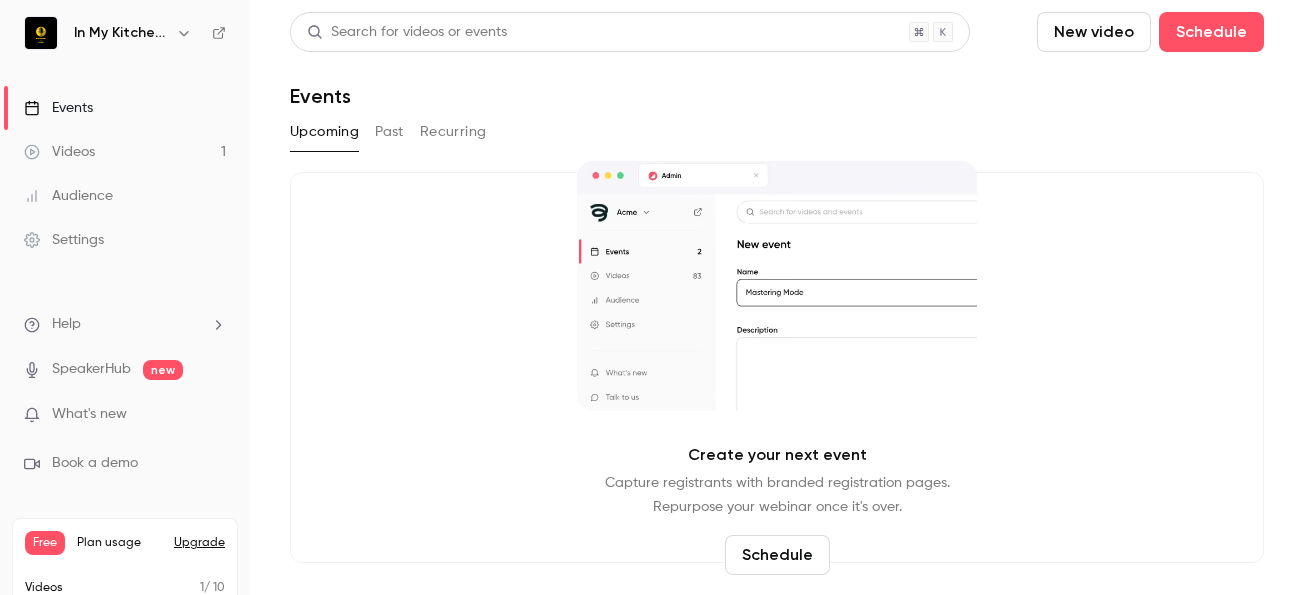 click on "Schedule" at bounding box center (777, 555) 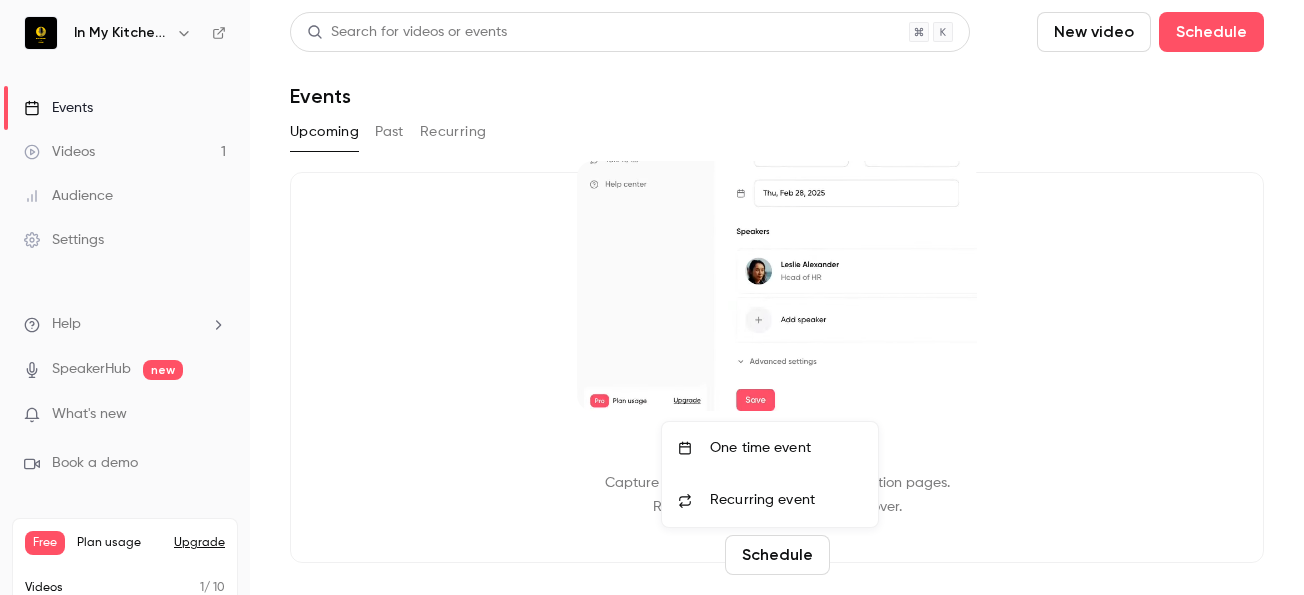 click on "One time event" at bounding box center [786, 448] 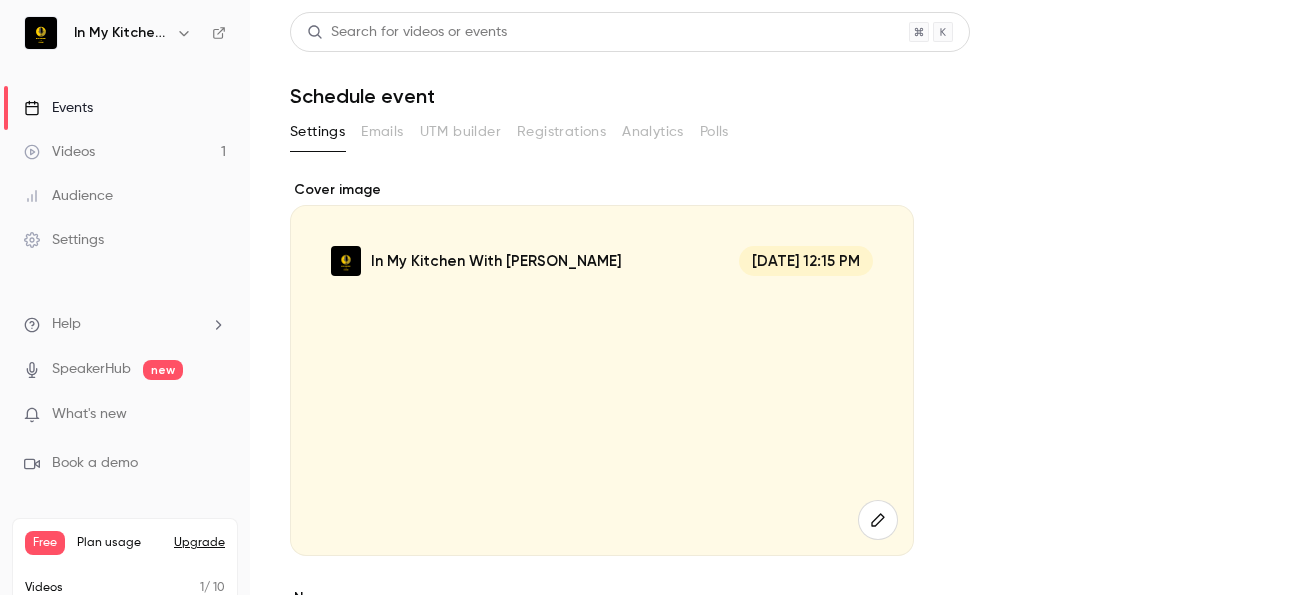 scroll, scrollTop: 339, scrollLeft: 0, axis: vertical 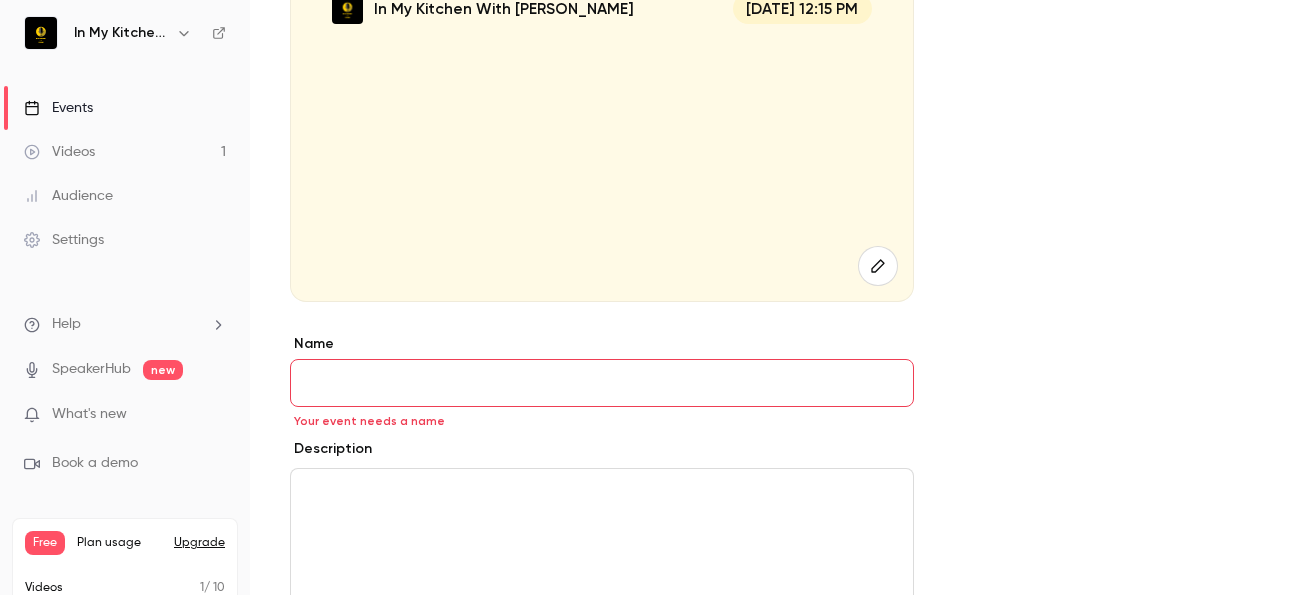 paste on "**********" 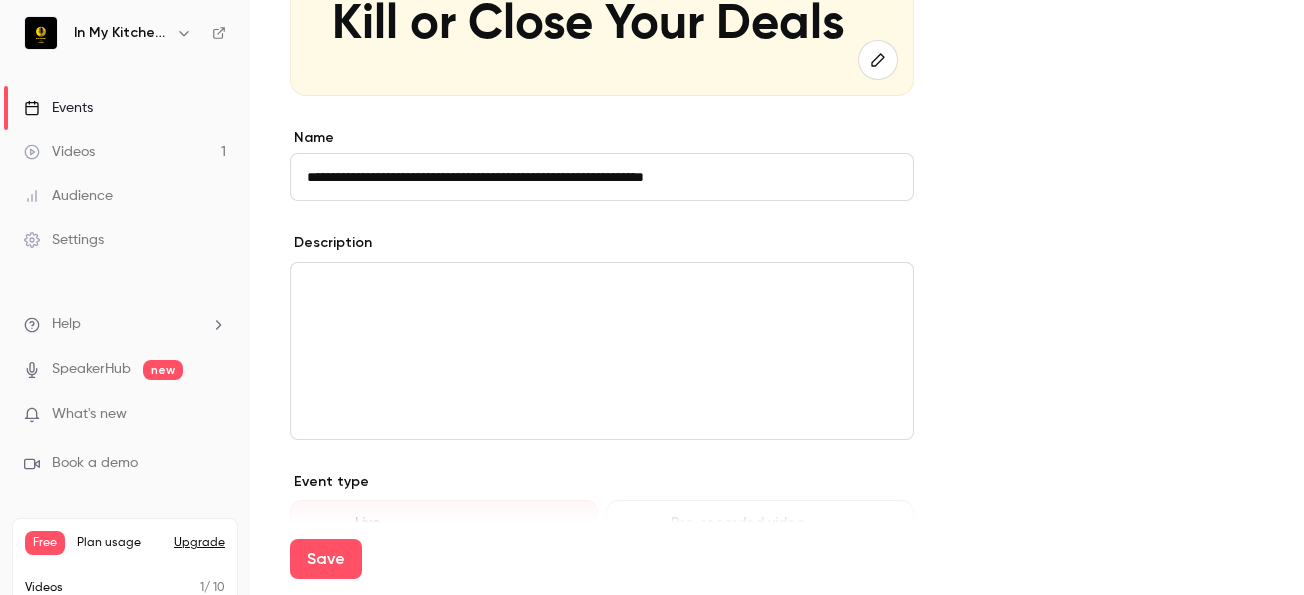 scroll, scrollTop: 466, scrollLeft: 0, axis: vertical 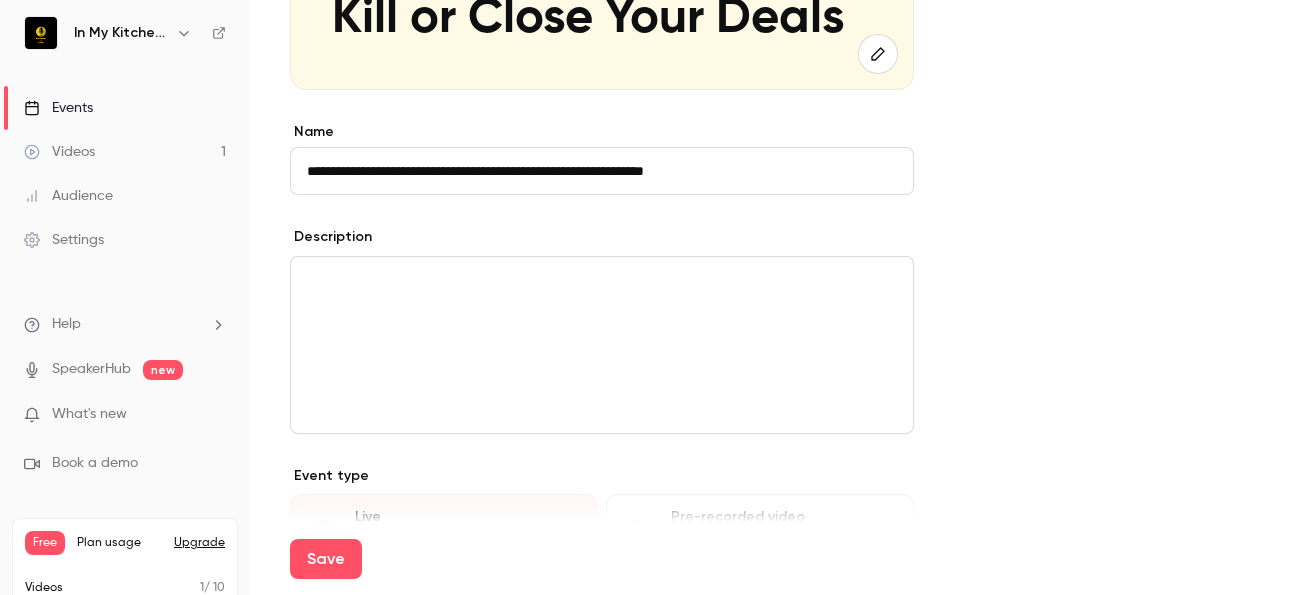 type on "**********" 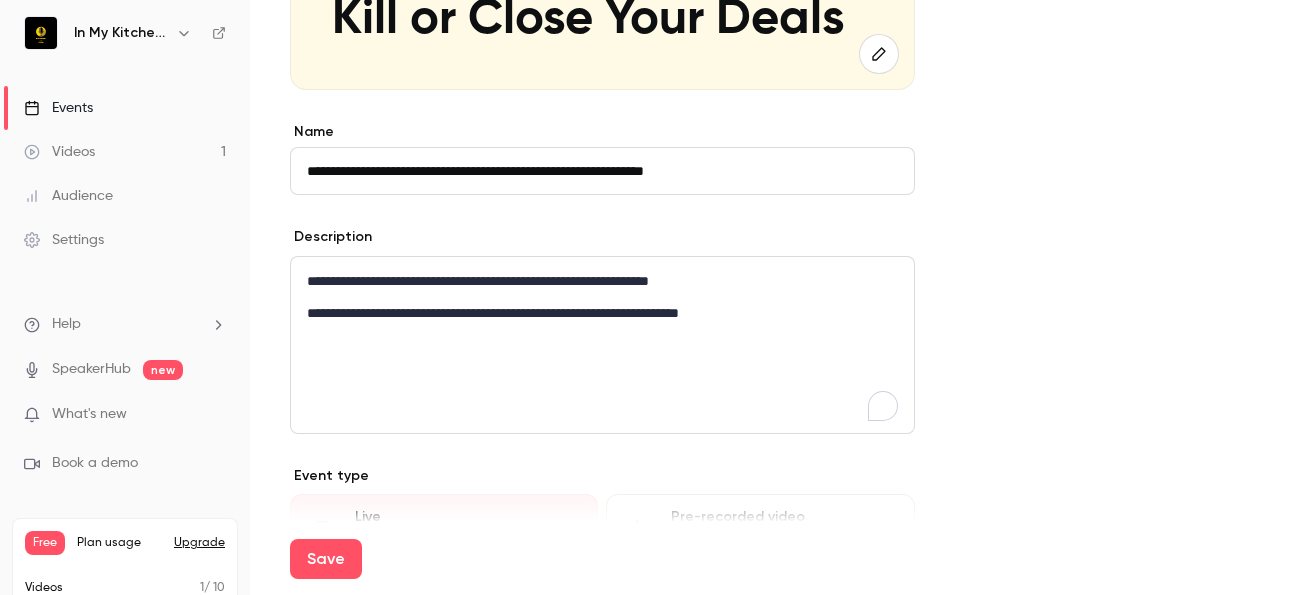 scroll, scrollTop: 0, scrollLeft: 0, axis: both 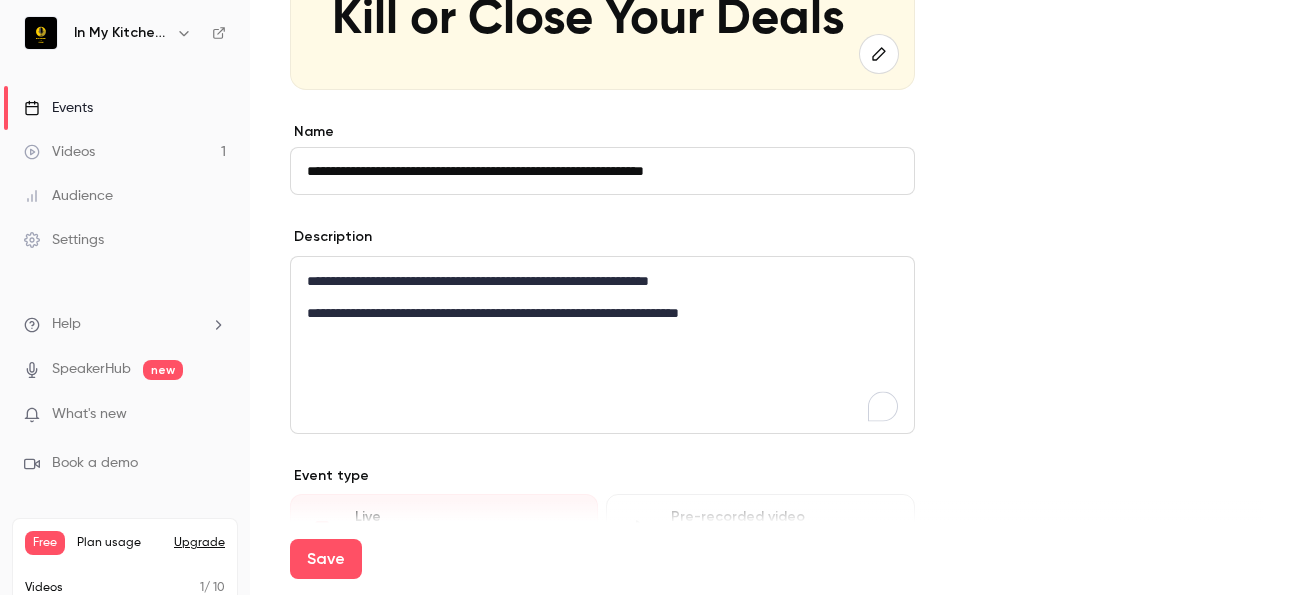 click on "**********" at bounding box center [602, 281] 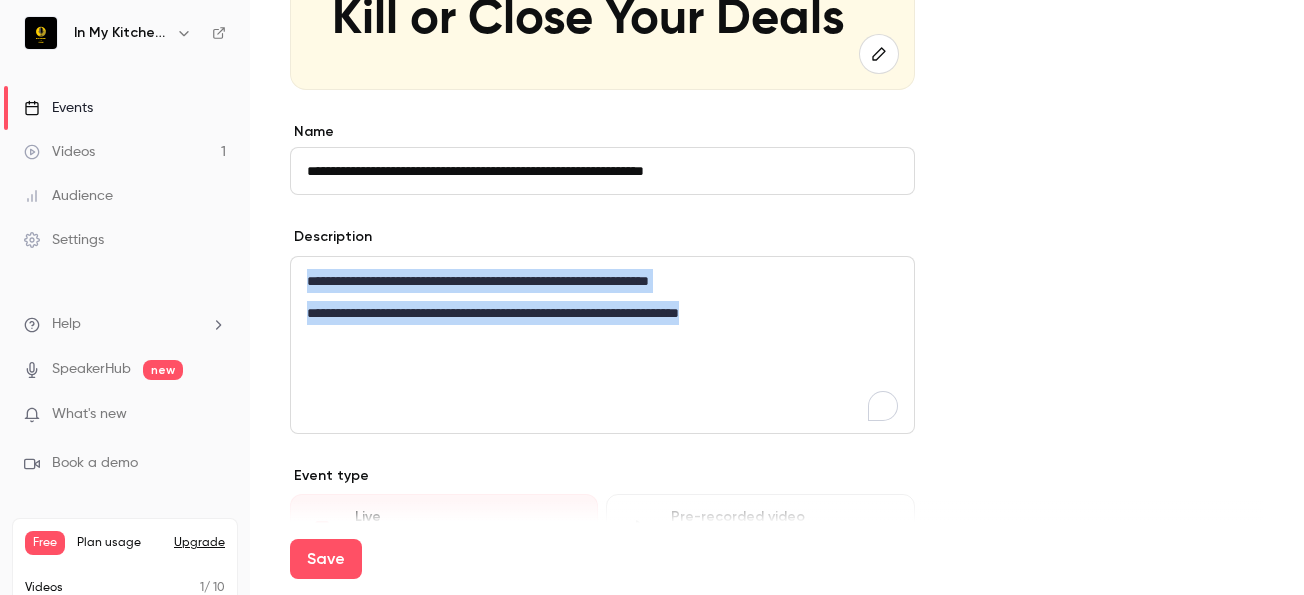 drag, startPoint x: 801, startPoint y: 327, endPoint x: 269, endPoint y: 271, distance: 534.9393 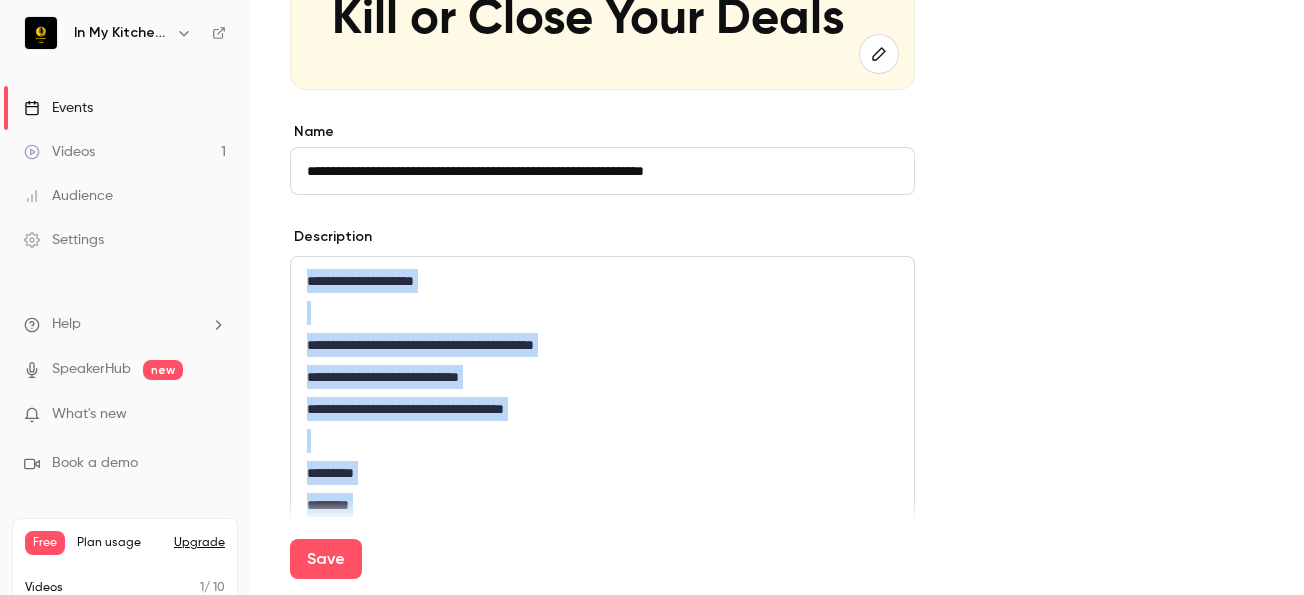 scroll, scrollTop: 0, scrollLeft: 0, axis: both 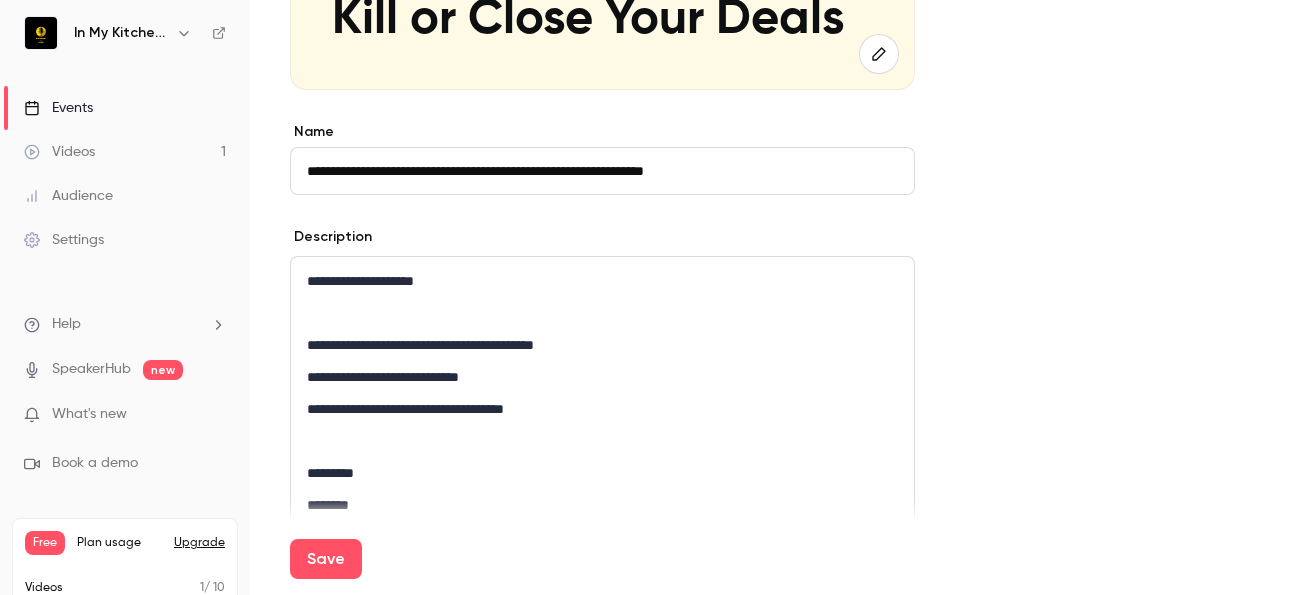 click at bounding box center (602, 313) 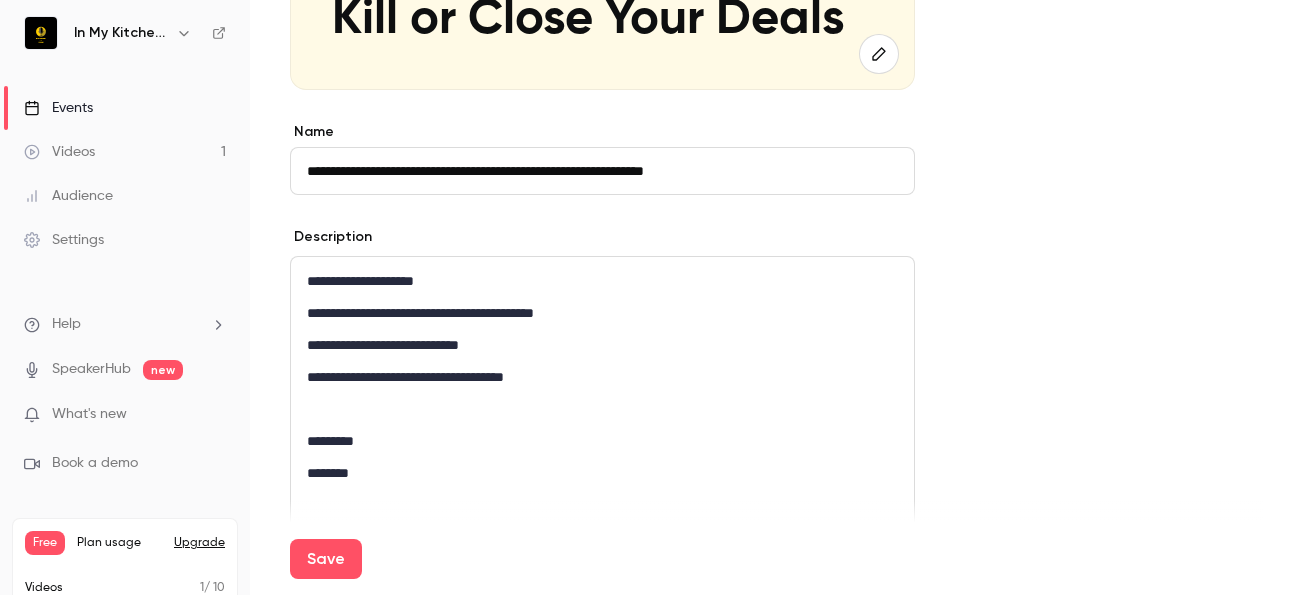 click at bounding box center (602, 409) 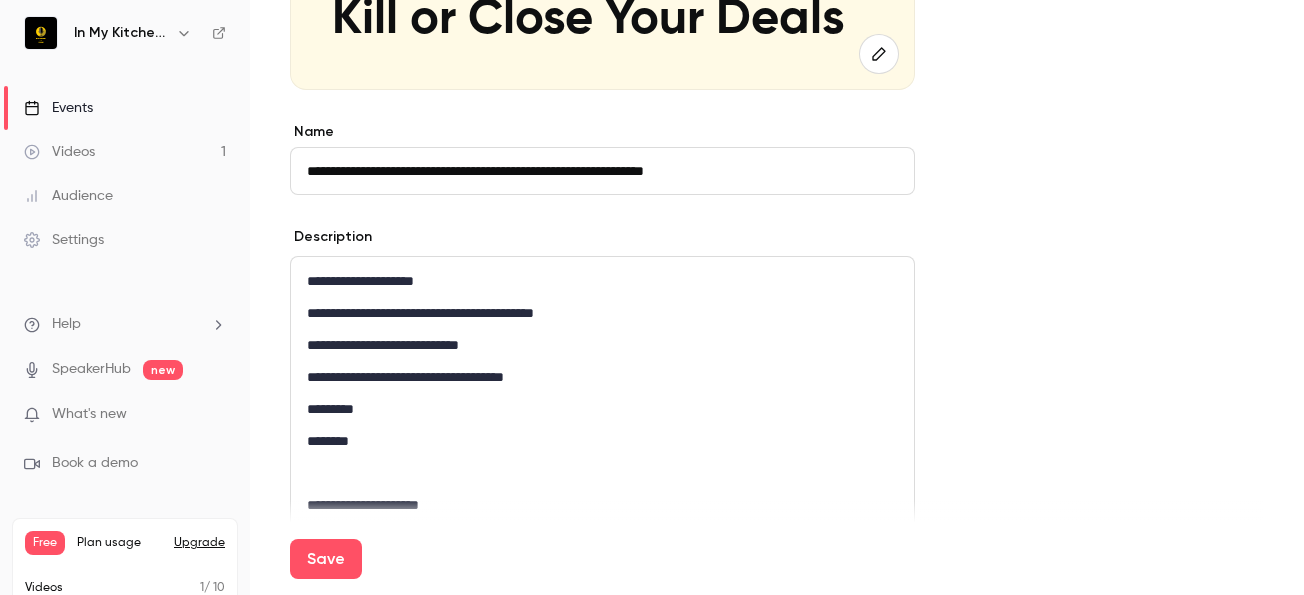 click at bounding box center (602, 473) 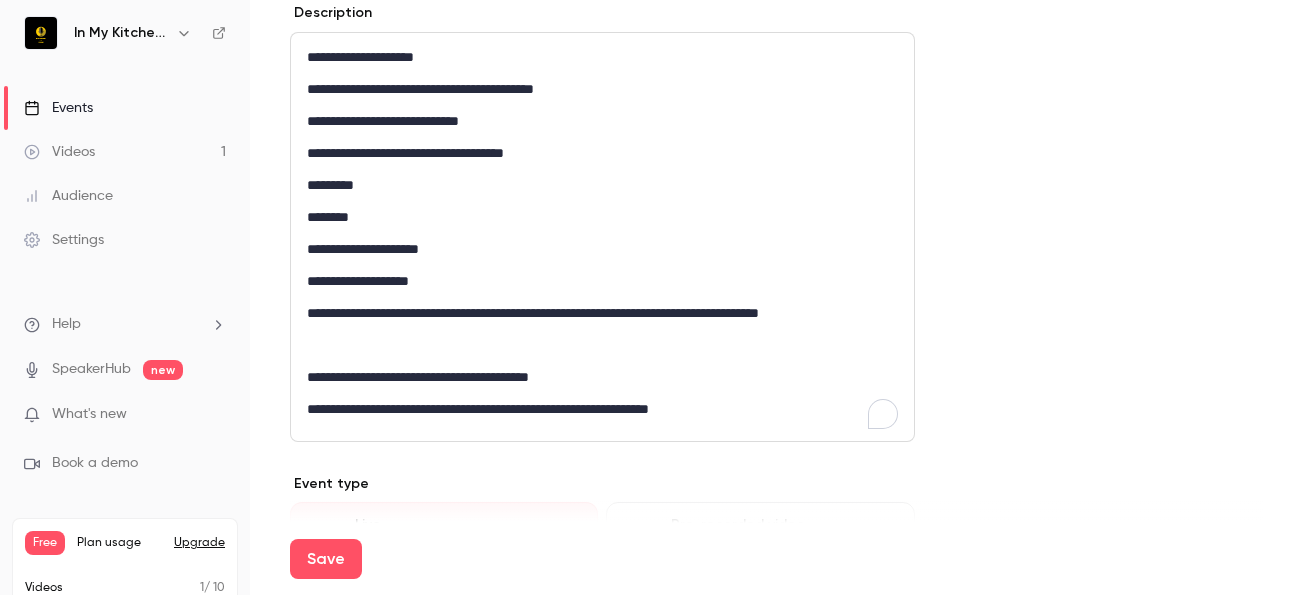 scroll, scrollTop: 683, scrollLeft: 0, axis: vertical 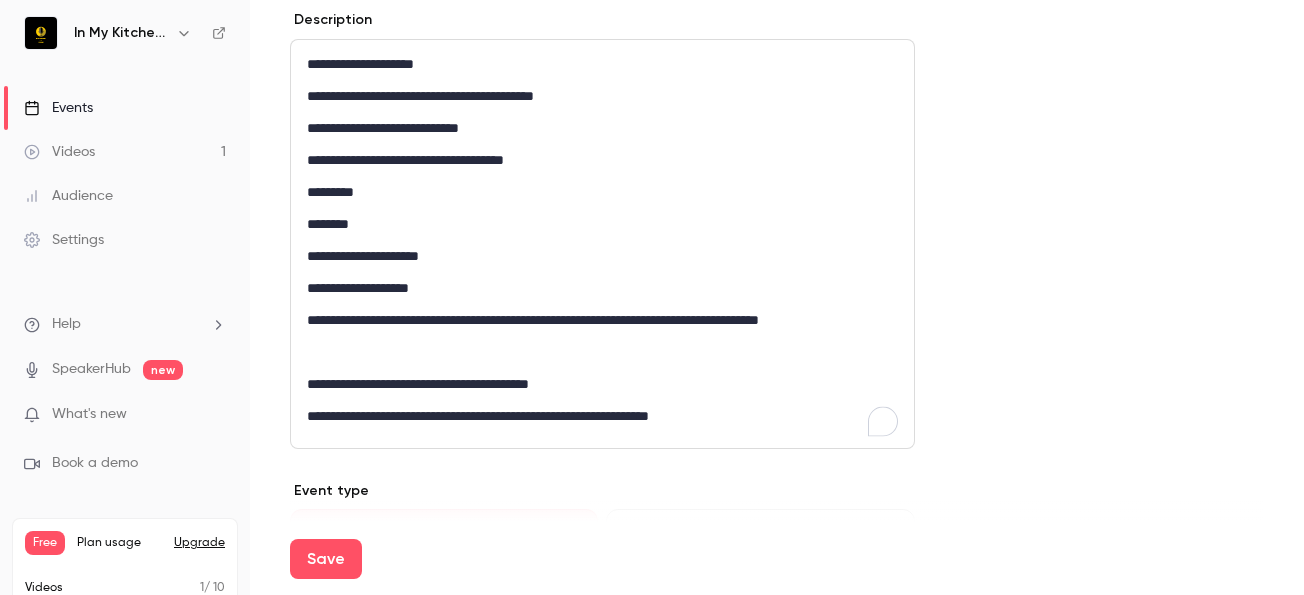 click at bounding box center (602, 352) 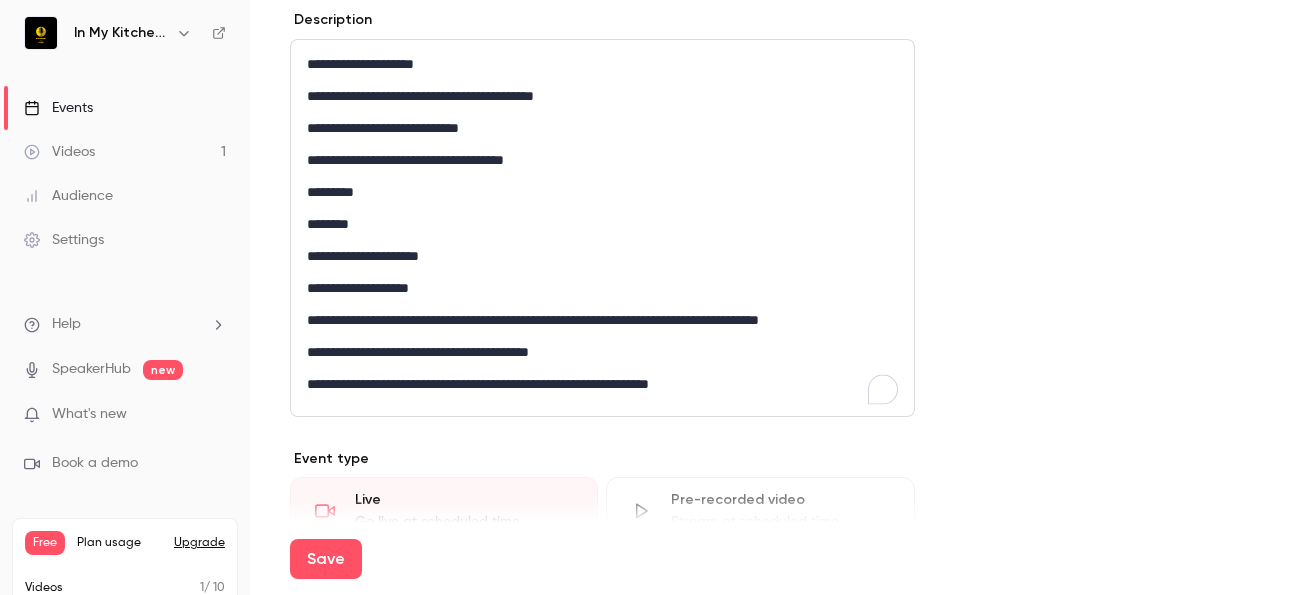 click on "**********" at bounding box center [602, 384] 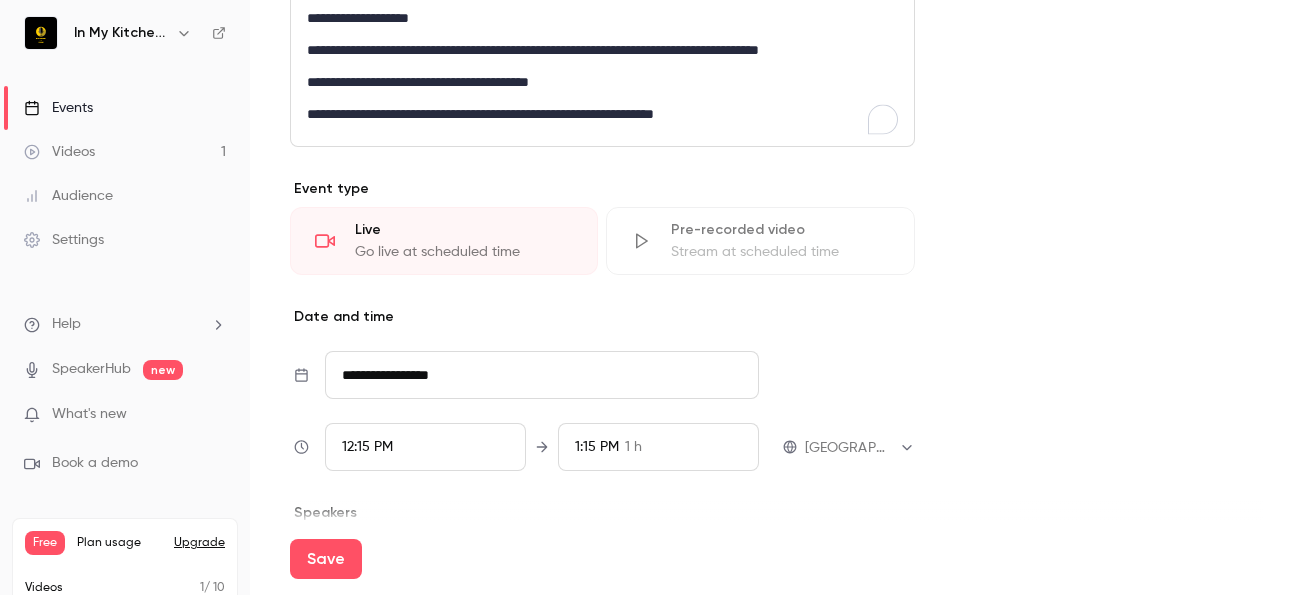 scroll, scrollTop: 963, scrollLeft: 0, axis: vertical 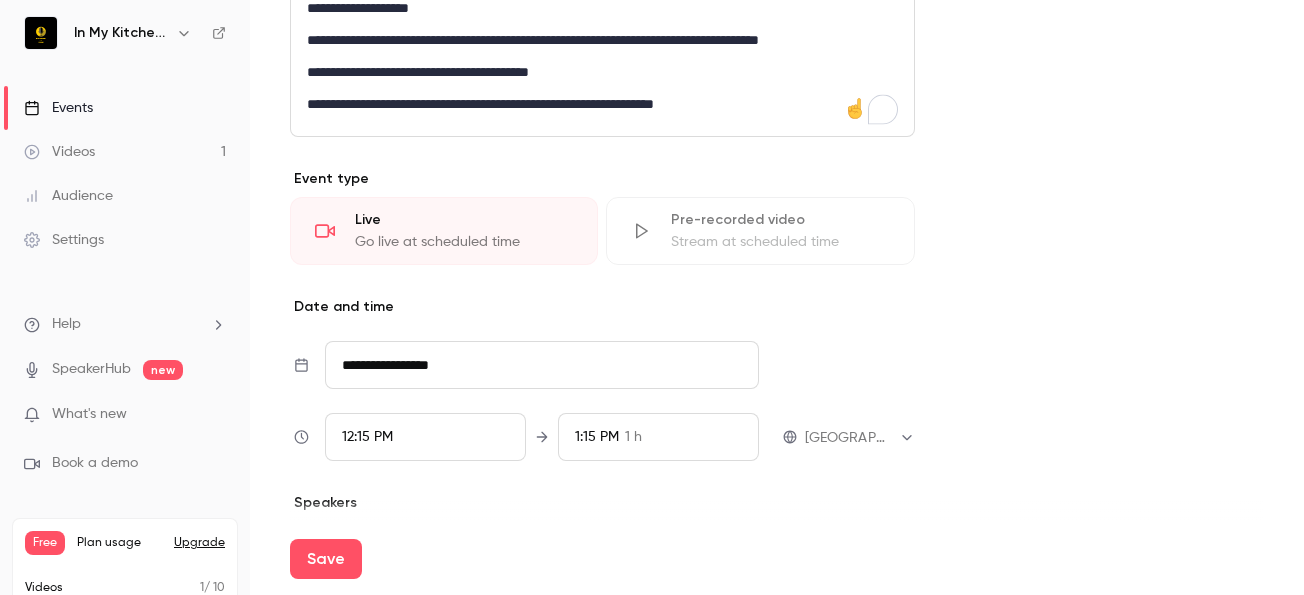 click on "**********" at bounding box center (542, 365) 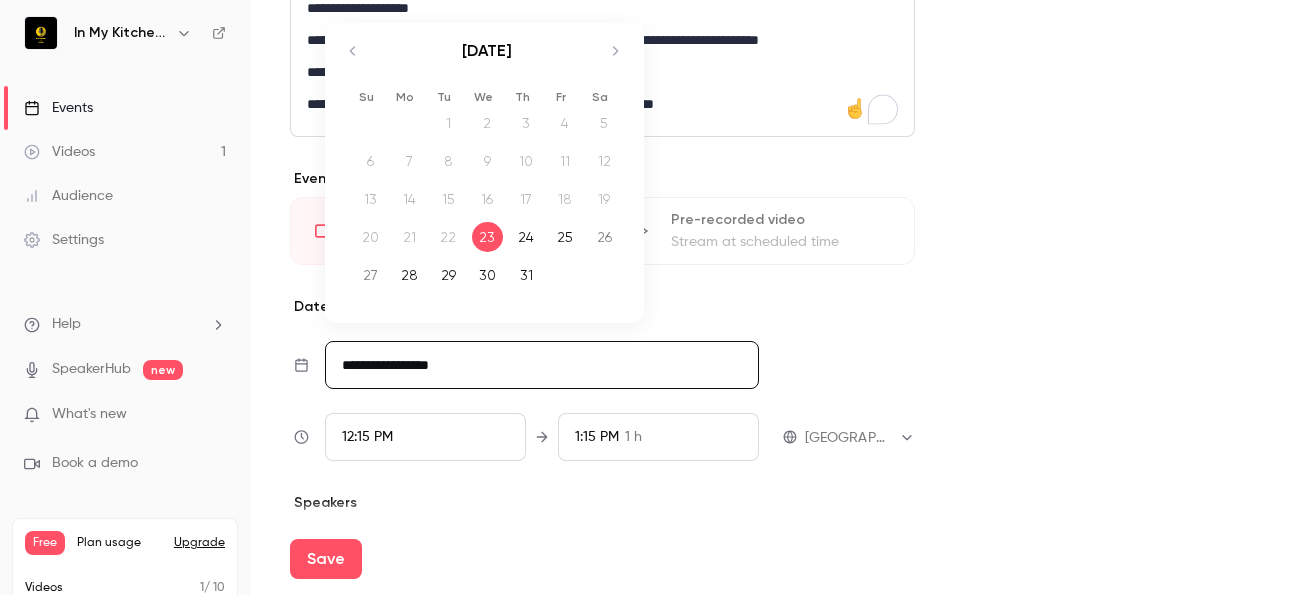 click on "**********" at bounding box center [542, 365] 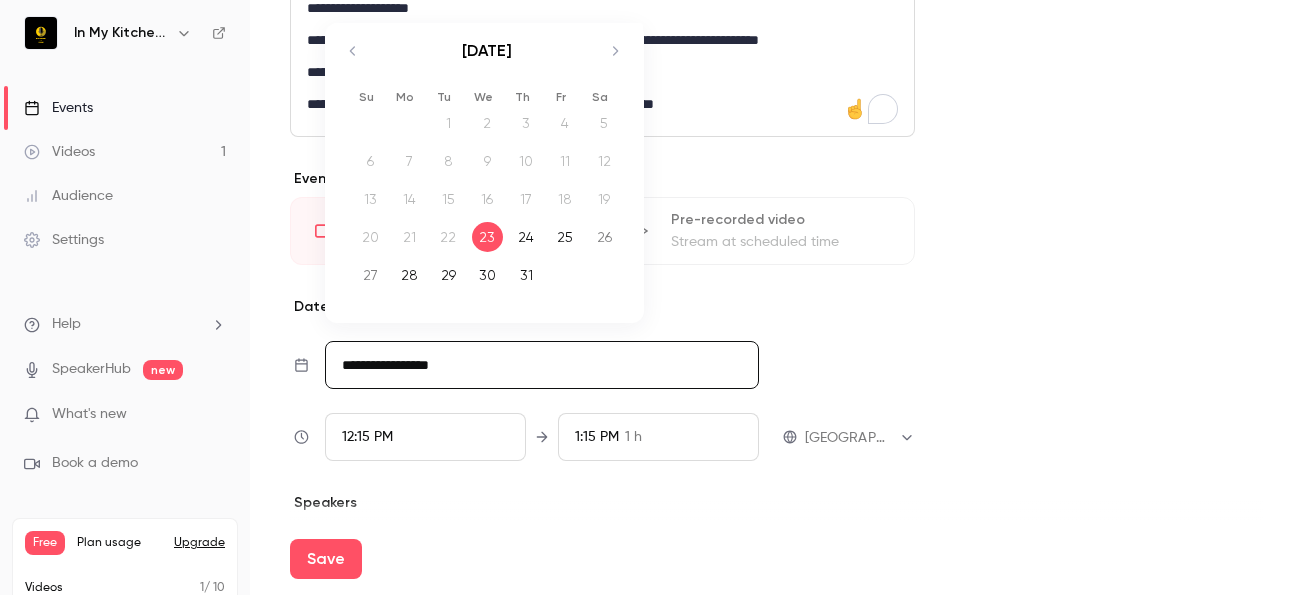 click on "24" at bounding box center [526, 237] 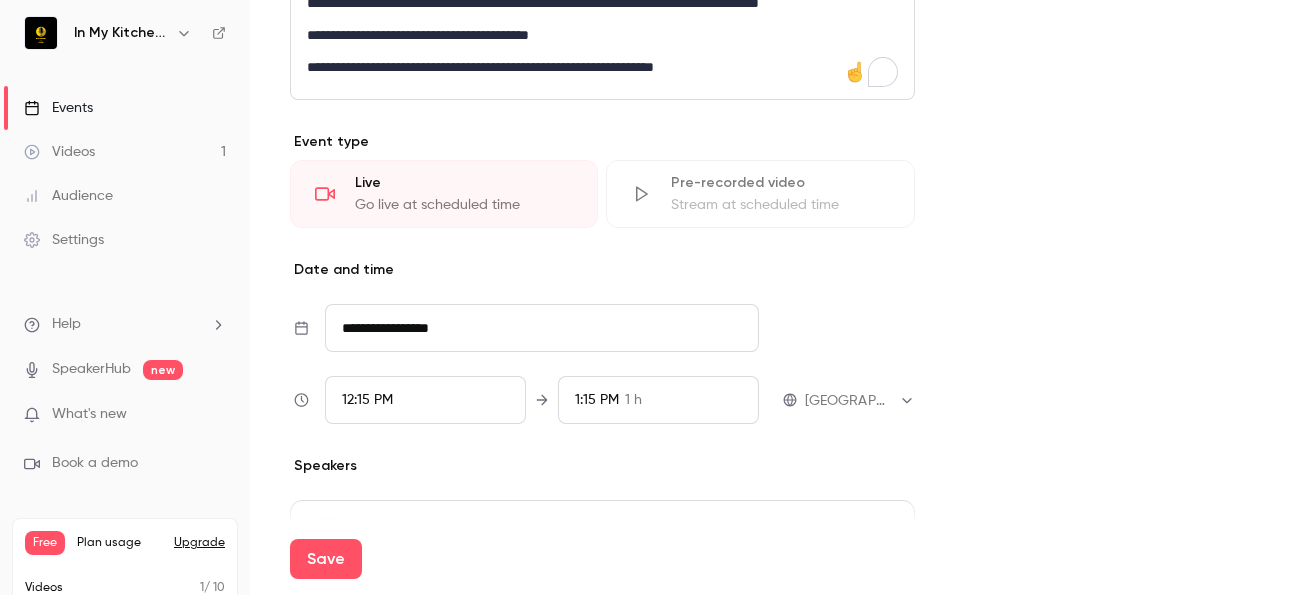 scroll, scrollTop: 1021, scrollLeft: 0, axis: vertical 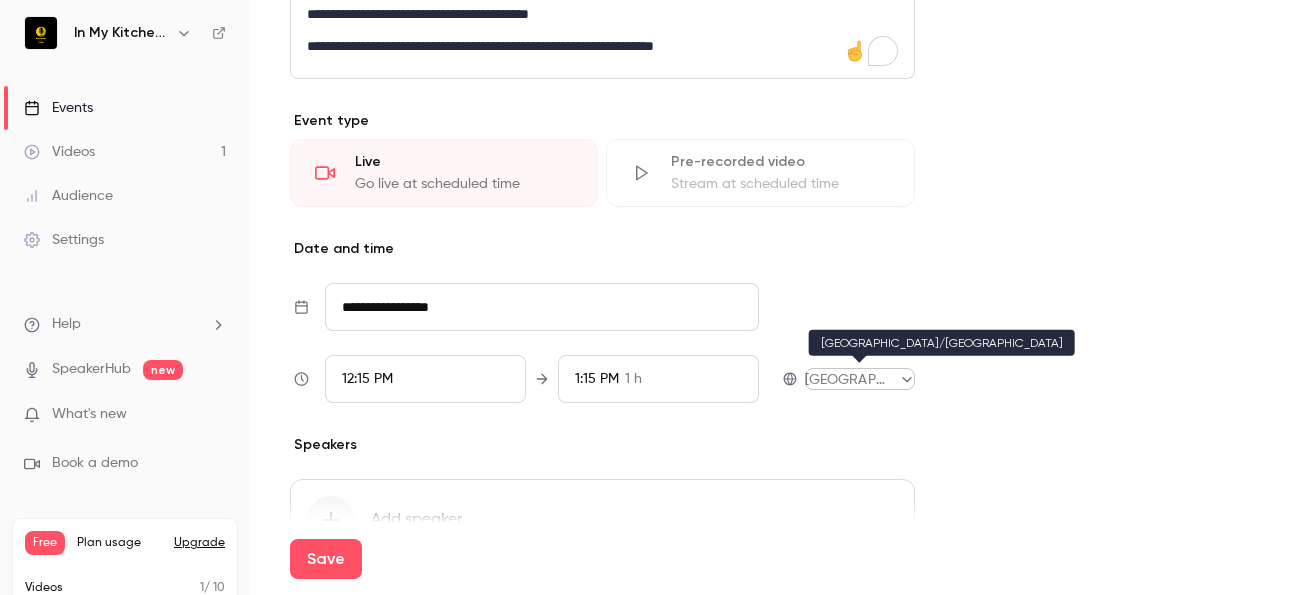 click on "**********" at bounding box center (652, 297) 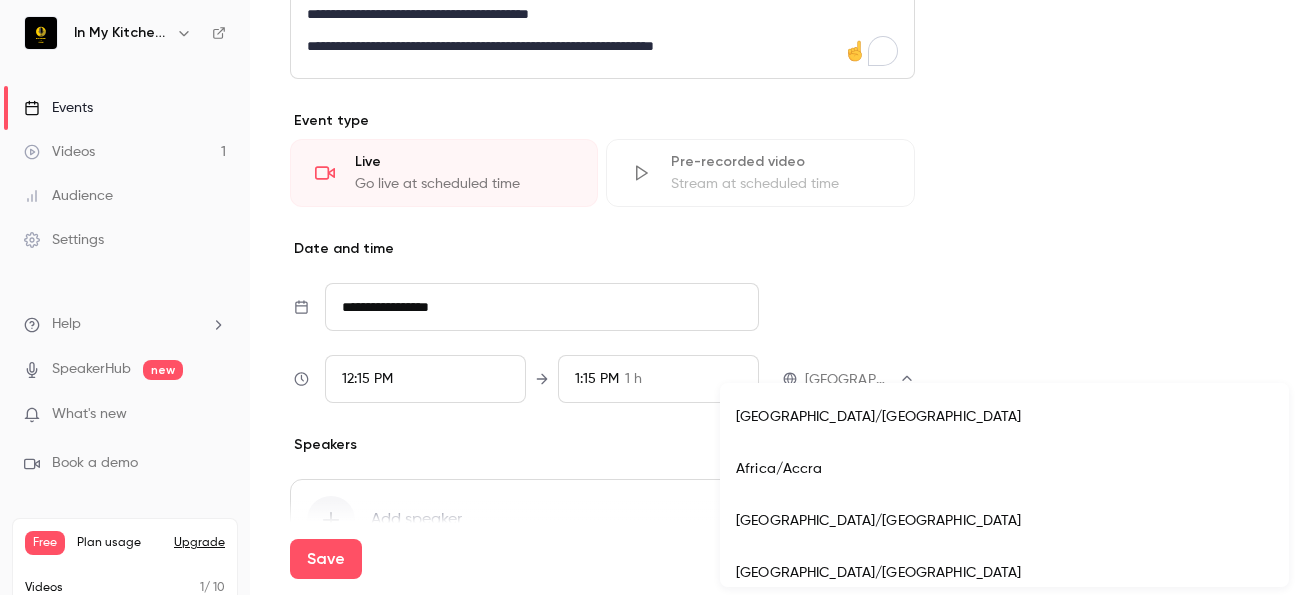 scroll, scrollTop: 2116, scrollLeft: 0, axis: vertical 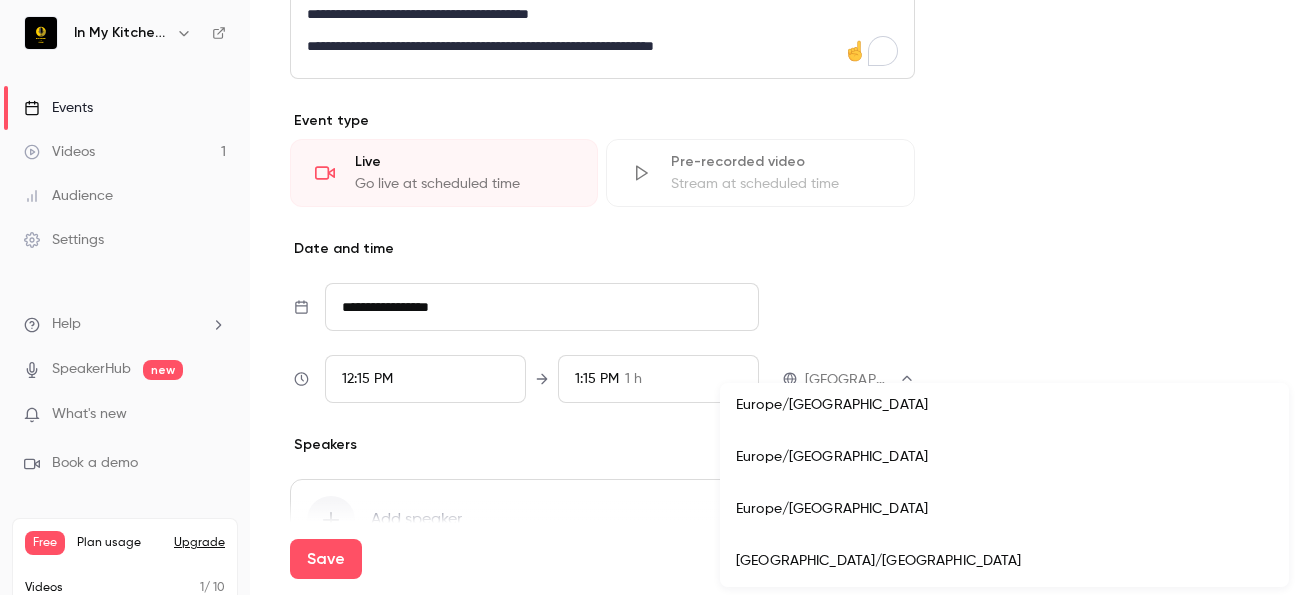drag, startPoint x: 1282, startPoint y: 431, endPoint x: 1281, endPoint y: 488, distance: 57.00877 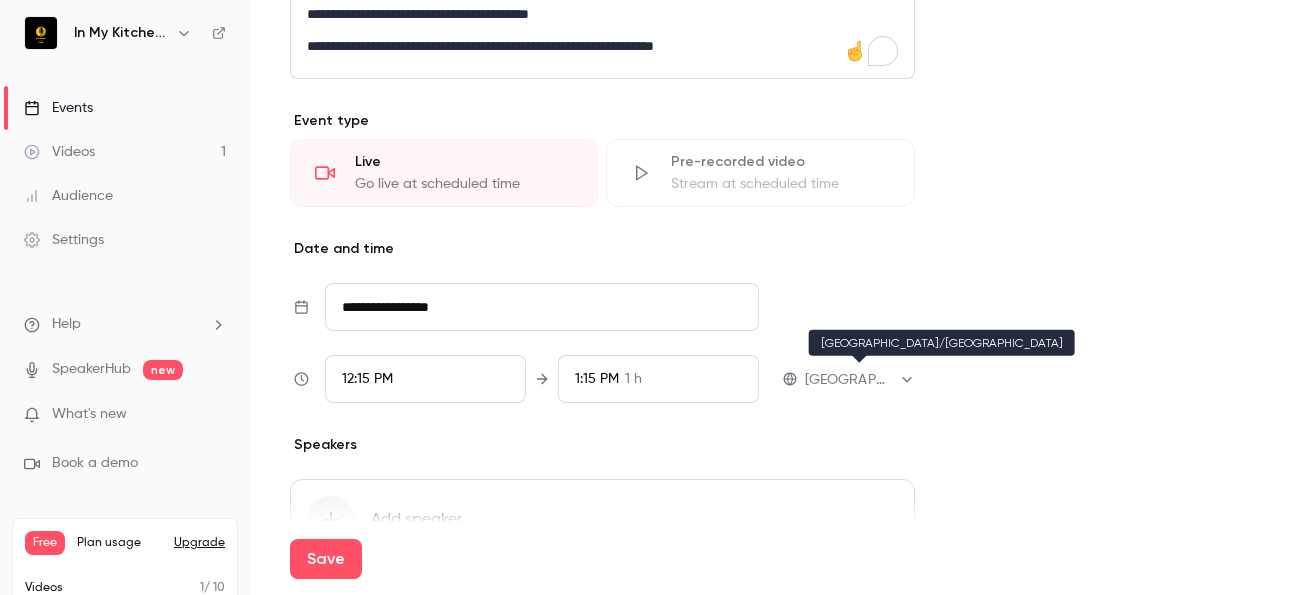 click on "**********" at bounding box center [652, 297] 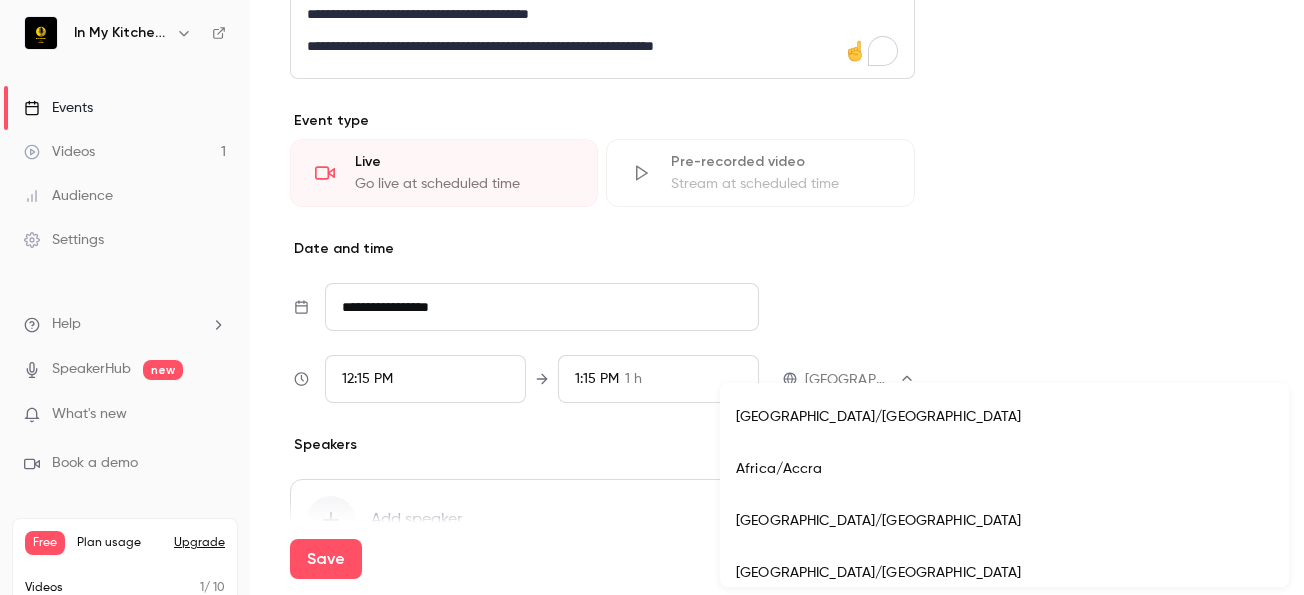 scroll, scrollTop: 2116, scrollLeft: 0, axis: vertical 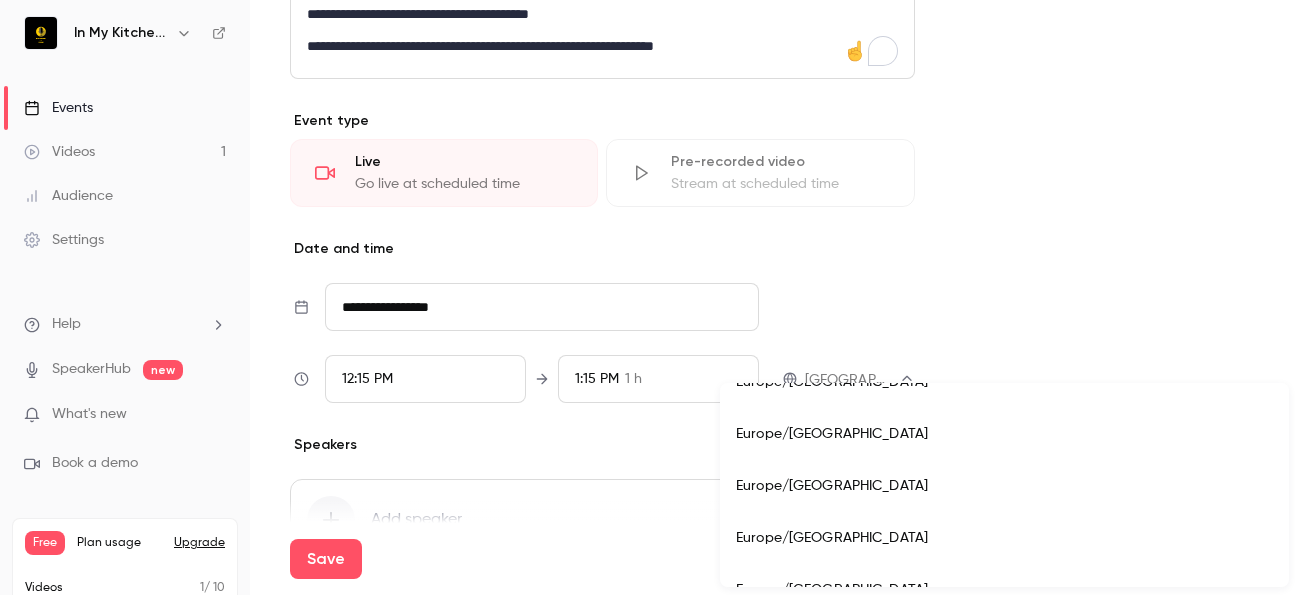 click on "Europe/[GEOGRAPHIC_DATA]" at bounding box center [1004, 538] 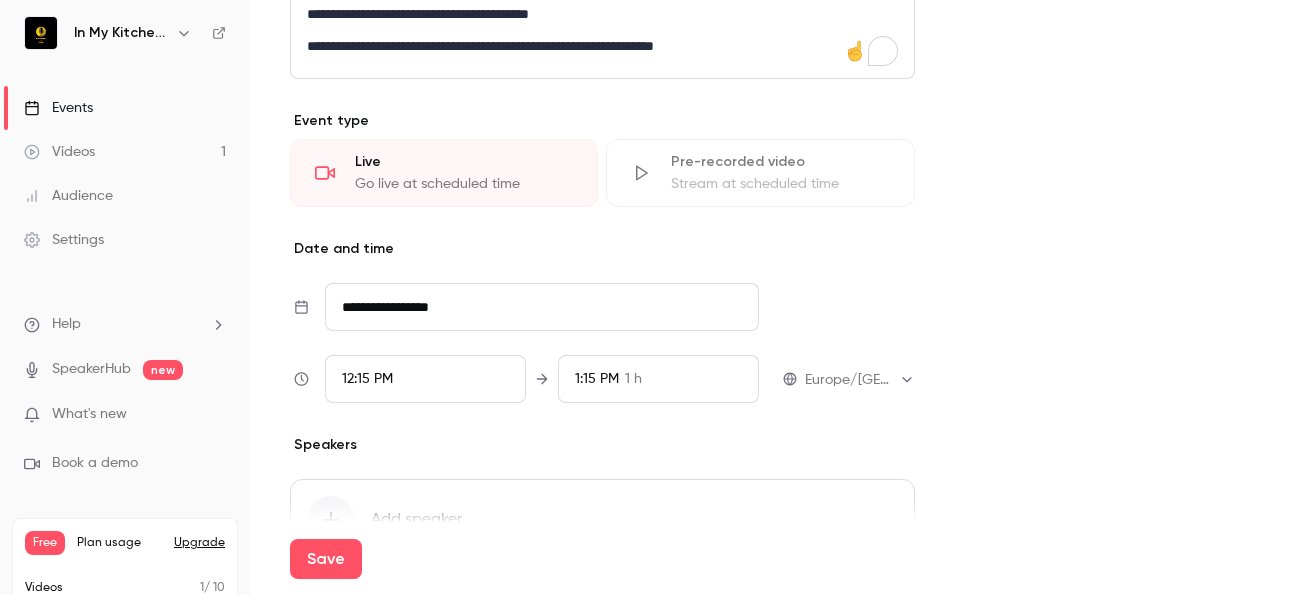 type on "**********" 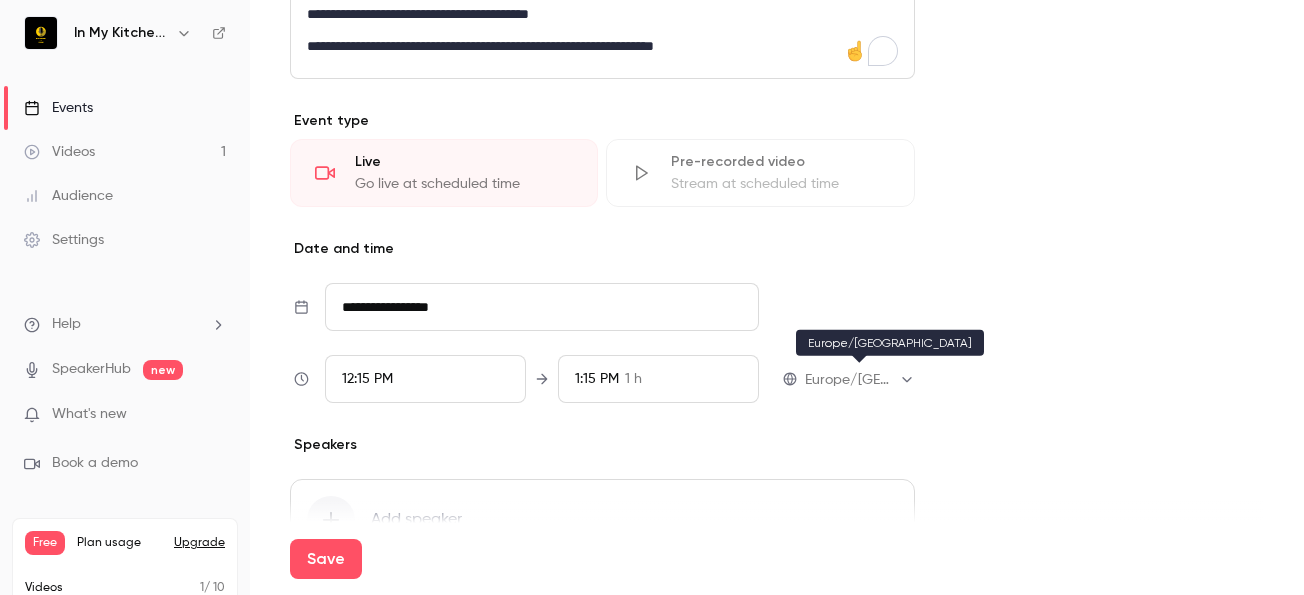 click on "**********" at bounding box center (652, 297) 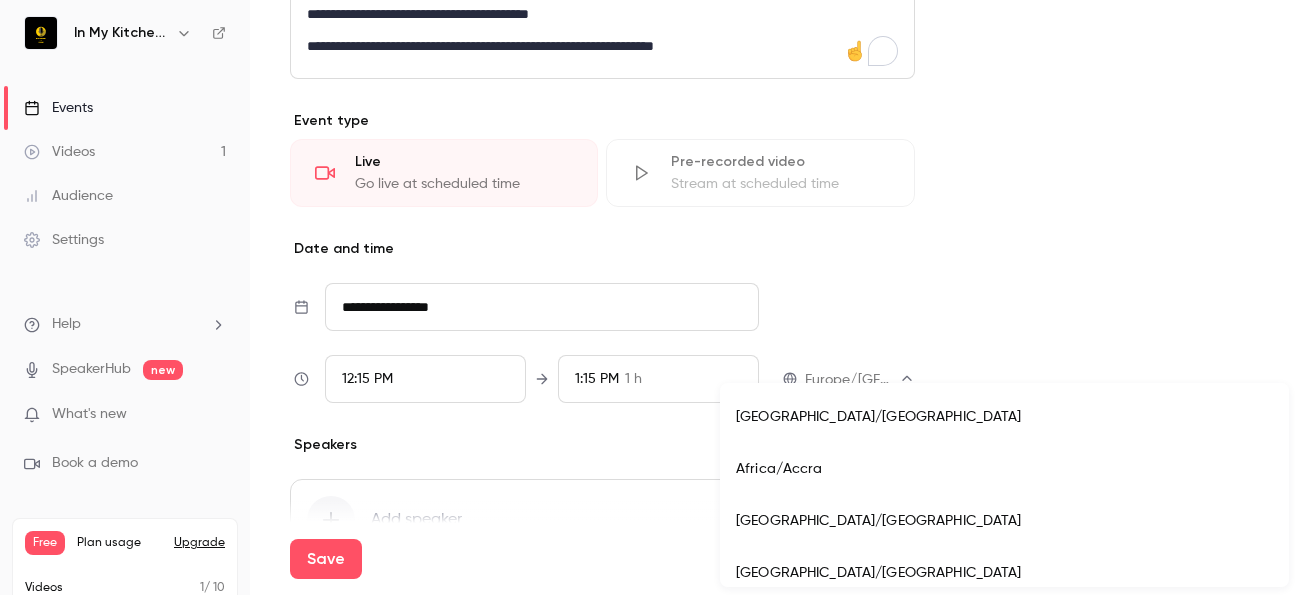 scroll, scrollTop: 18496, scrollLeft: 0, axis: vertical 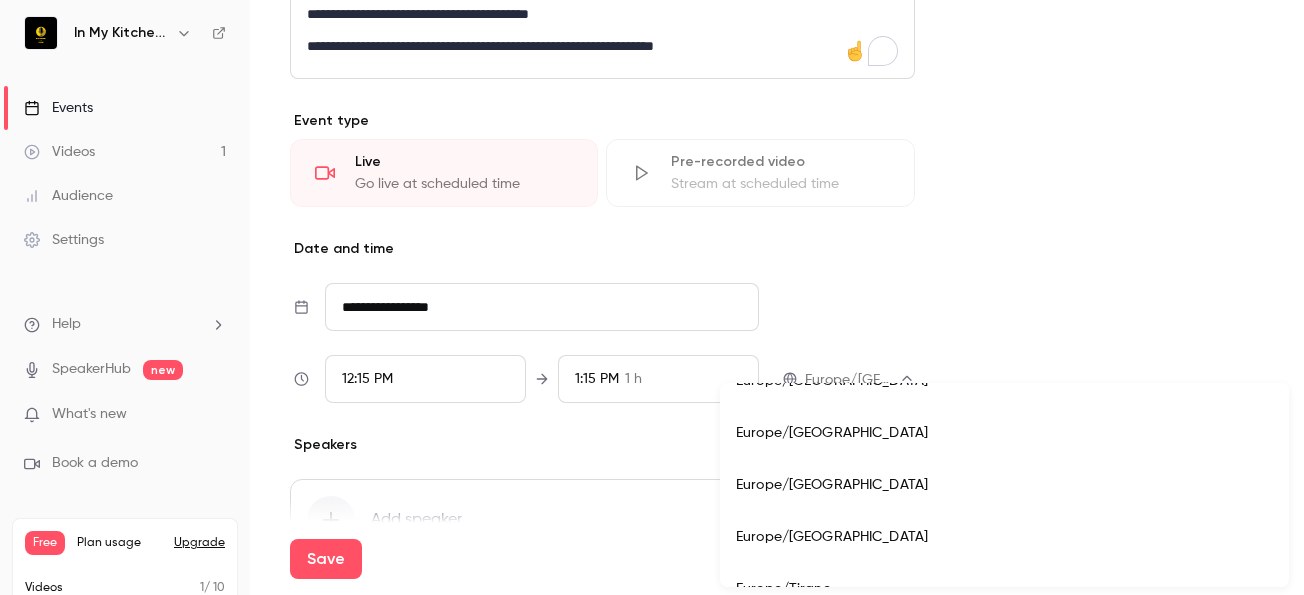 type 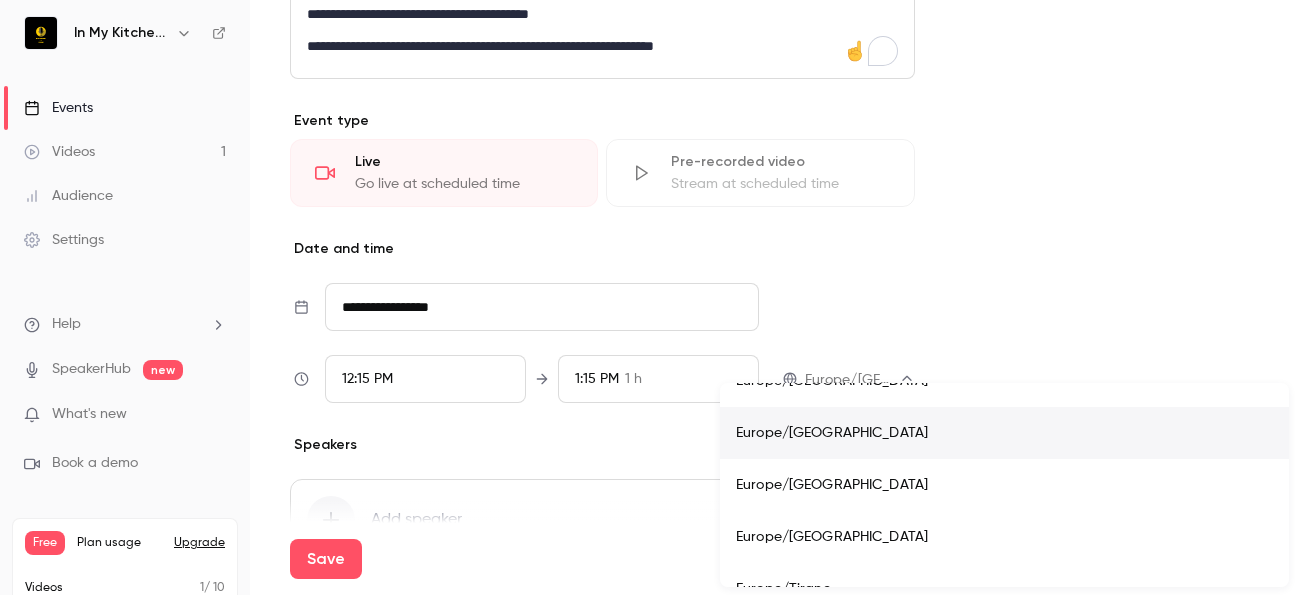 type 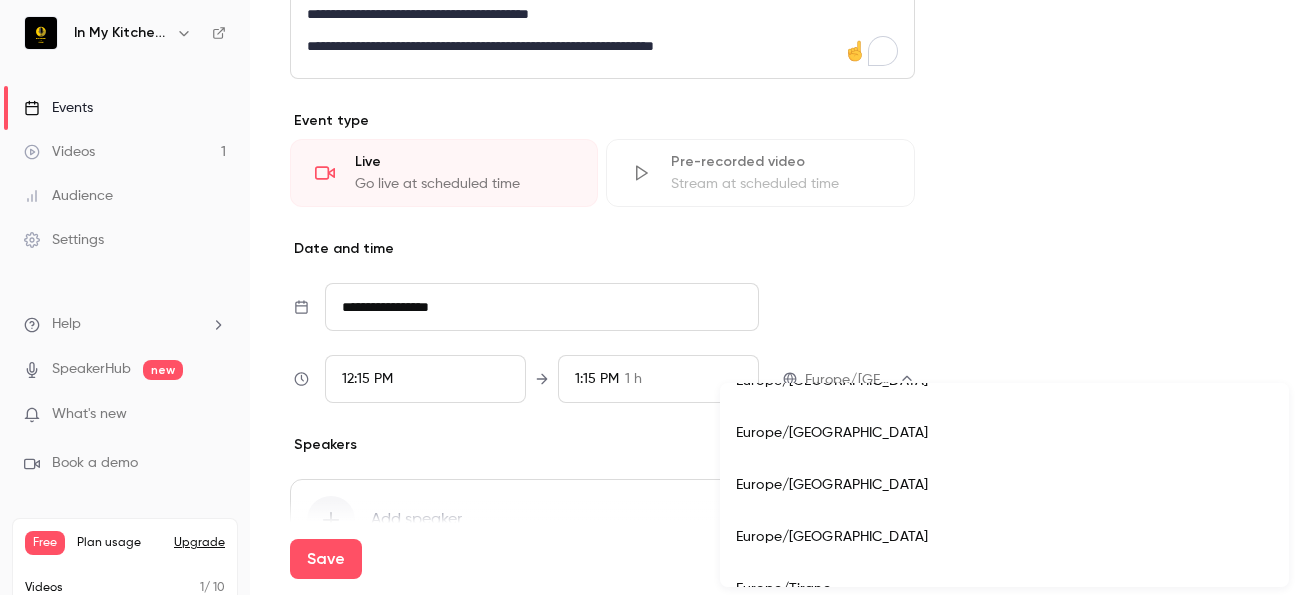 type 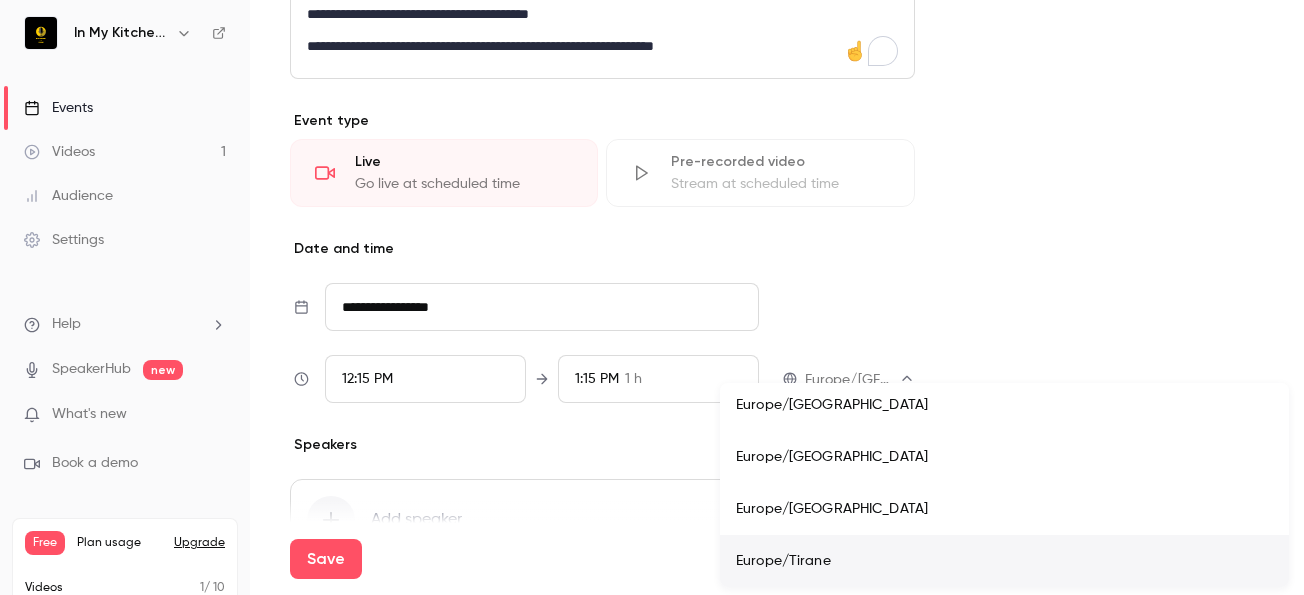 type 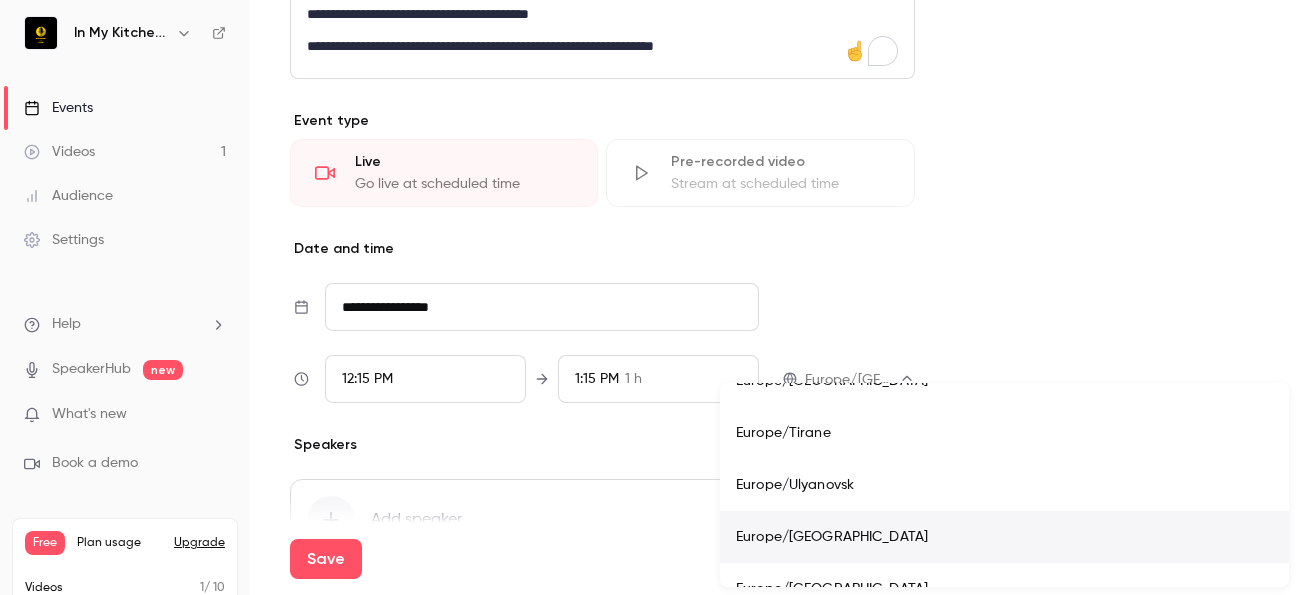 type 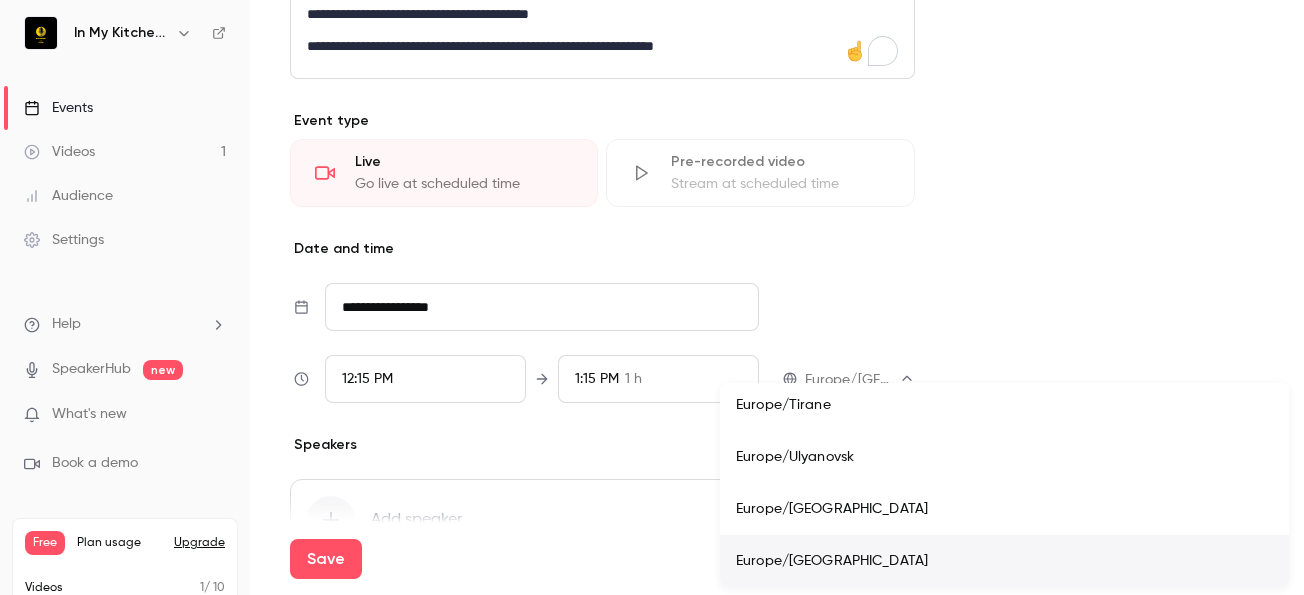 type 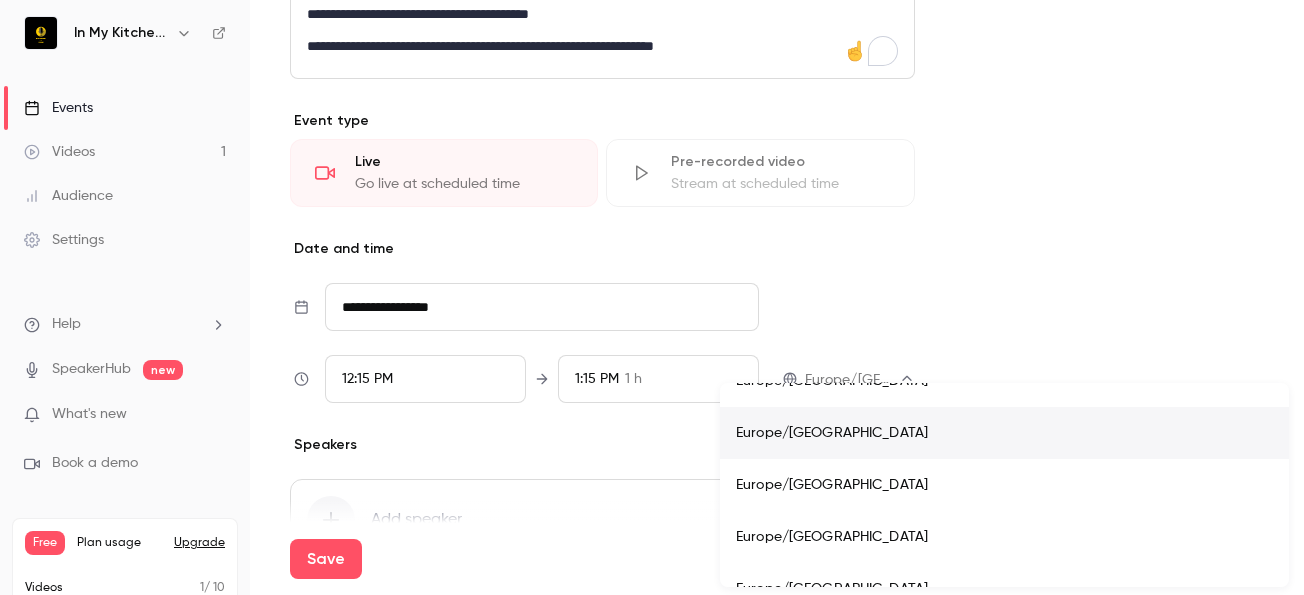 type 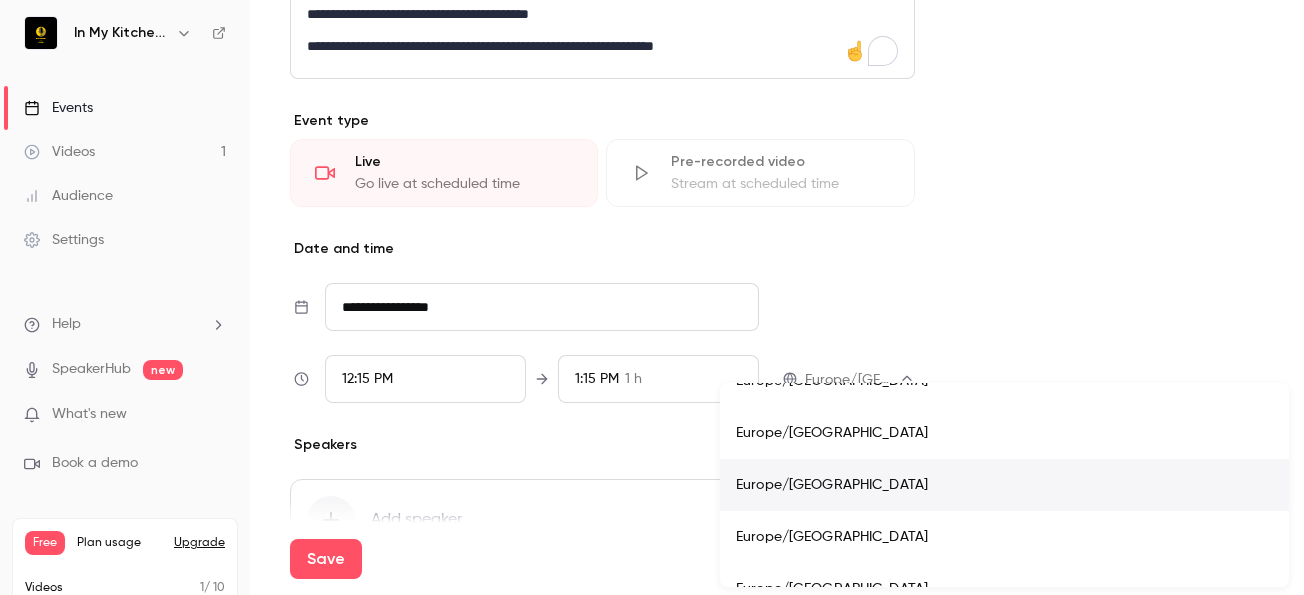 type 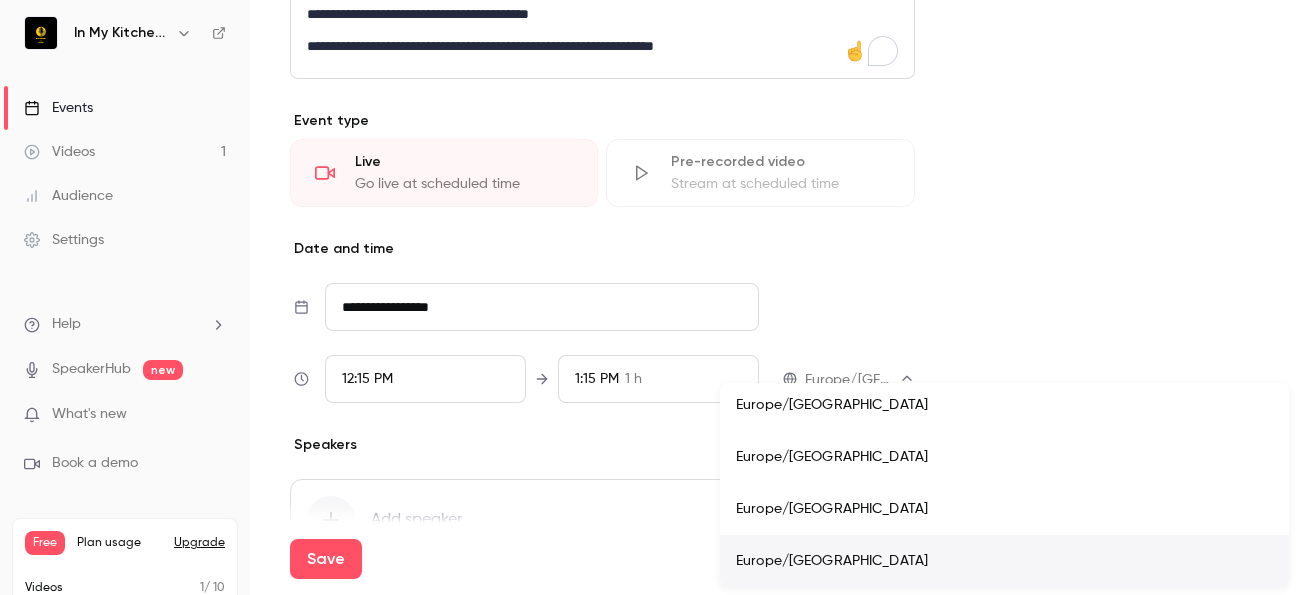 type 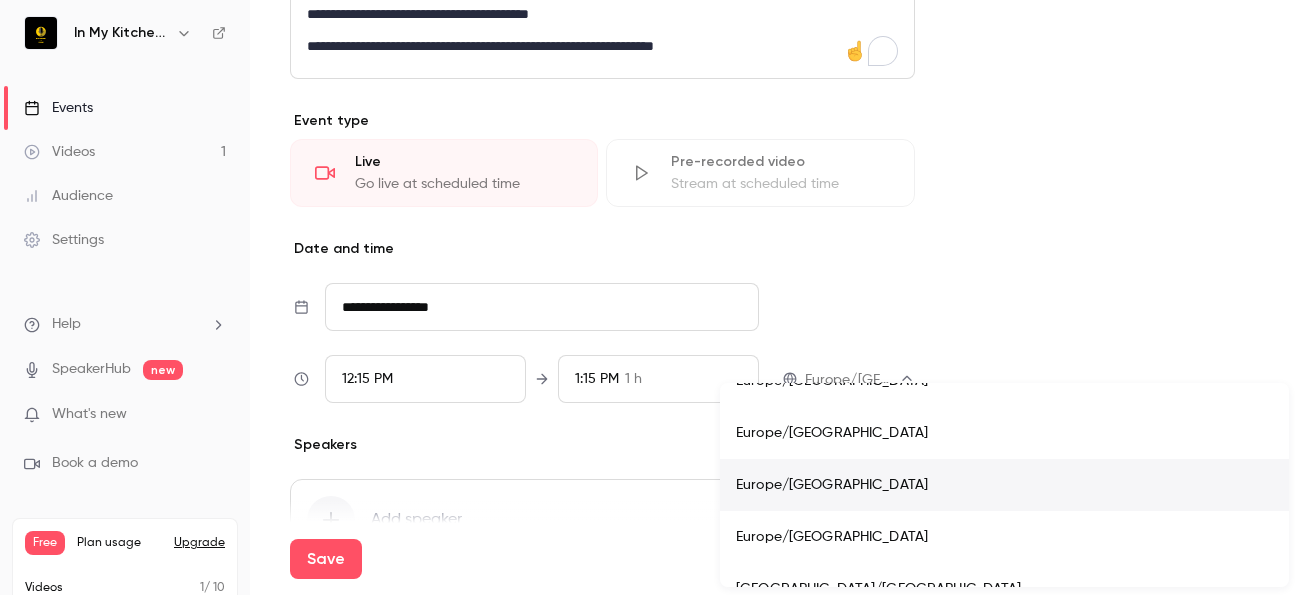 type 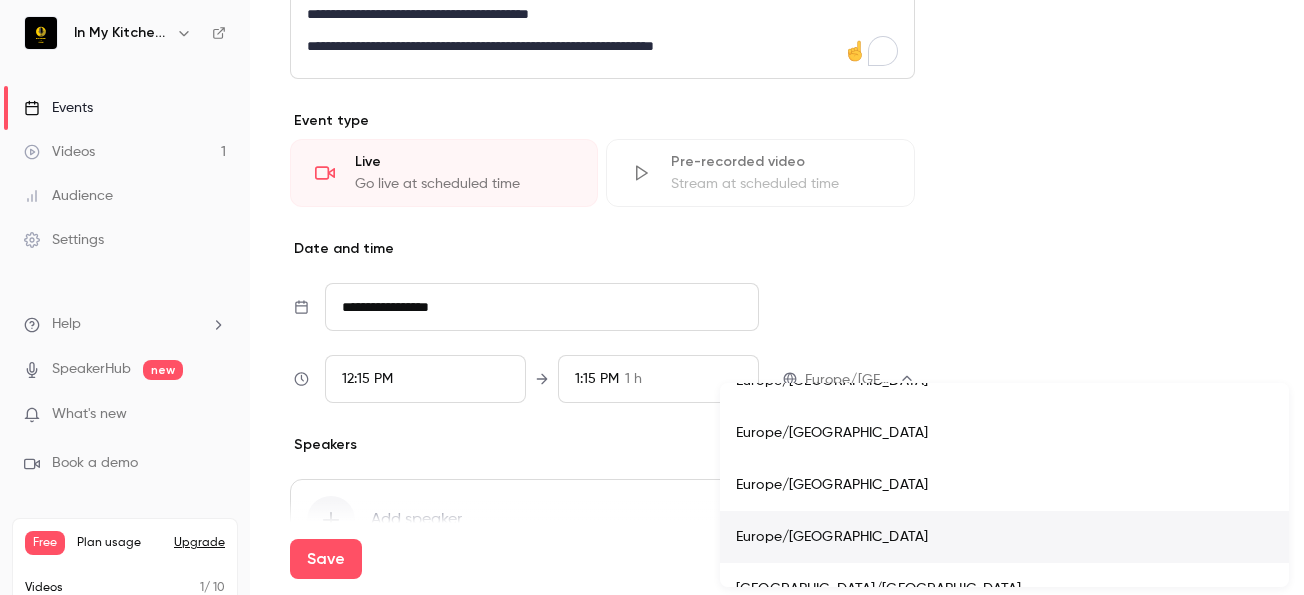 type 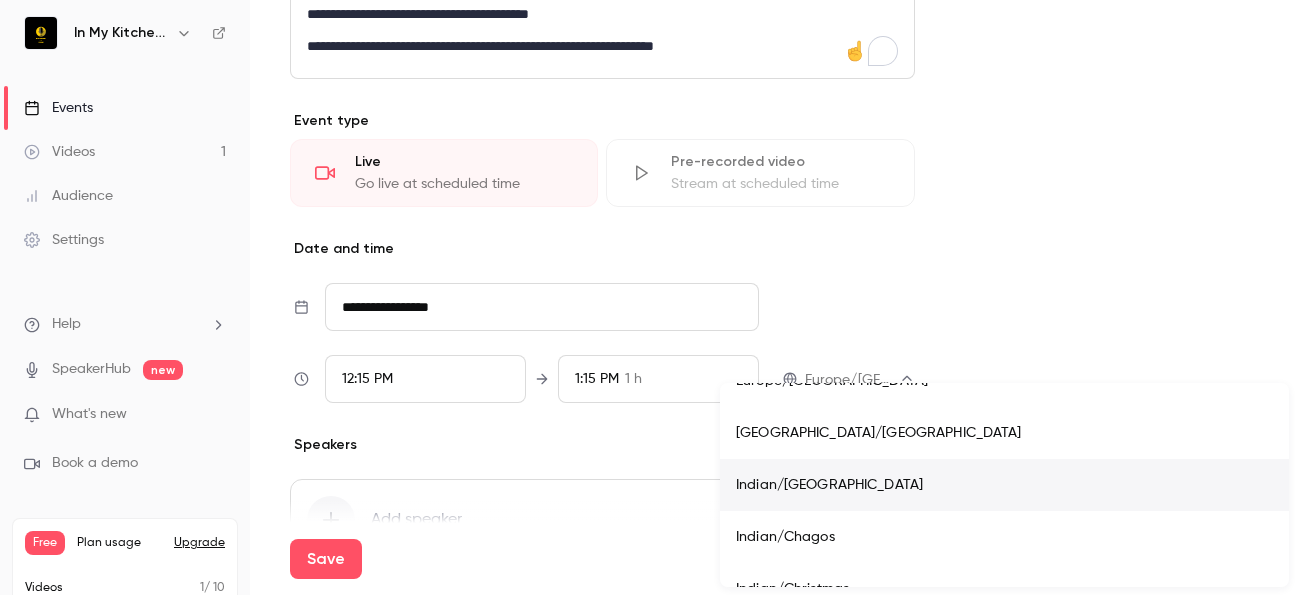 type 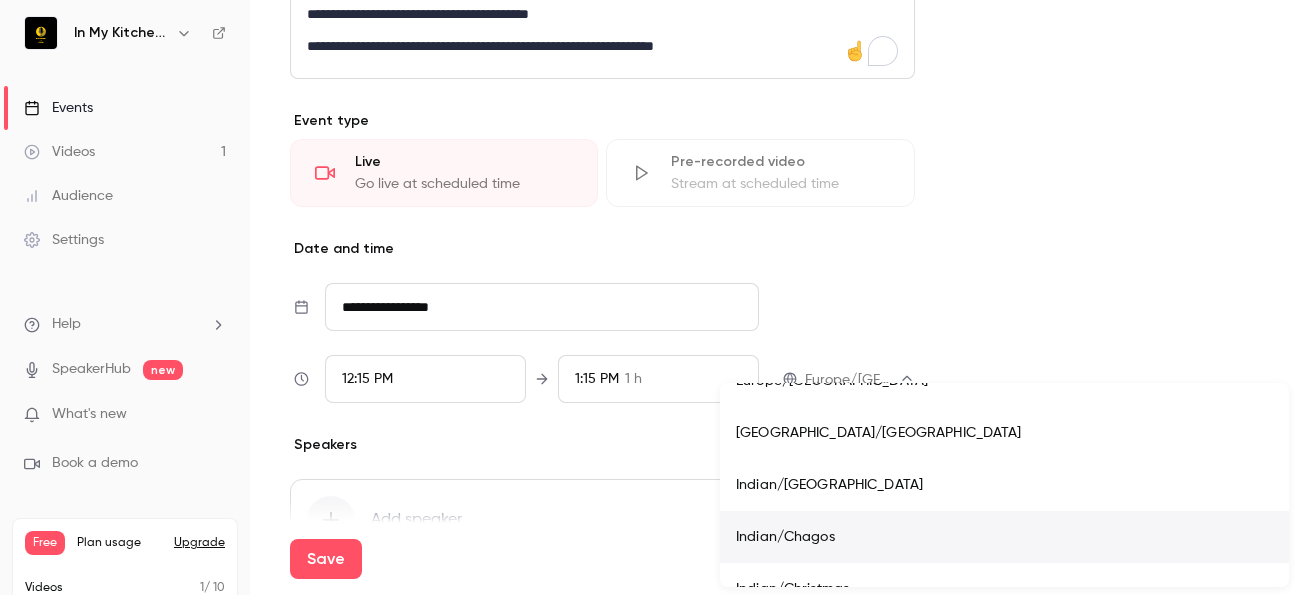 type 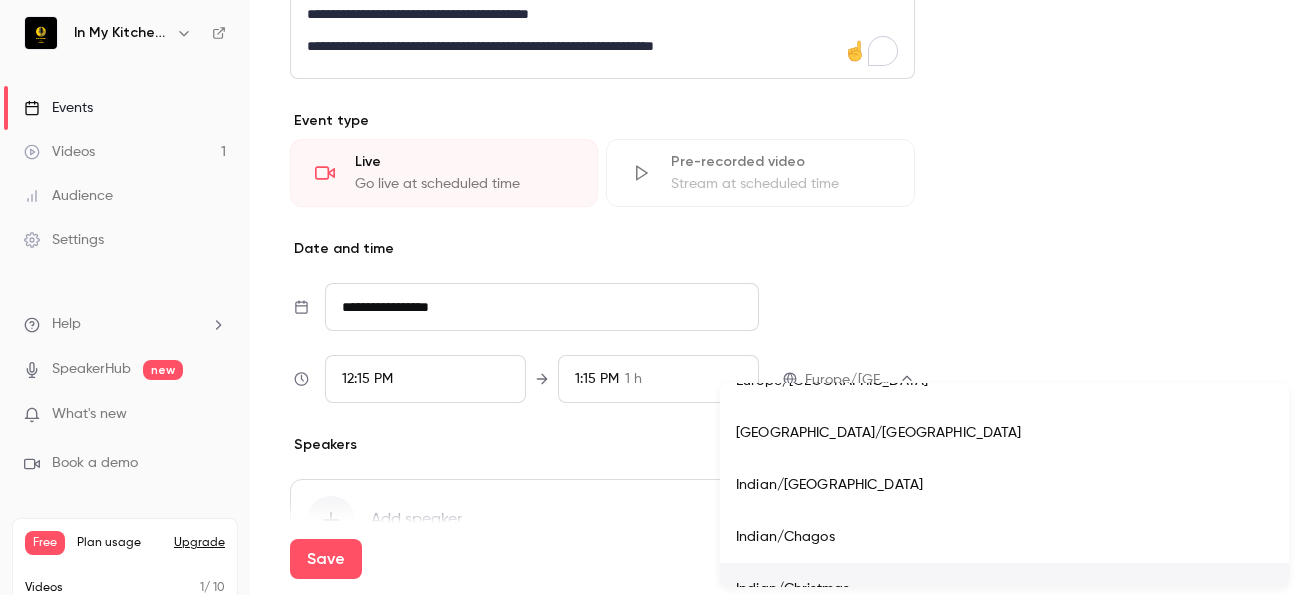 type 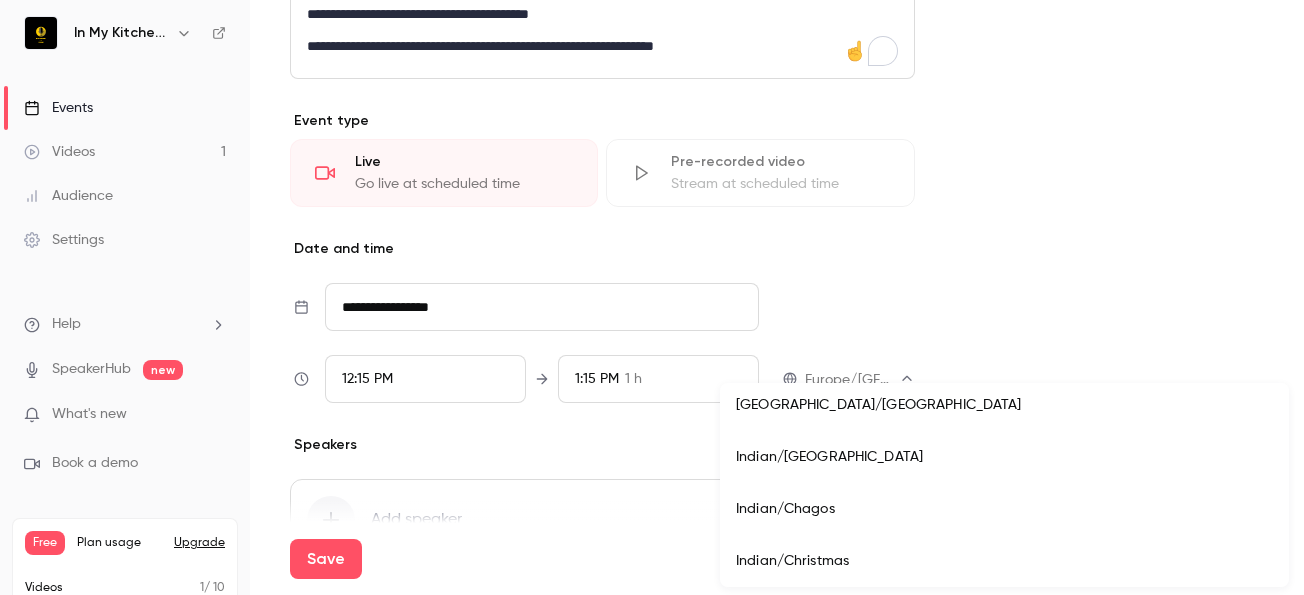 scroll, scrollTop: 19276, scrollLeft: 0, axis: vertical 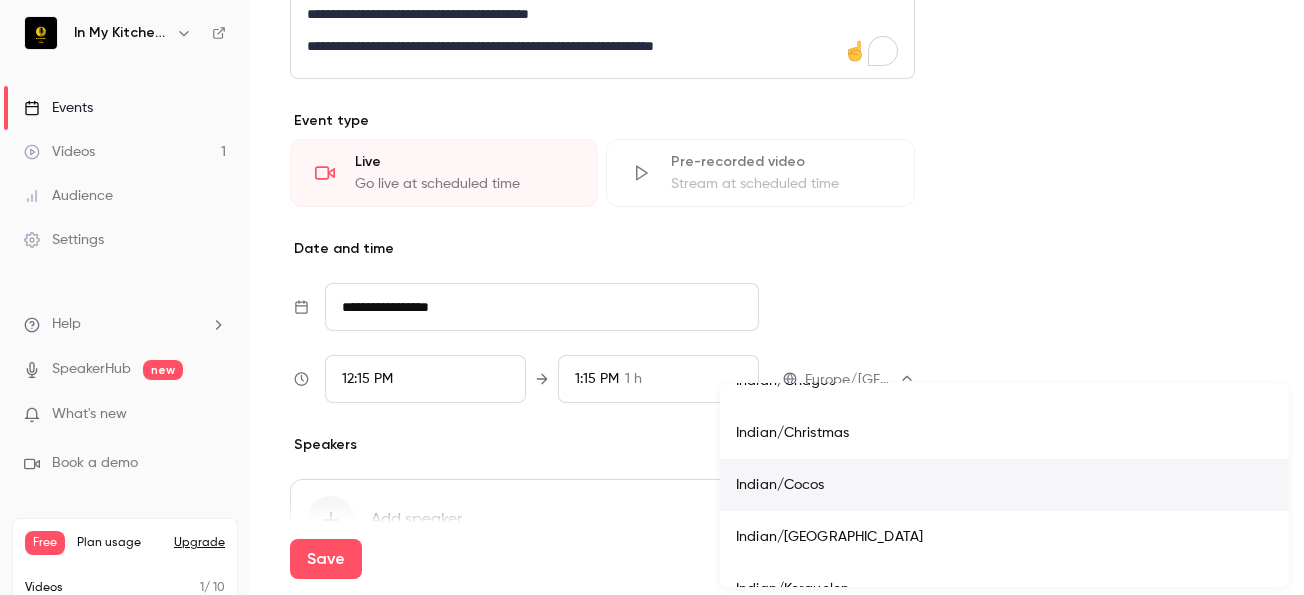 type 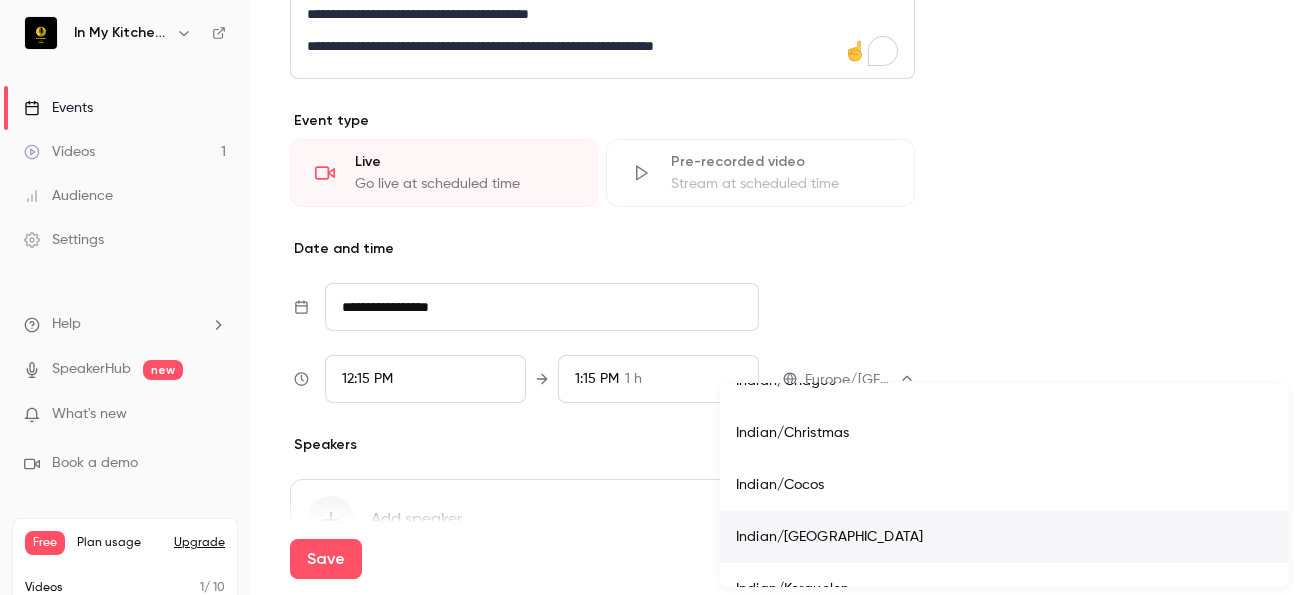 type 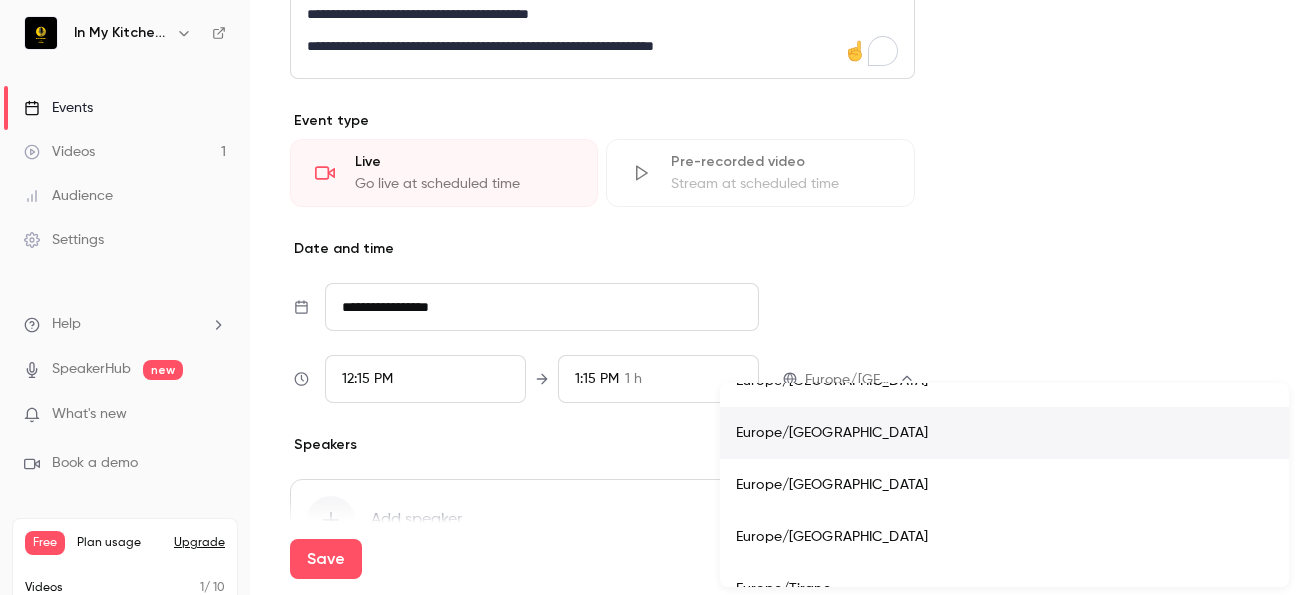 type 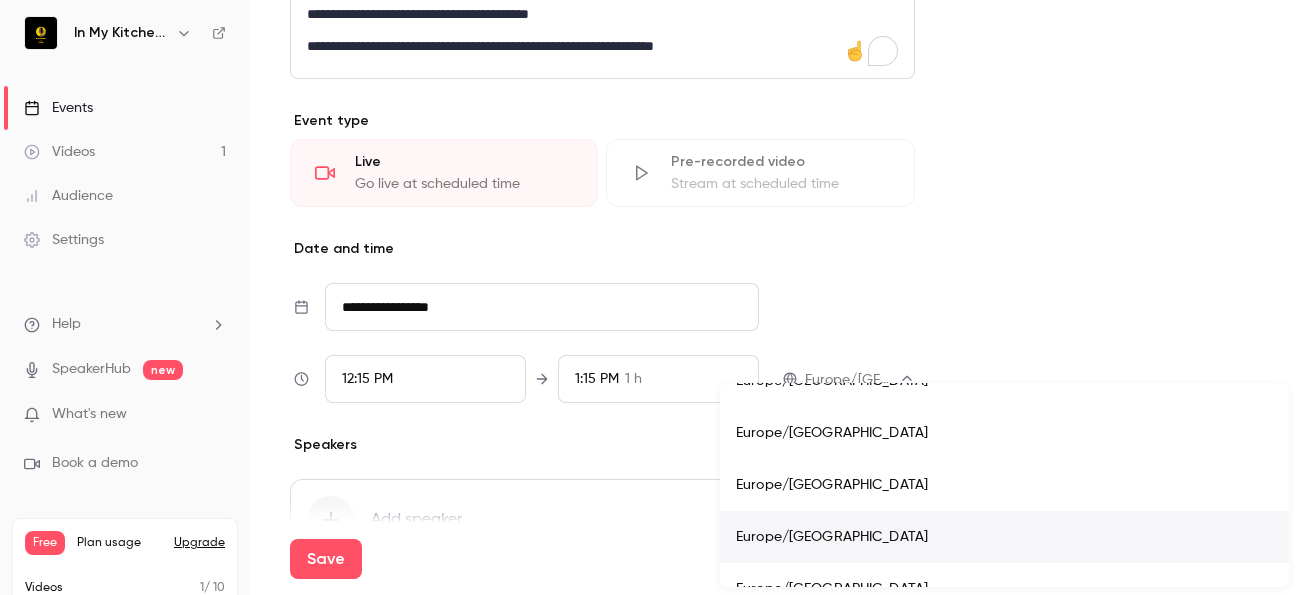 type 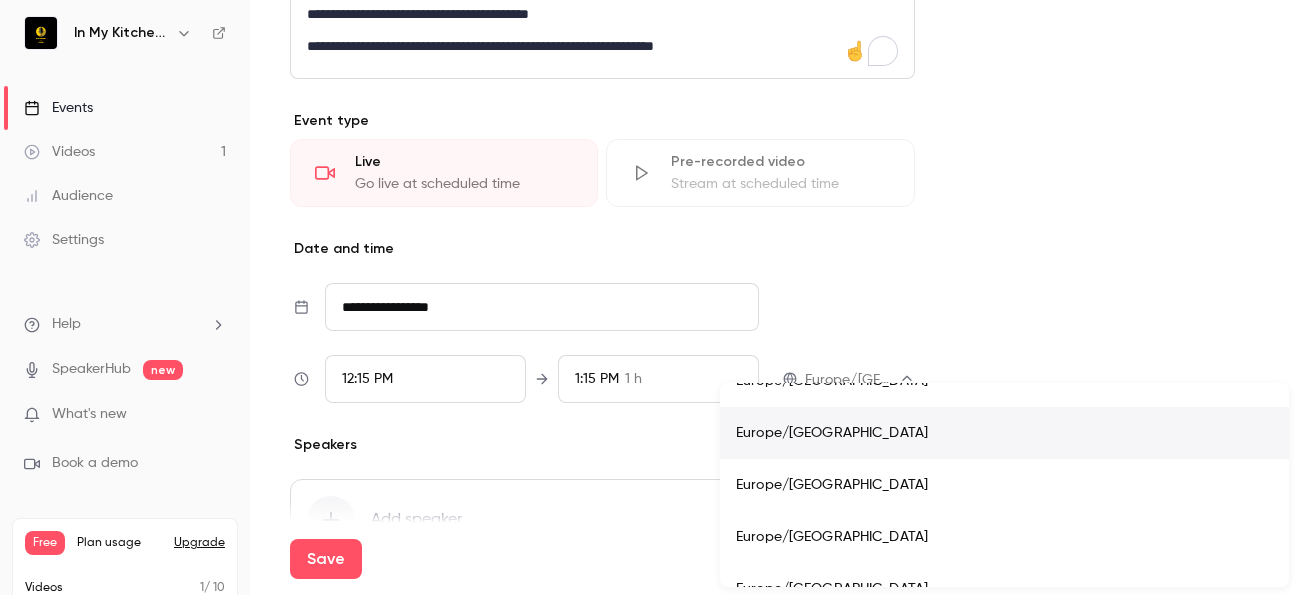 type 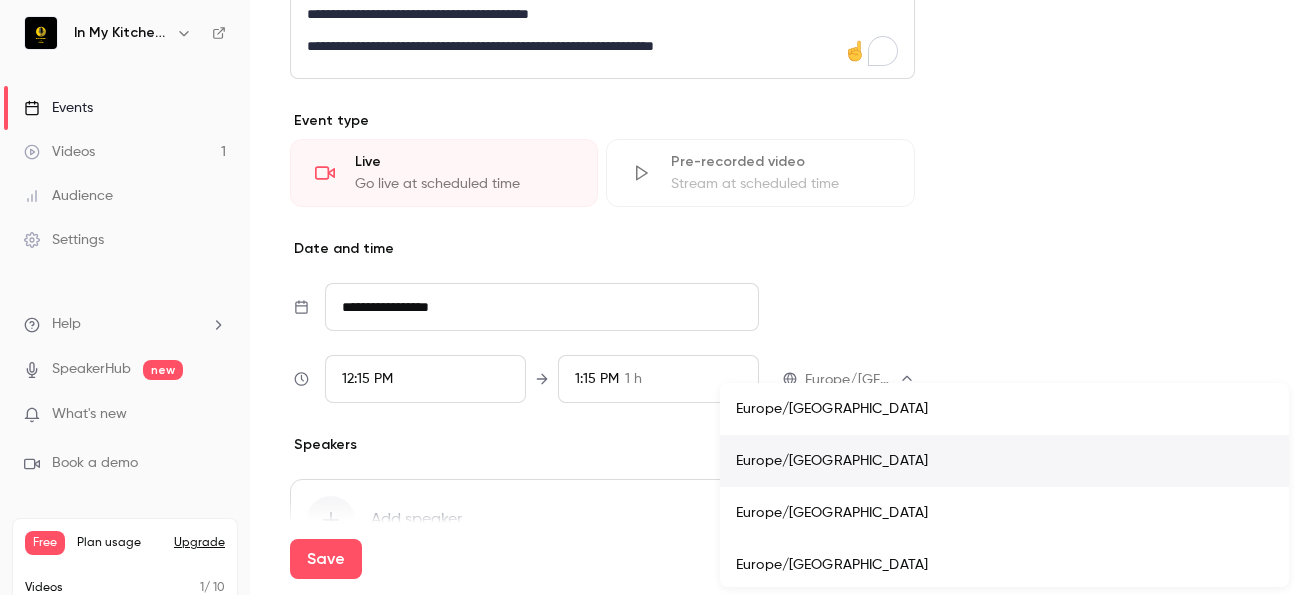 type 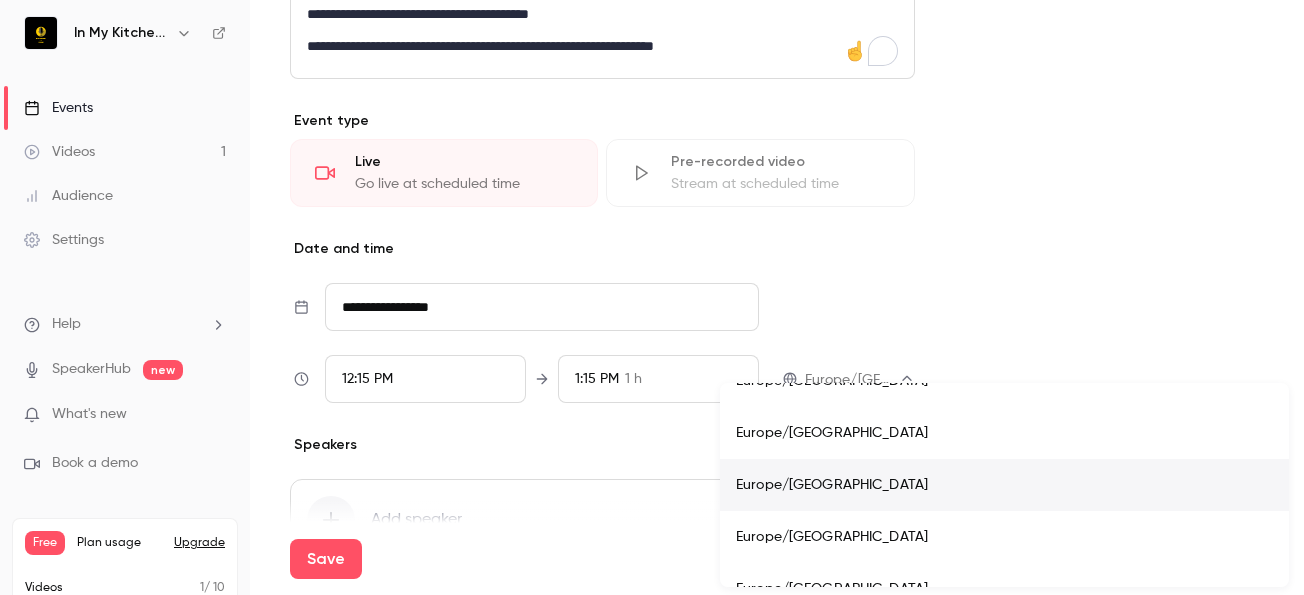 type 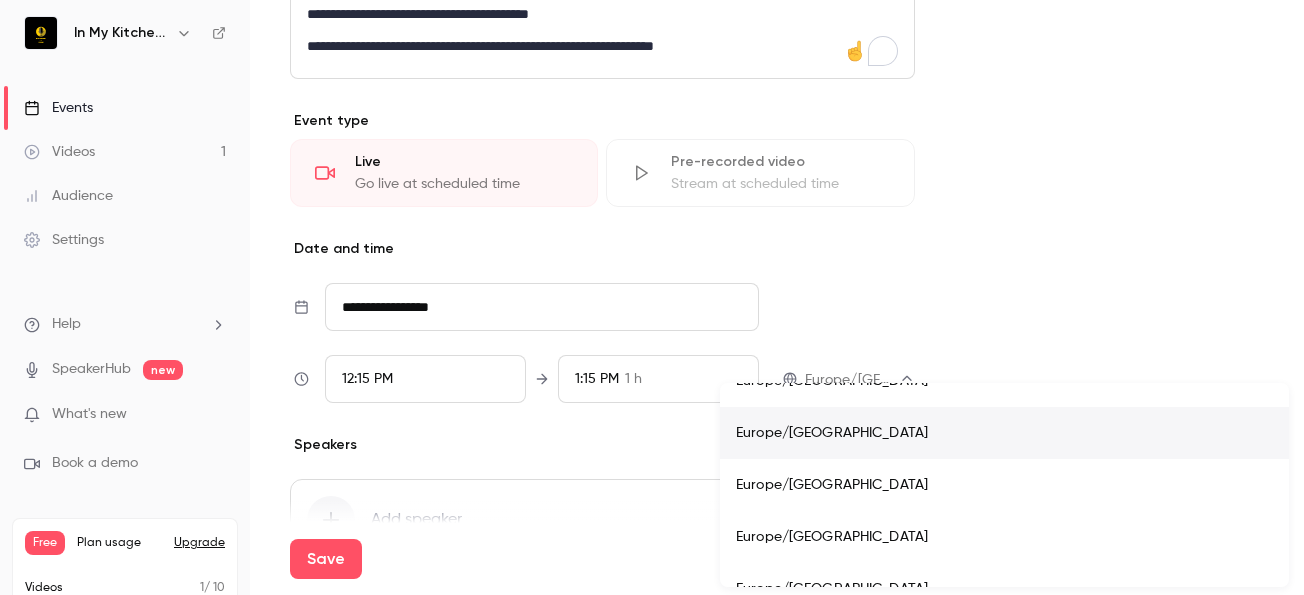 type 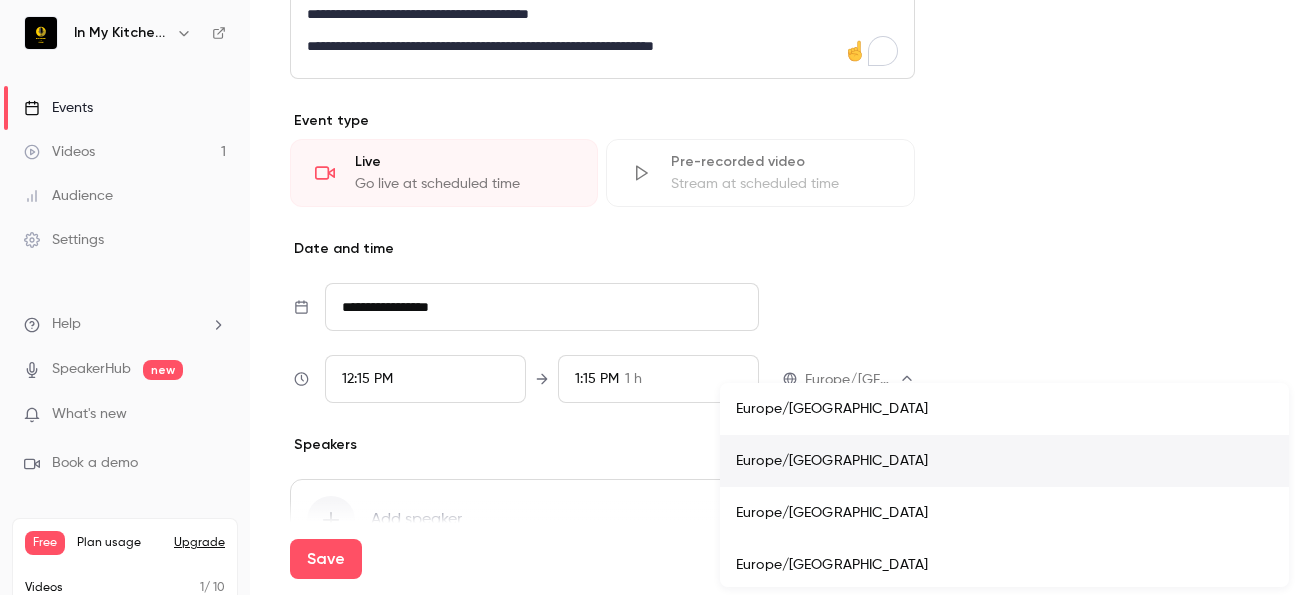 type 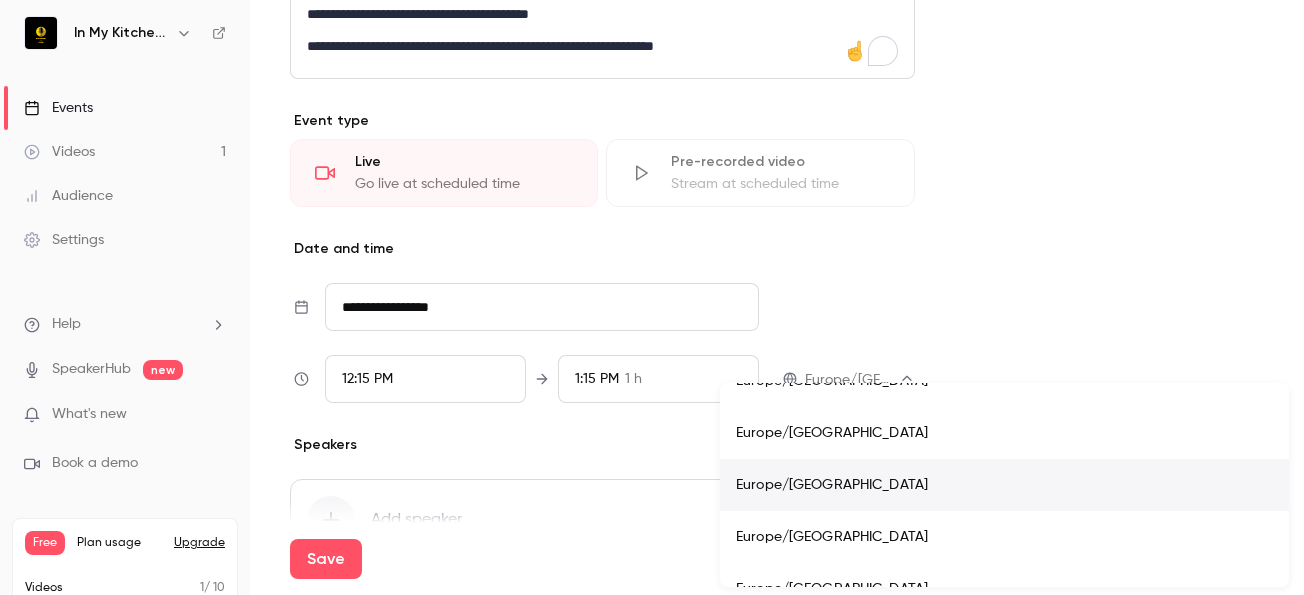 type 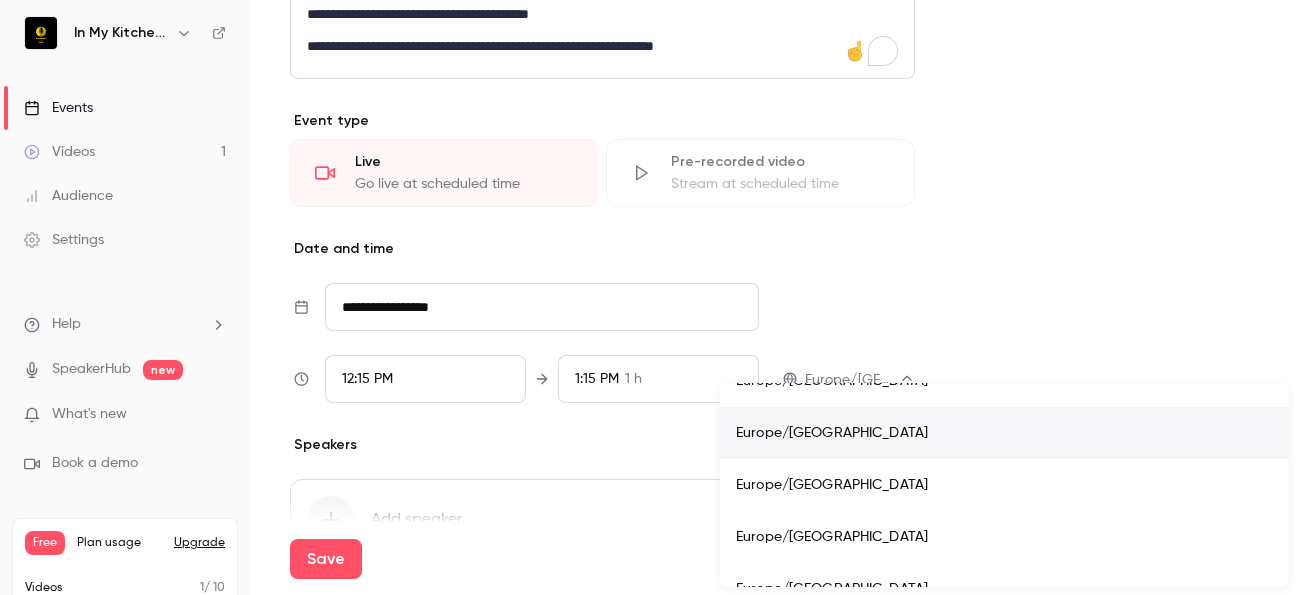 type 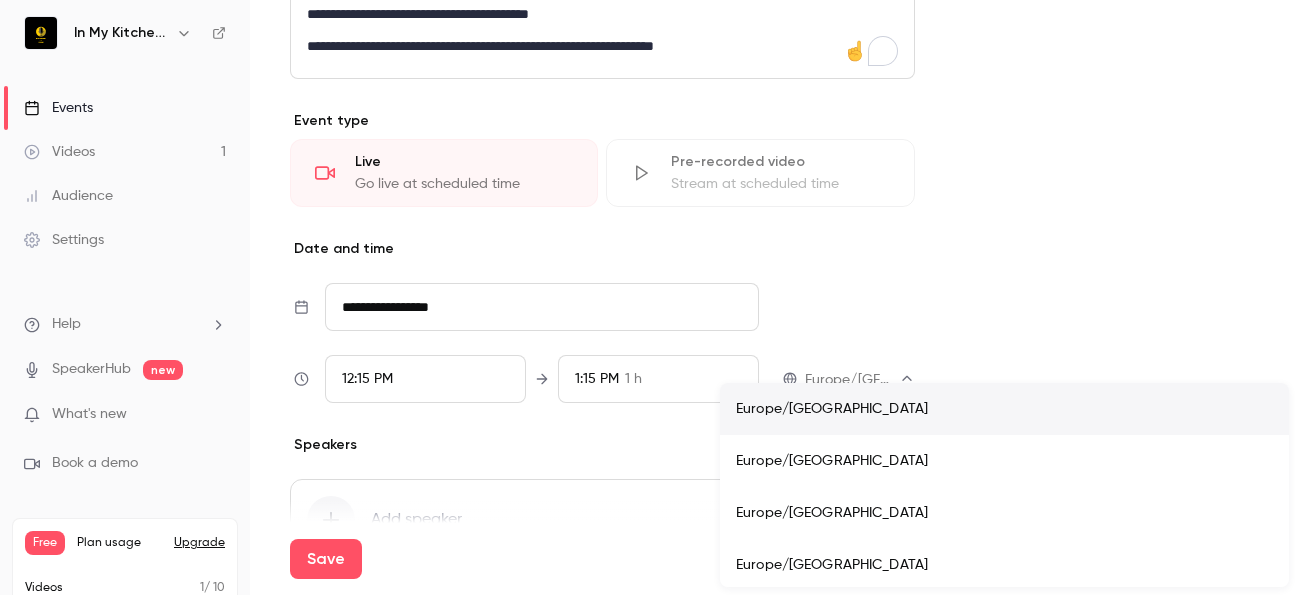 type 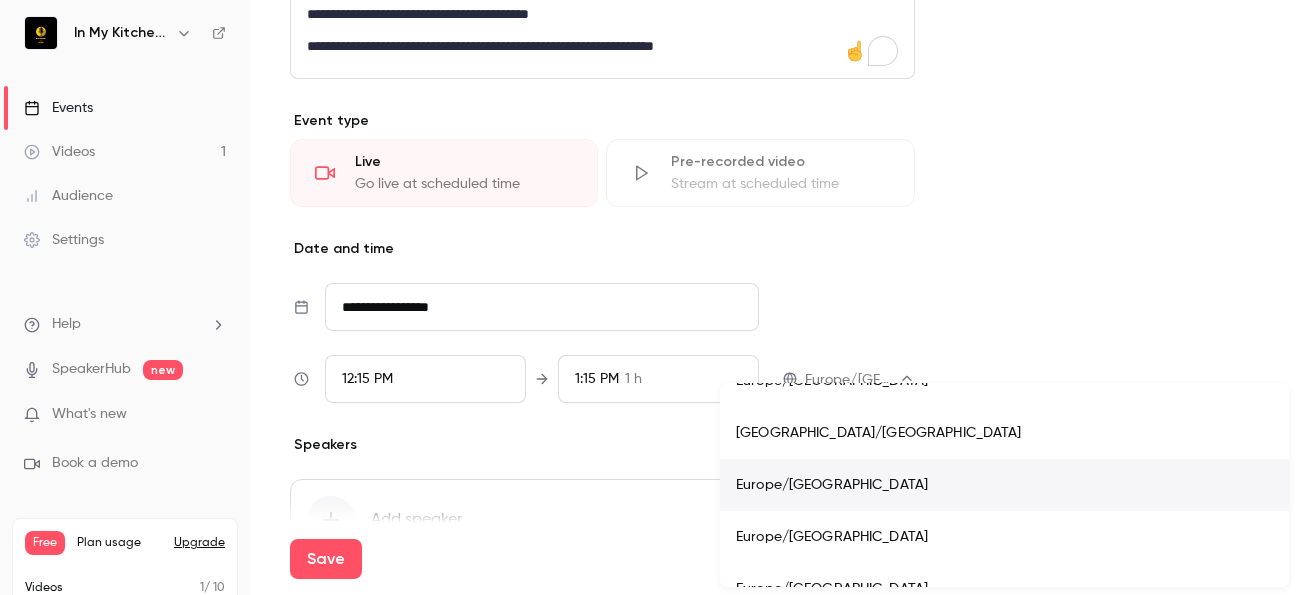 type 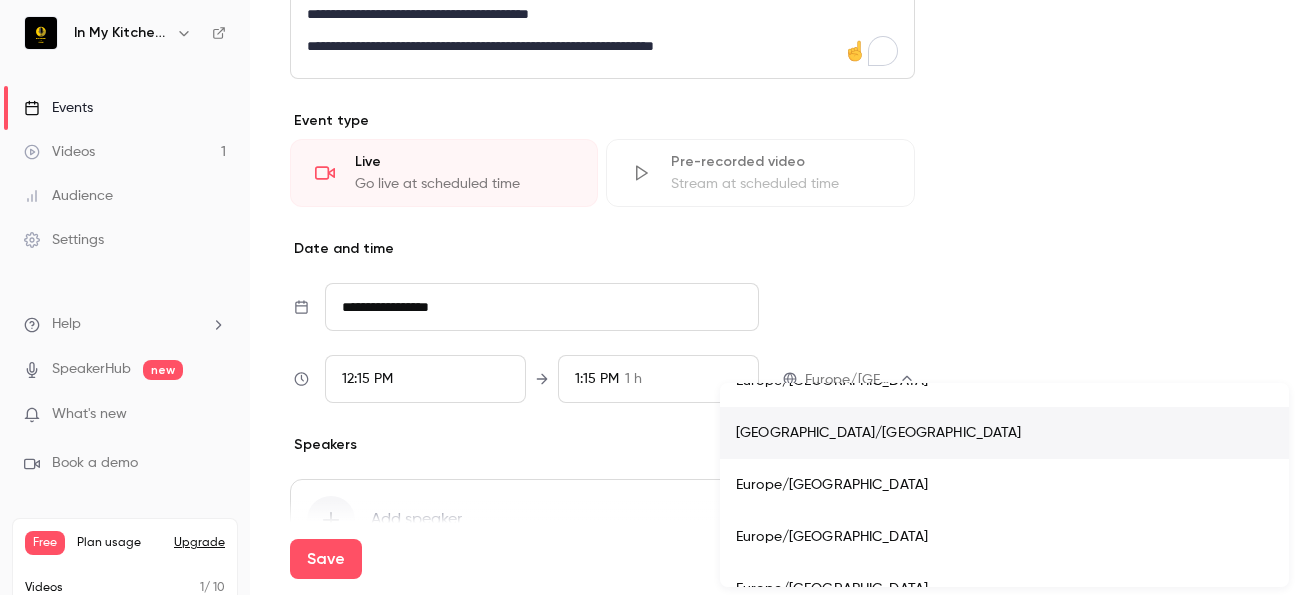 scroll, scrollTop: 17844, scrollLeft: 0, axis: vertical 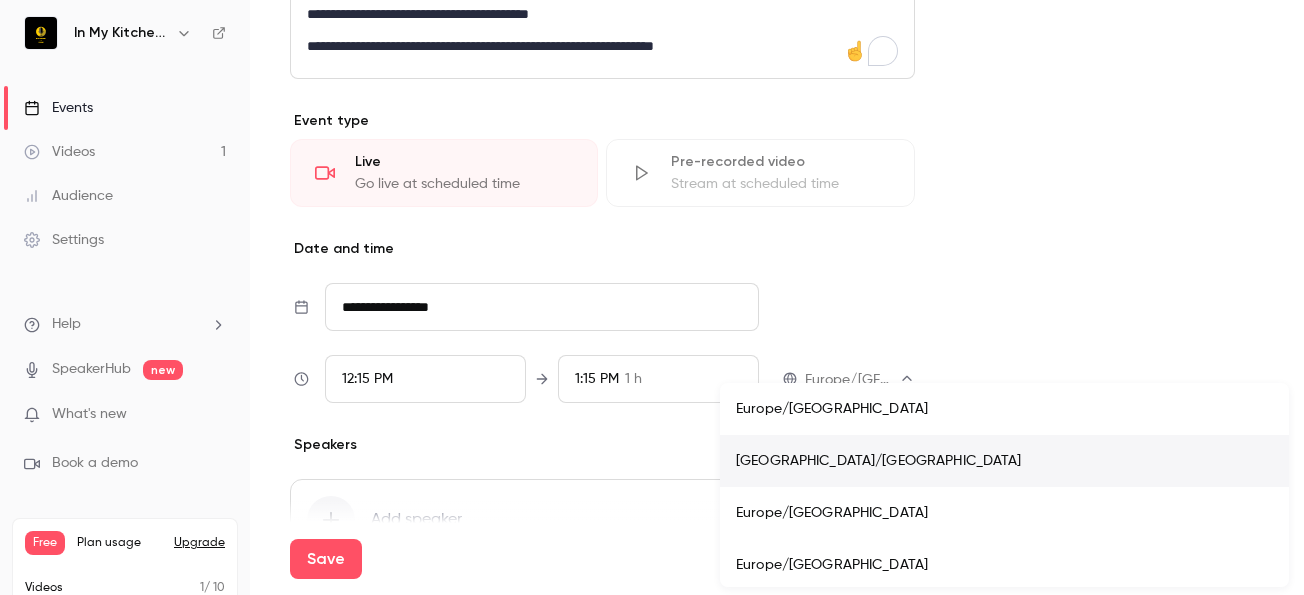 type 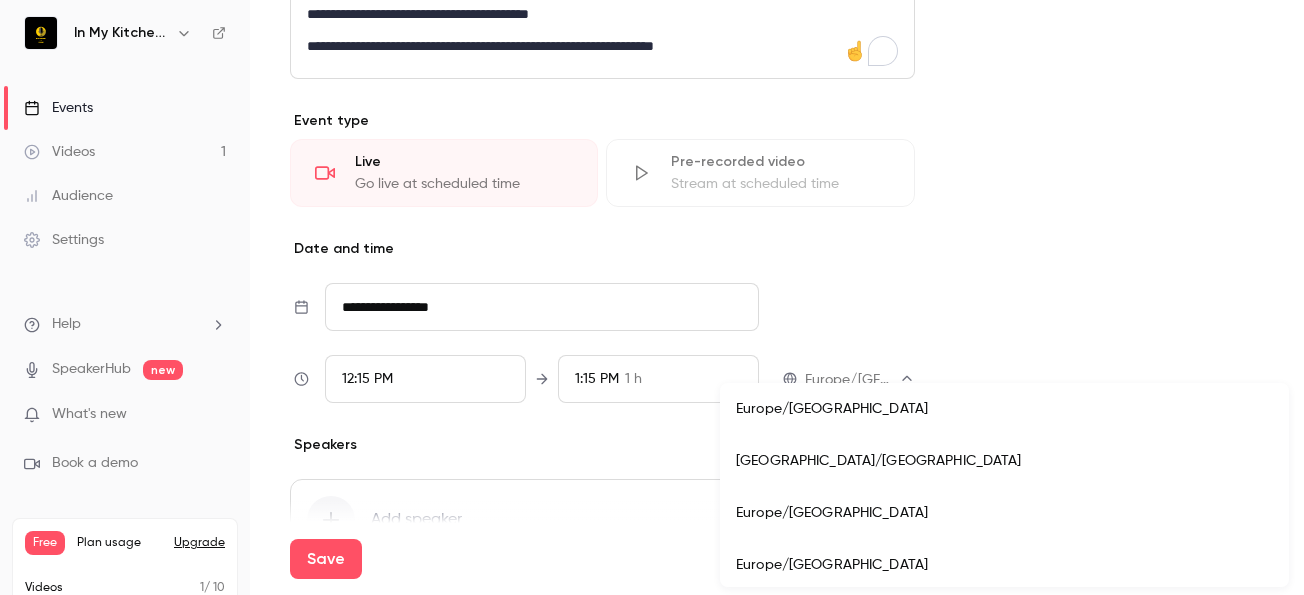 scroll, scrollTop: 17716, scrollLeft: 0, axis: vertical 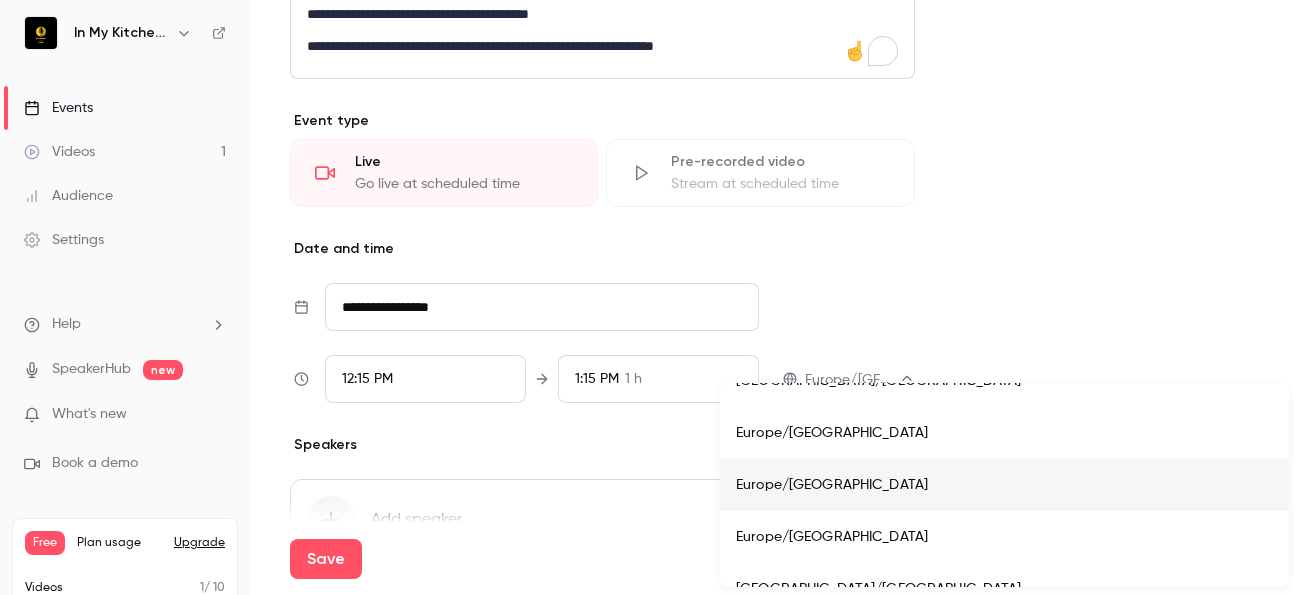 type 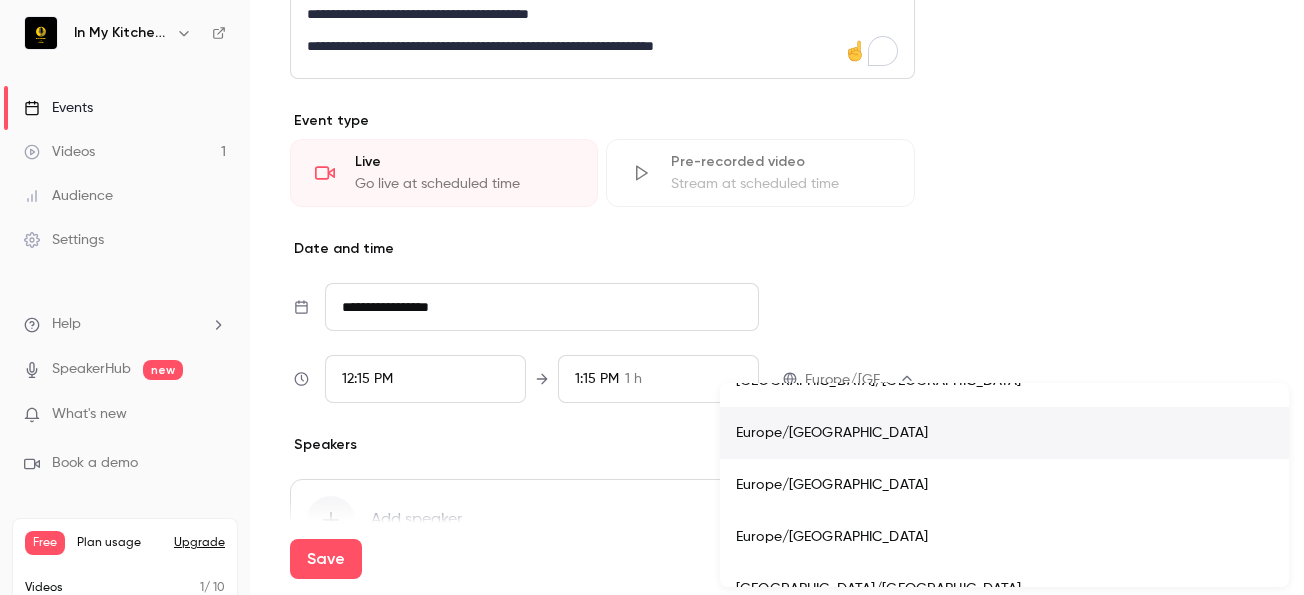 type 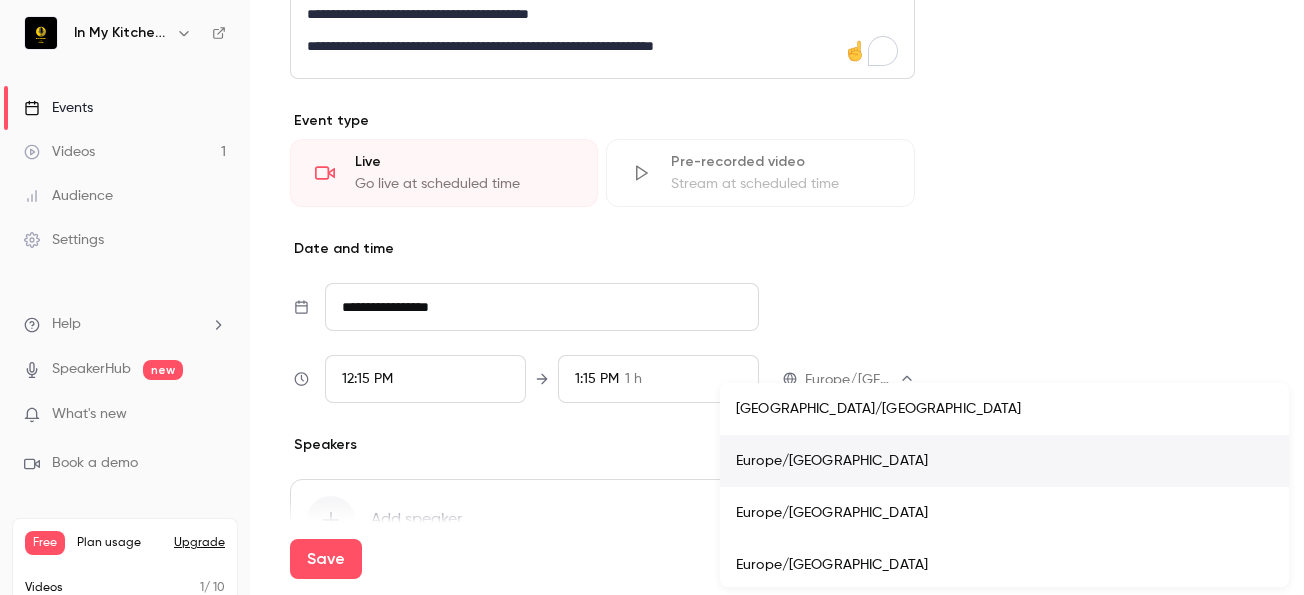 type 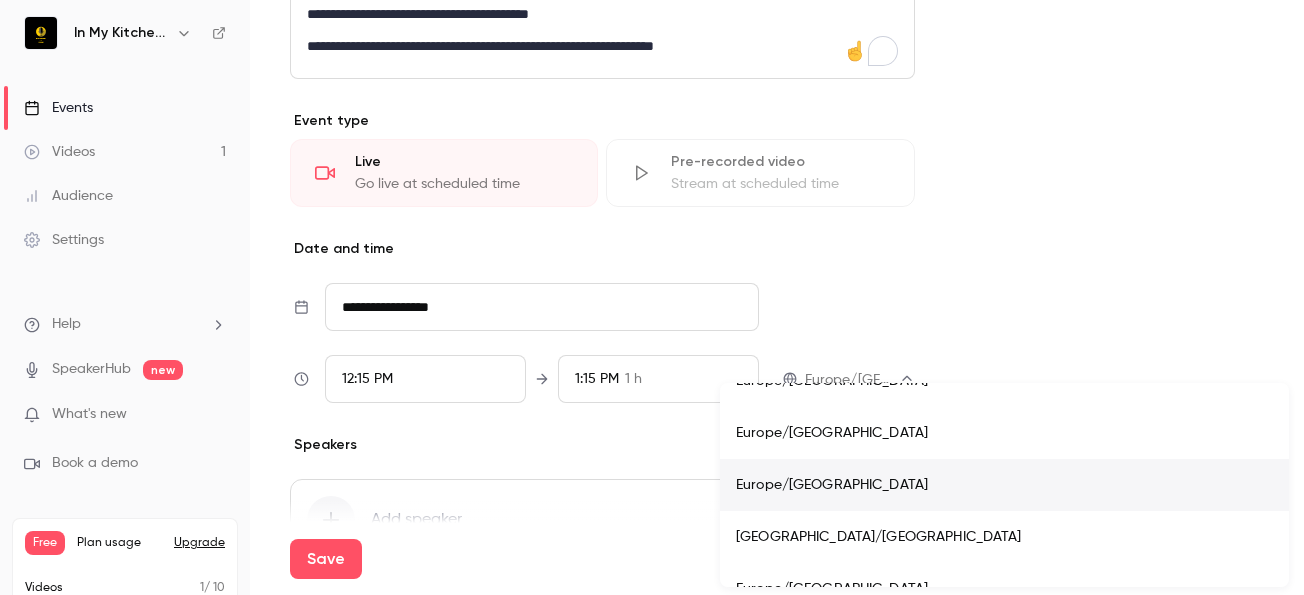 type 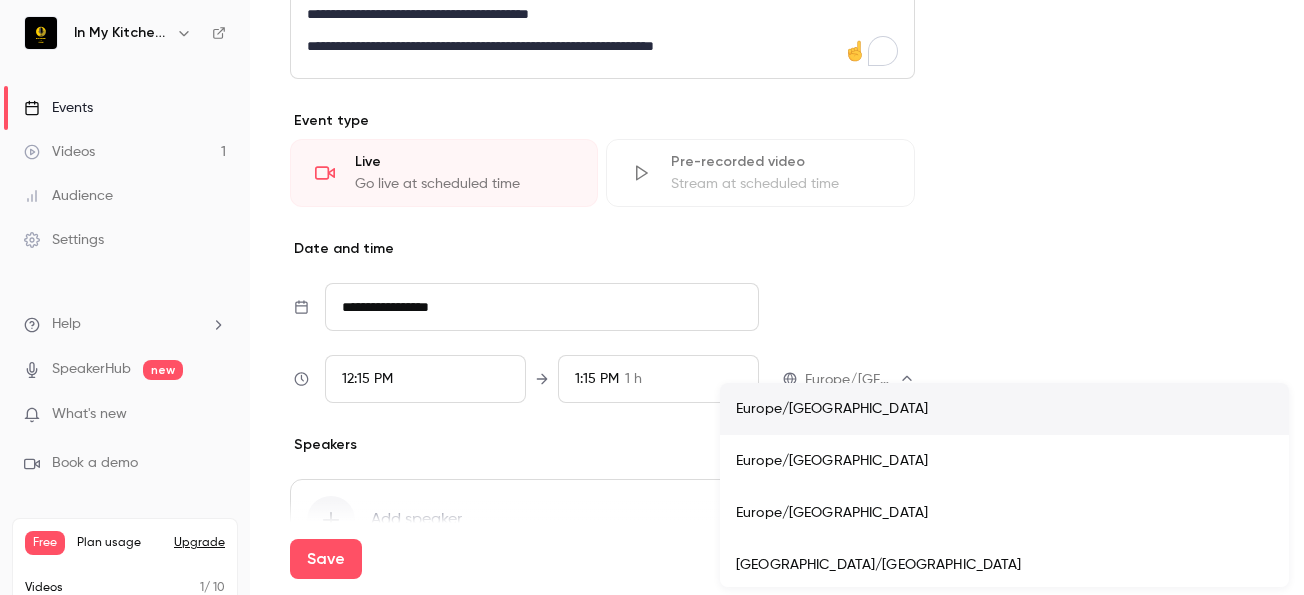 type 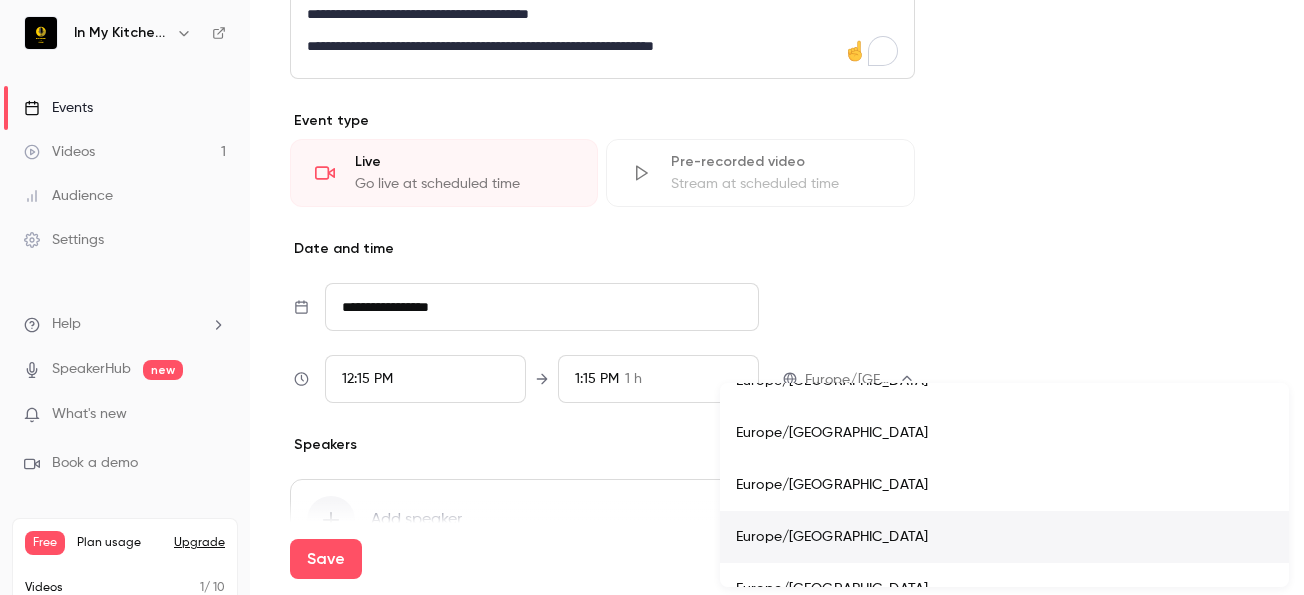 type 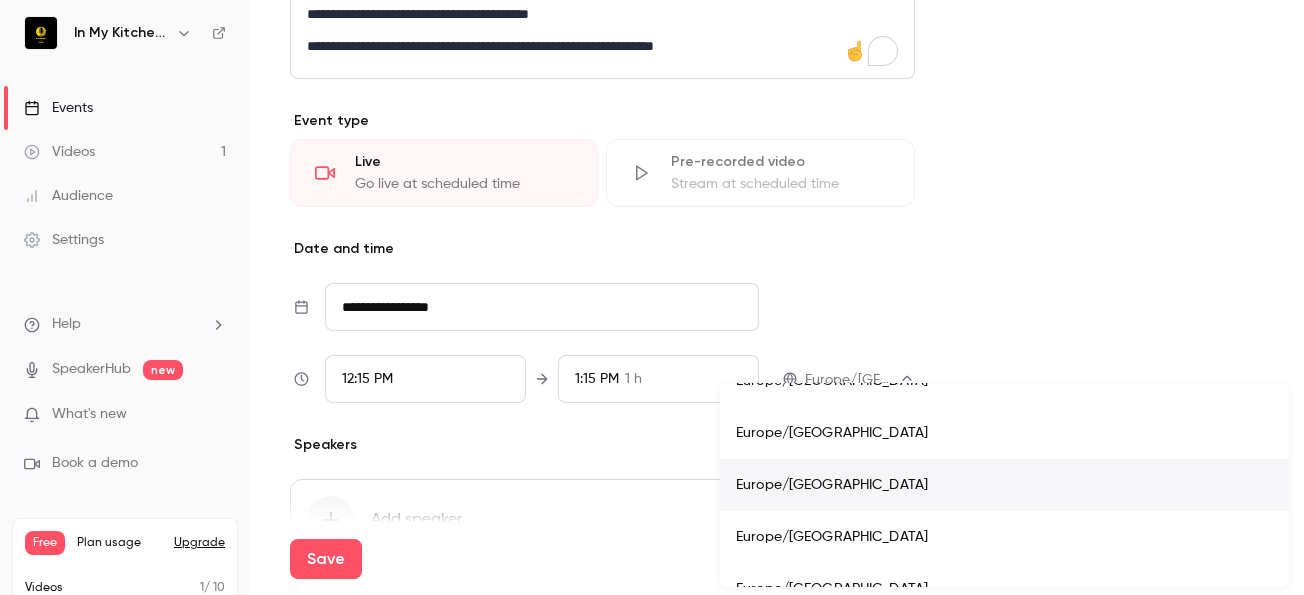 type 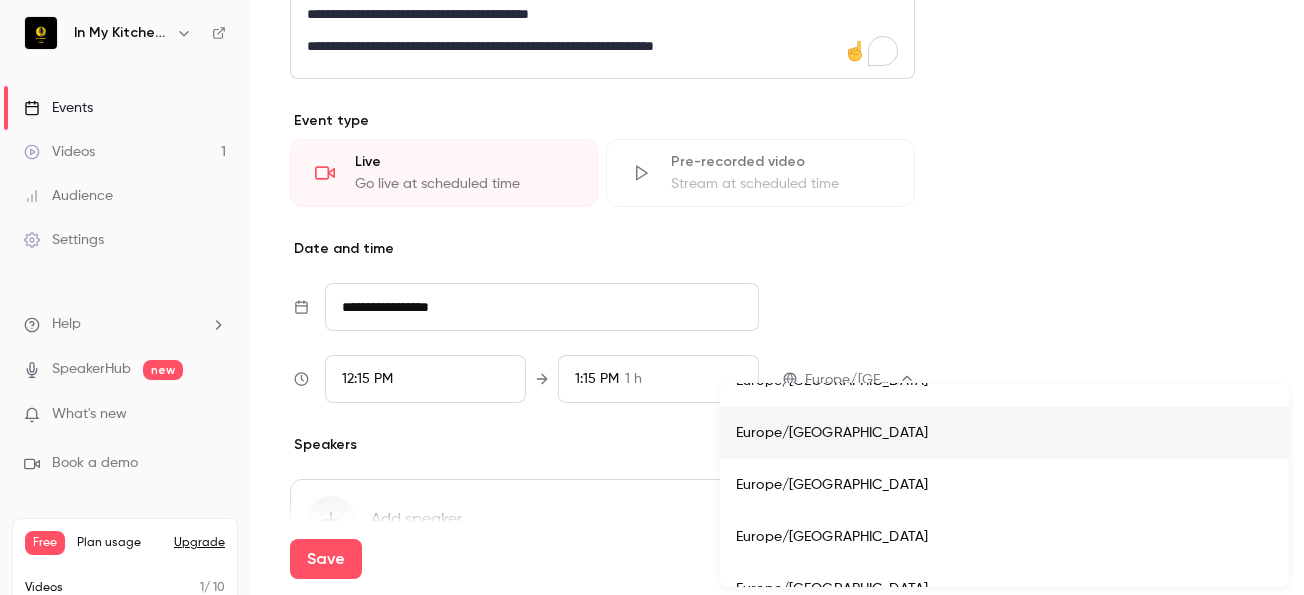 type 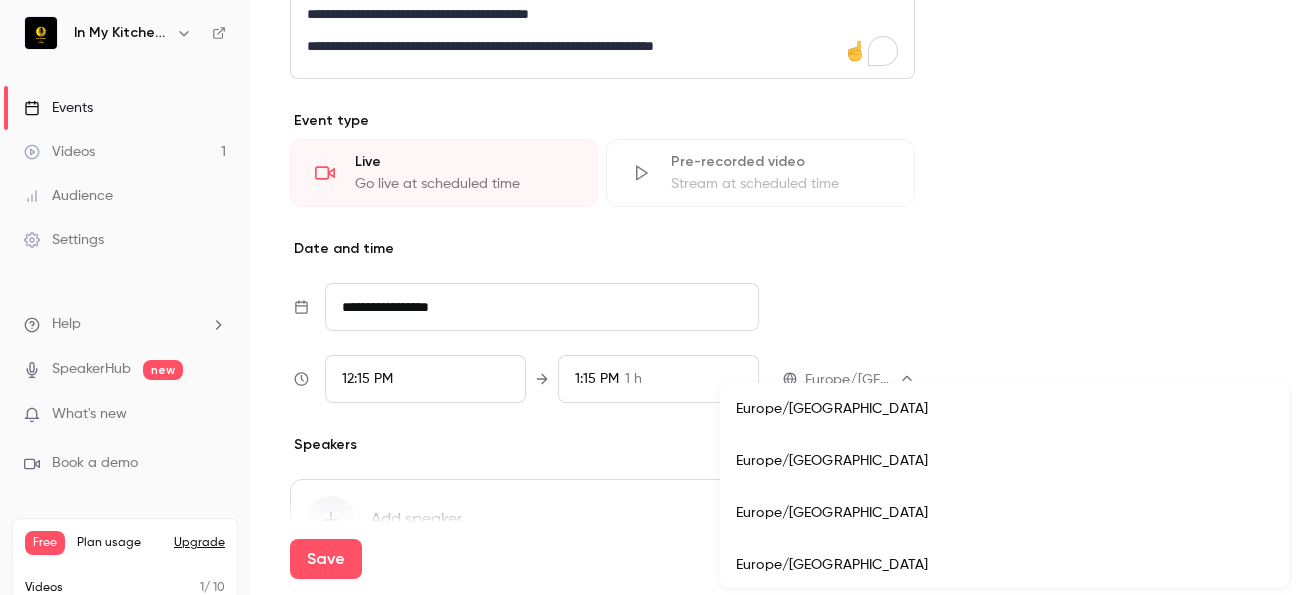 type 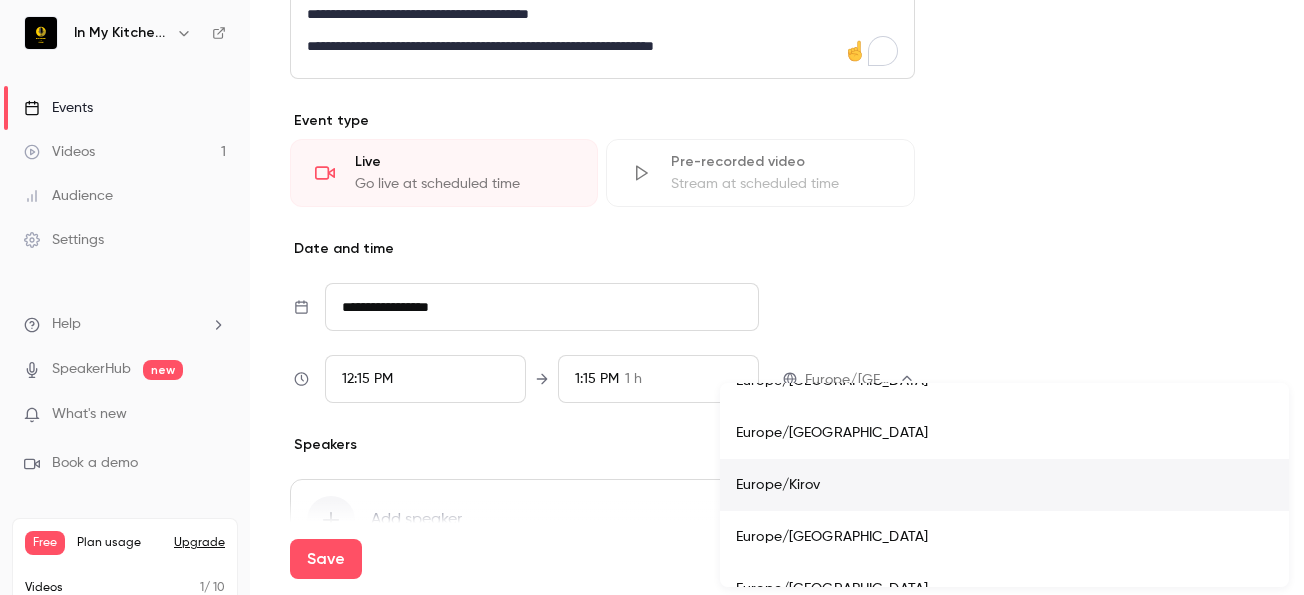 type 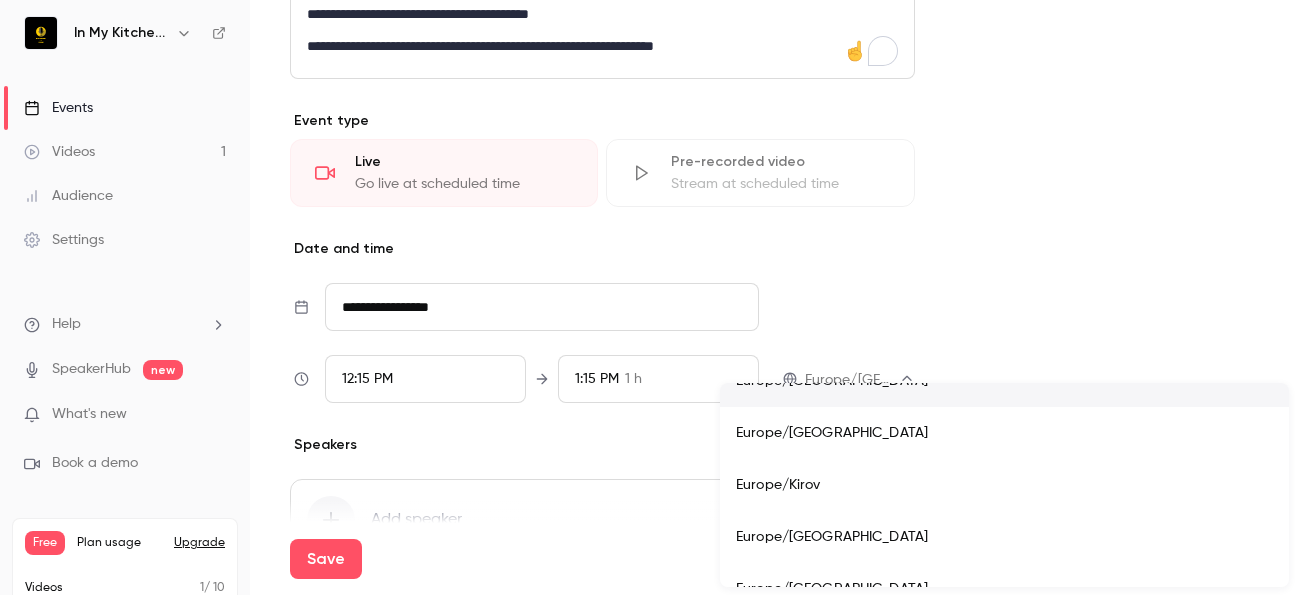 type 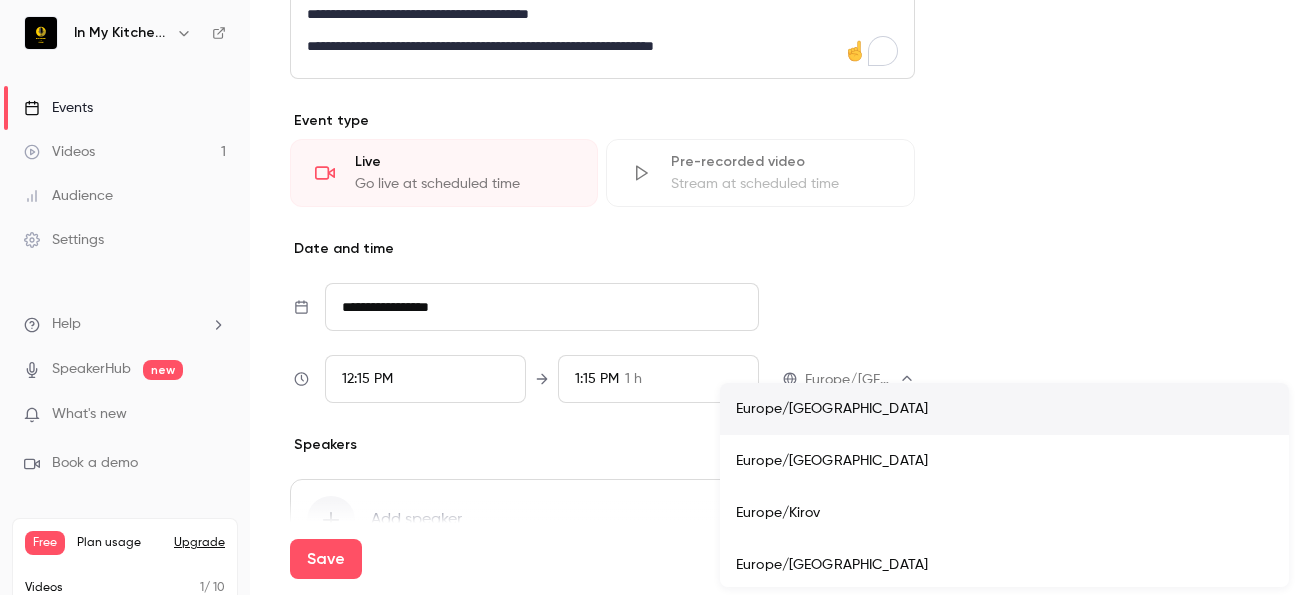 type 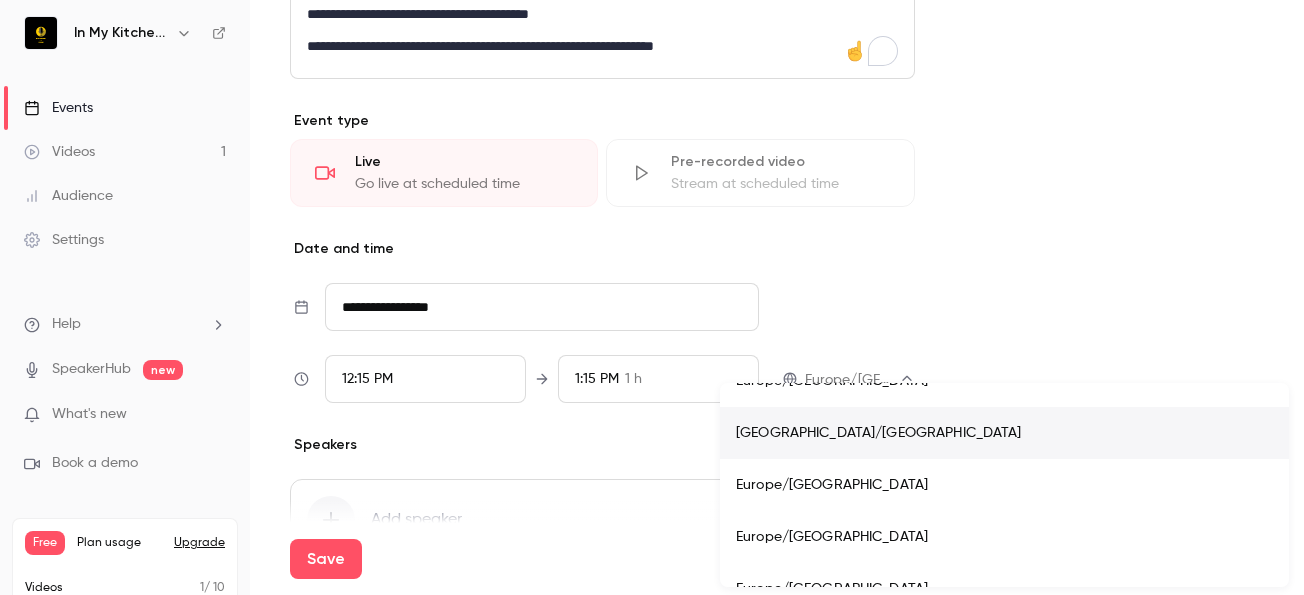 type 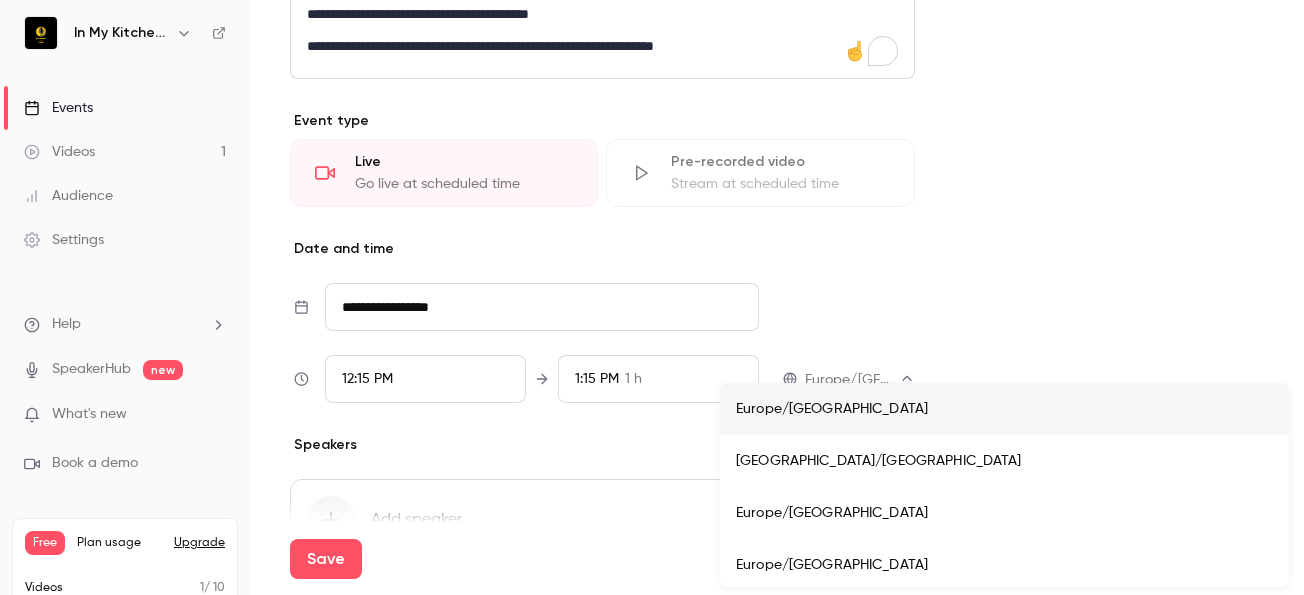 type 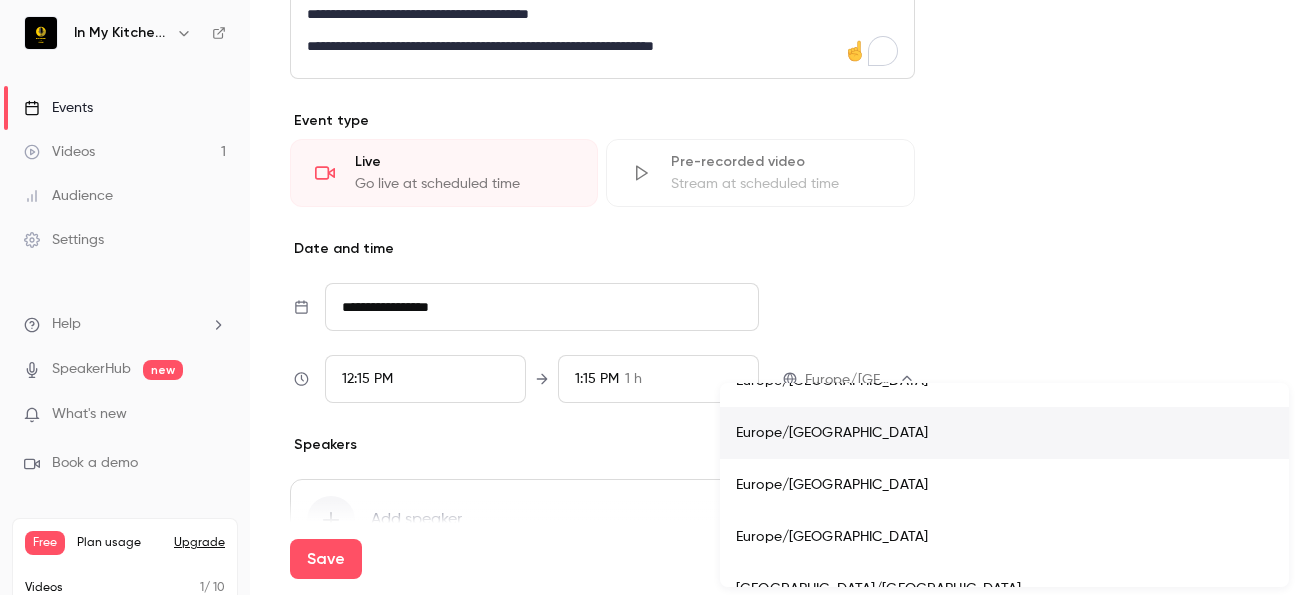 type 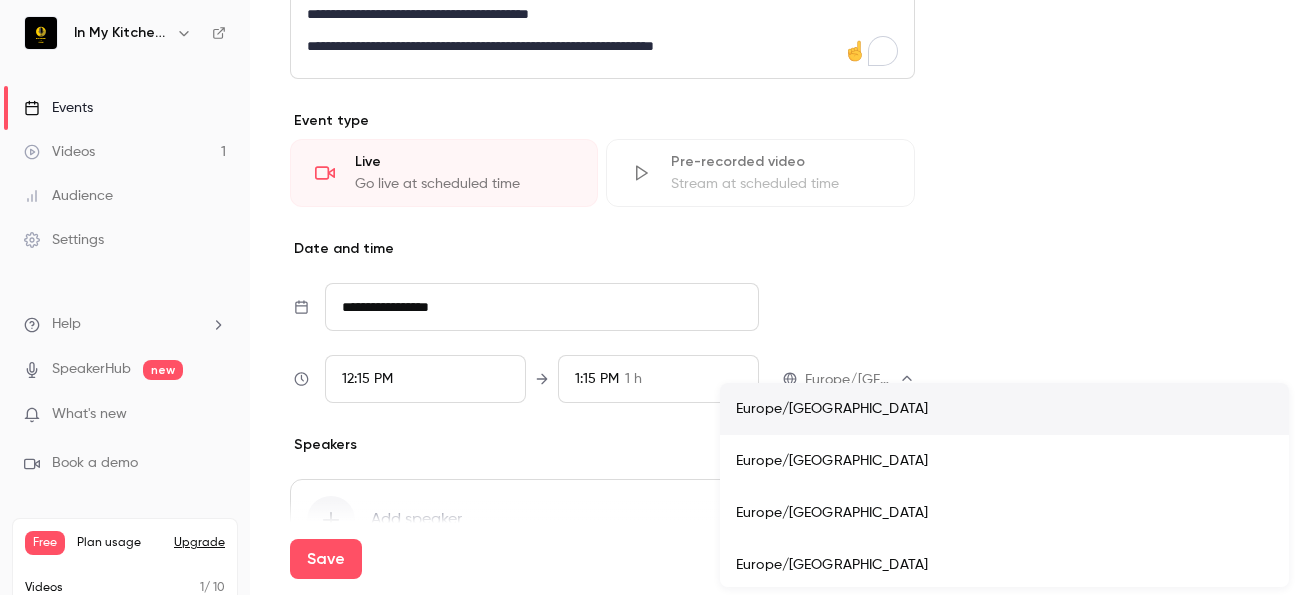 type 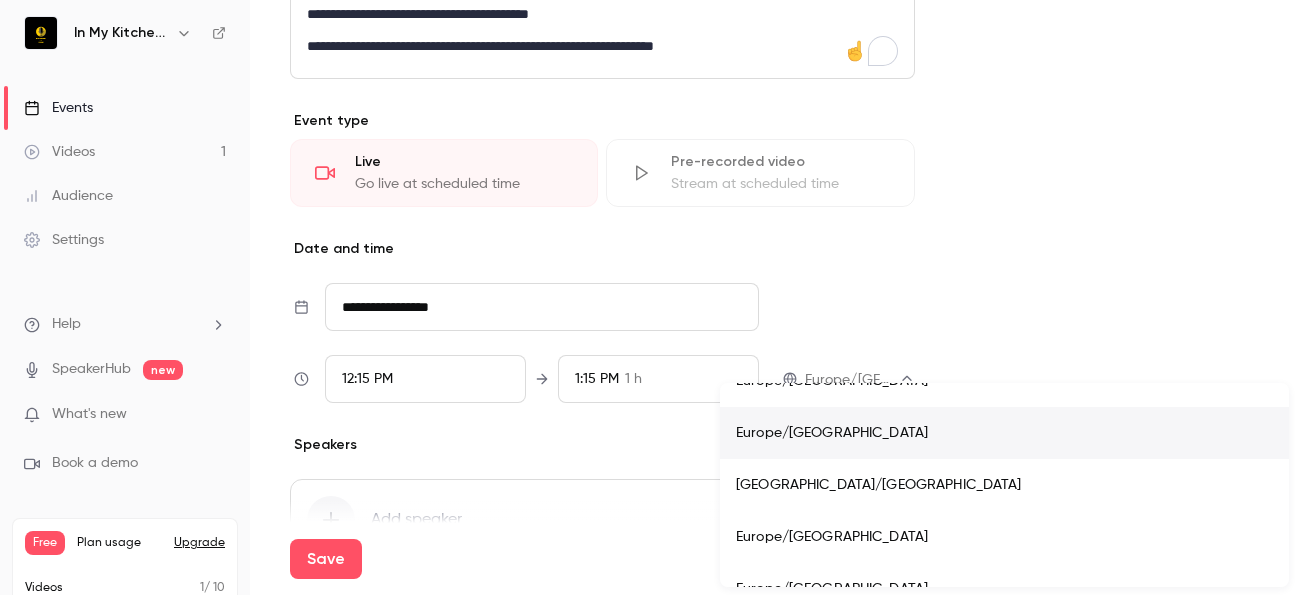 type 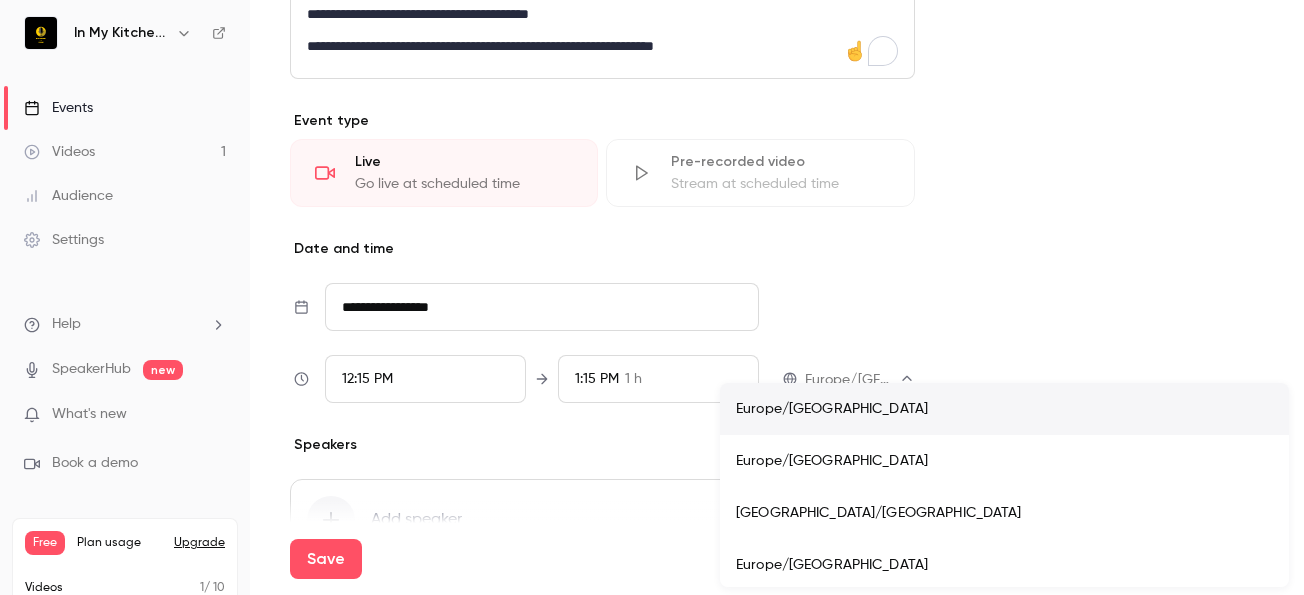 type 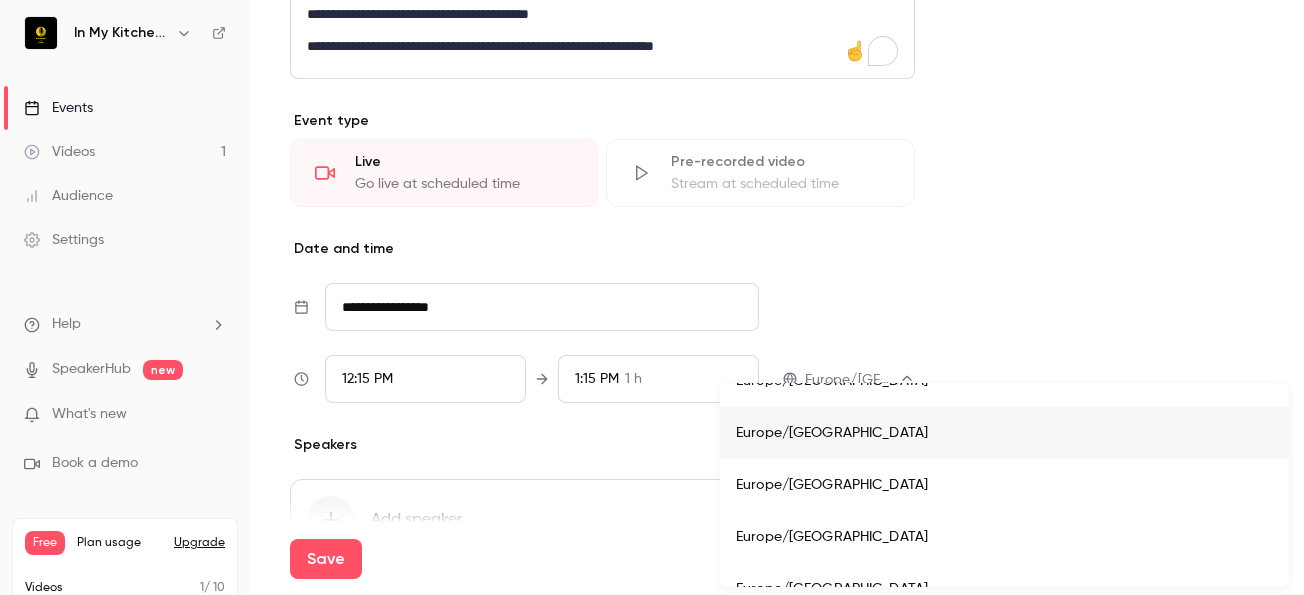 type 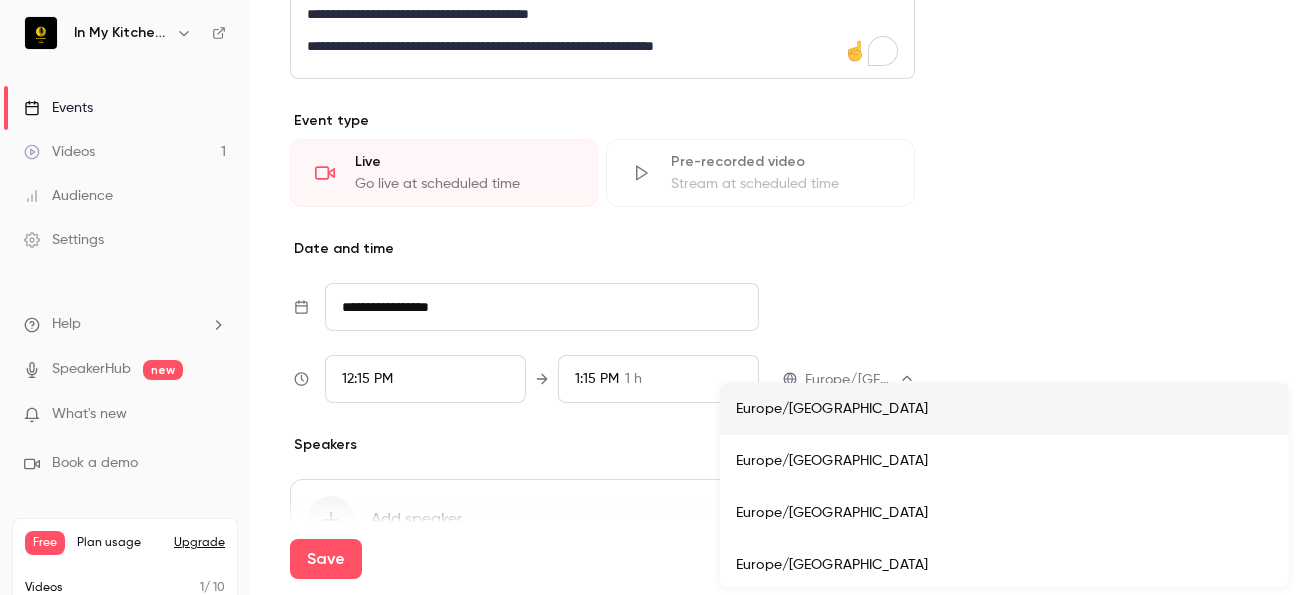 type 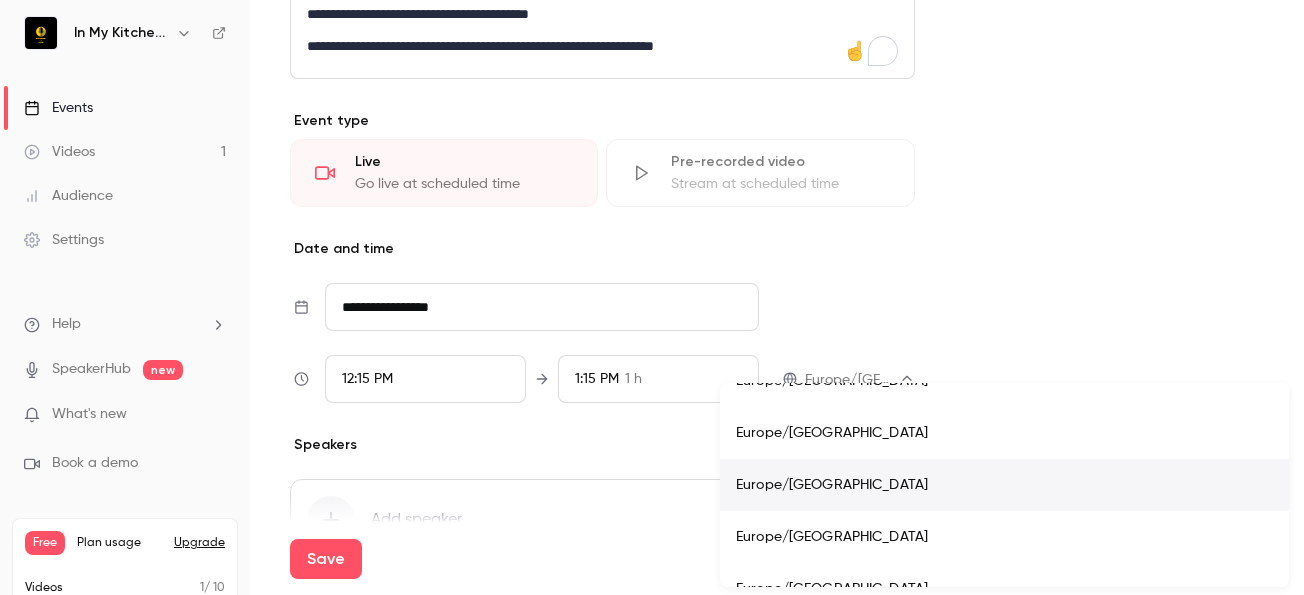 type 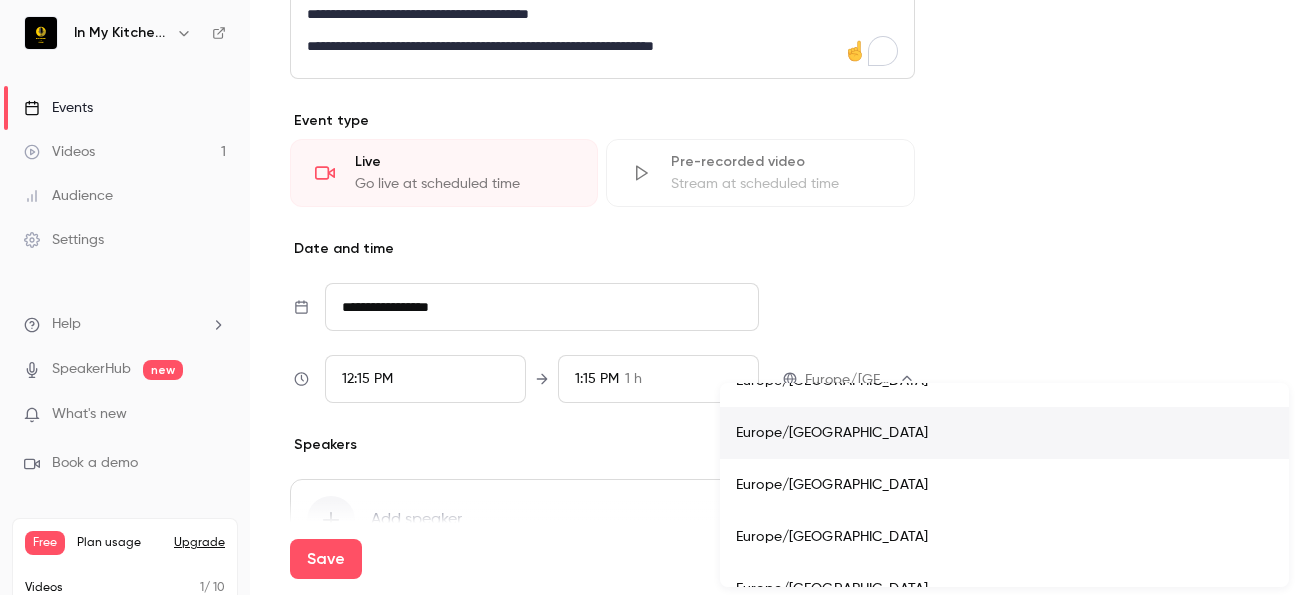type 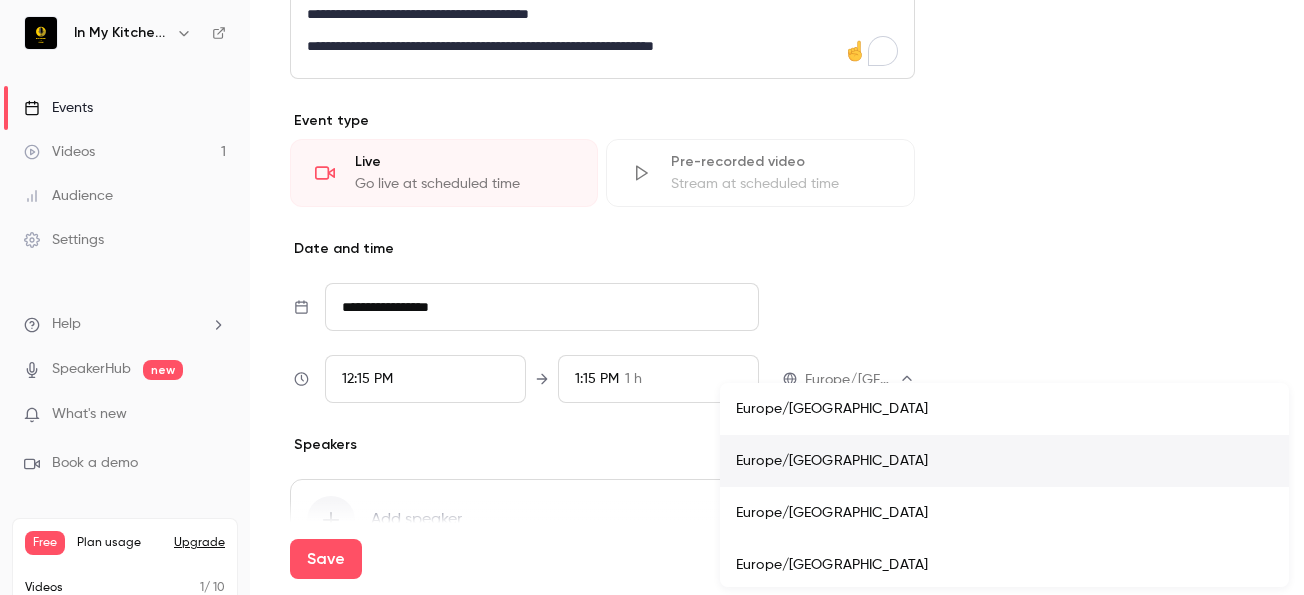 type 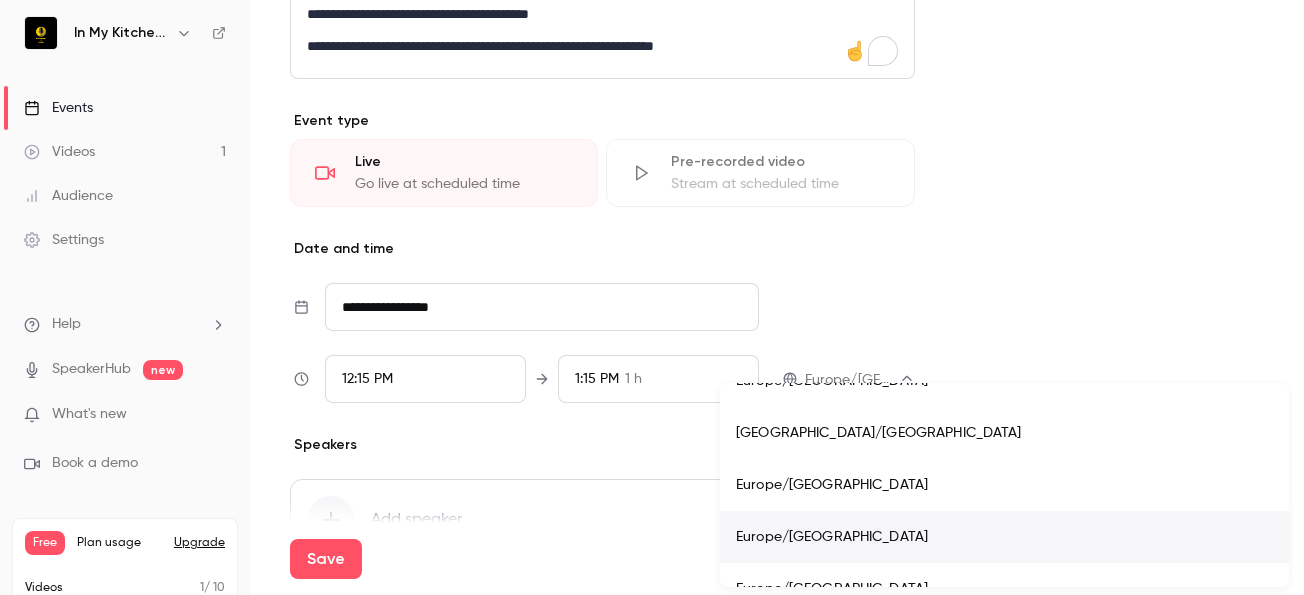 type 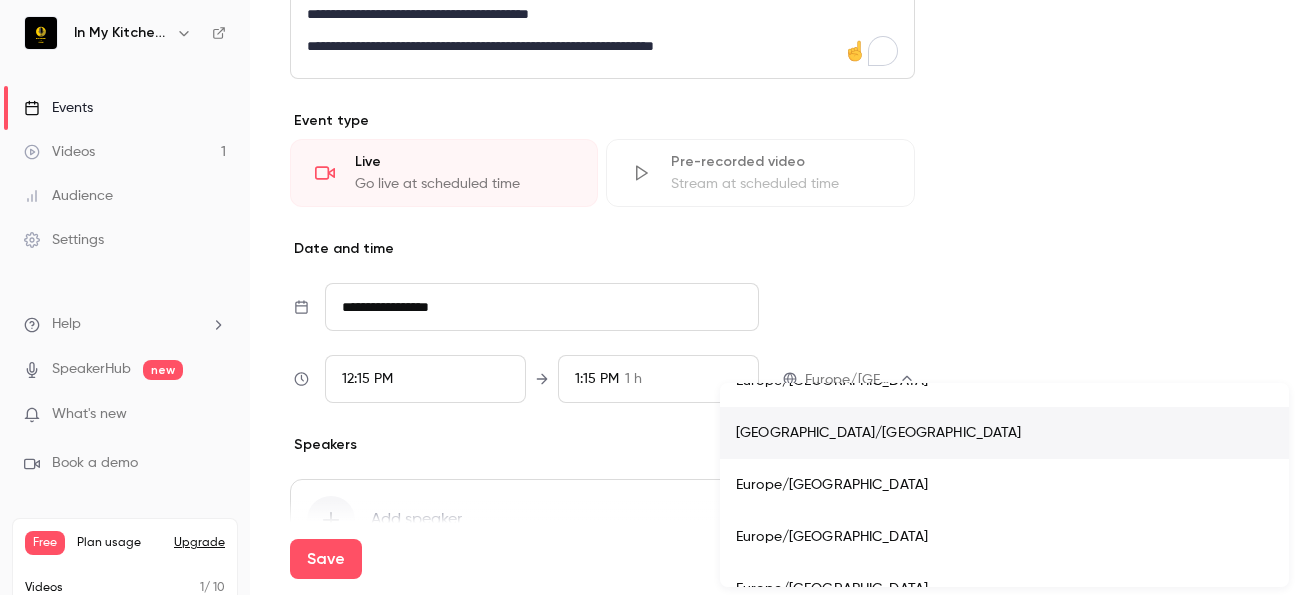 type 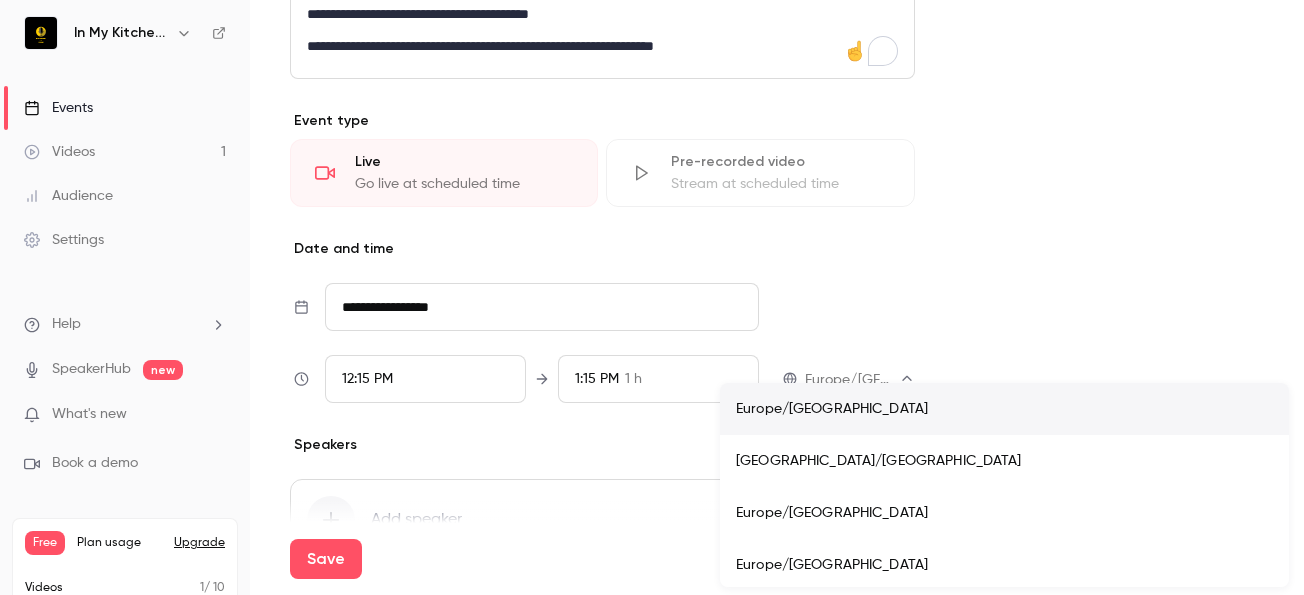 type 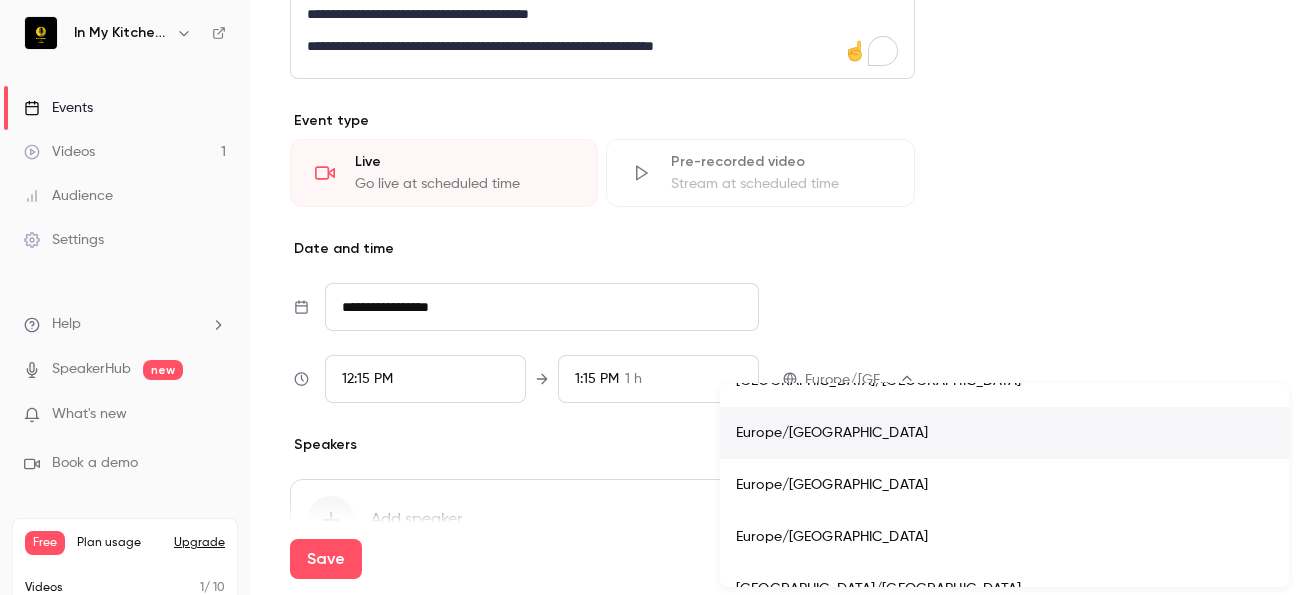 type 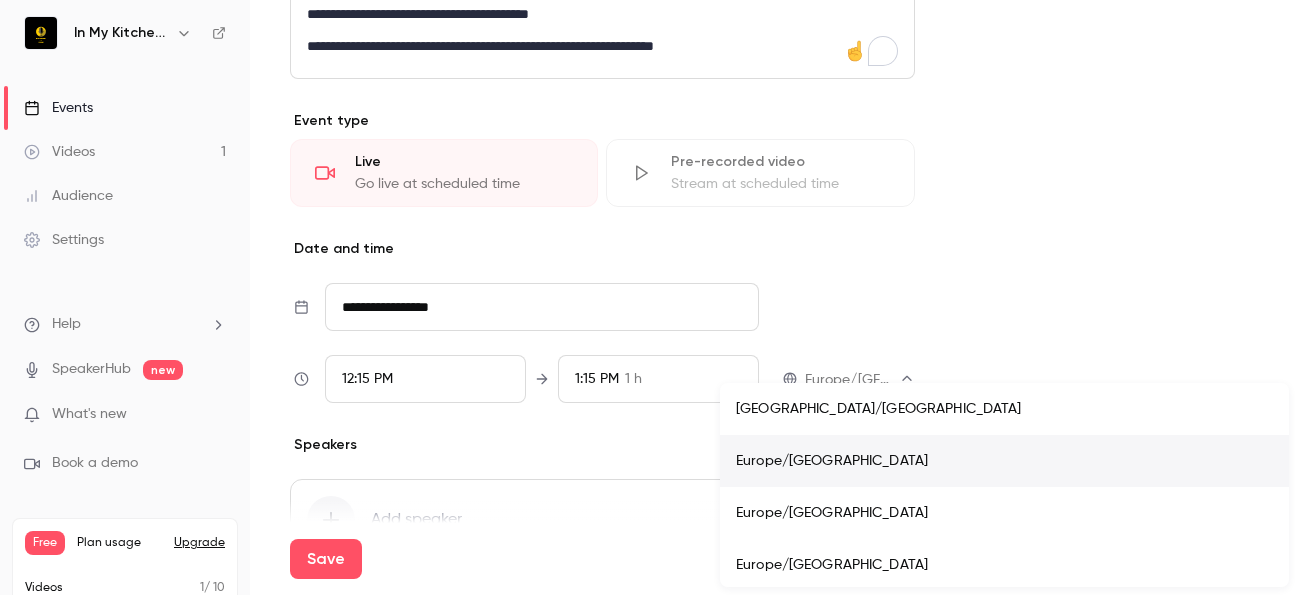 type 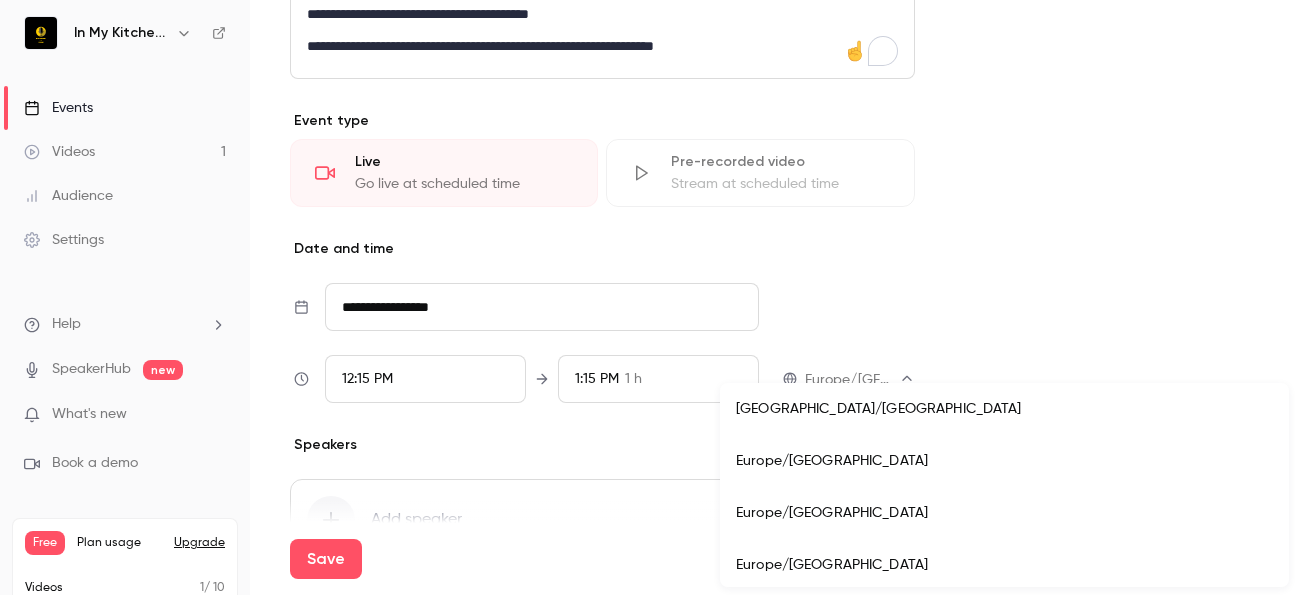 type 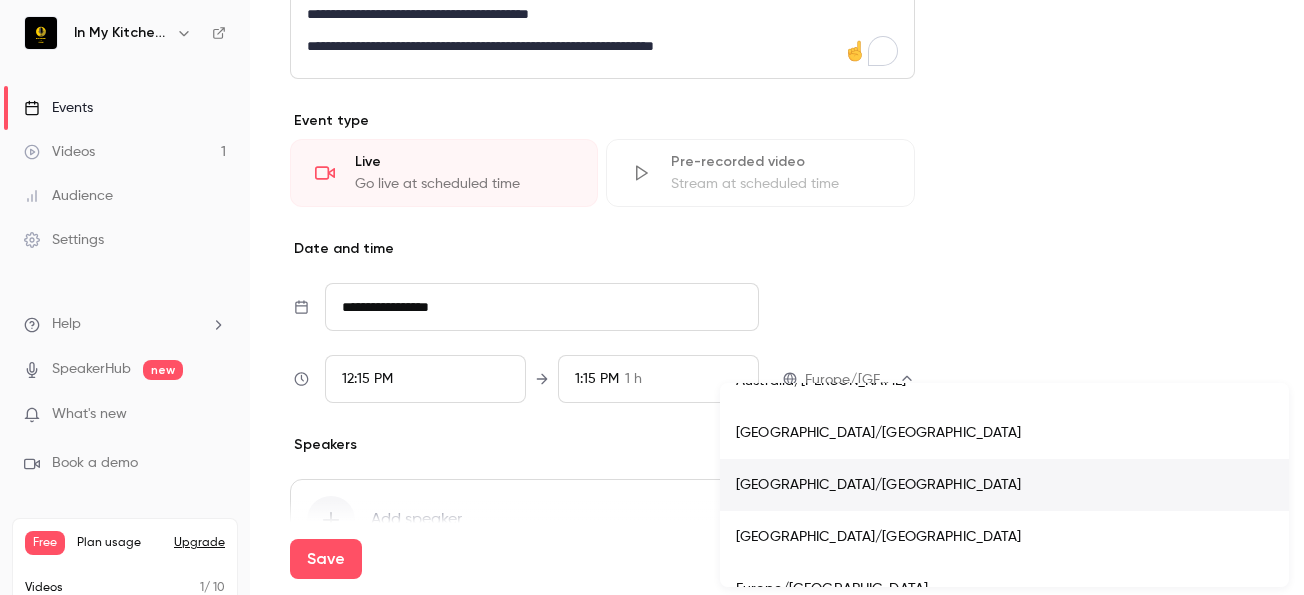 type 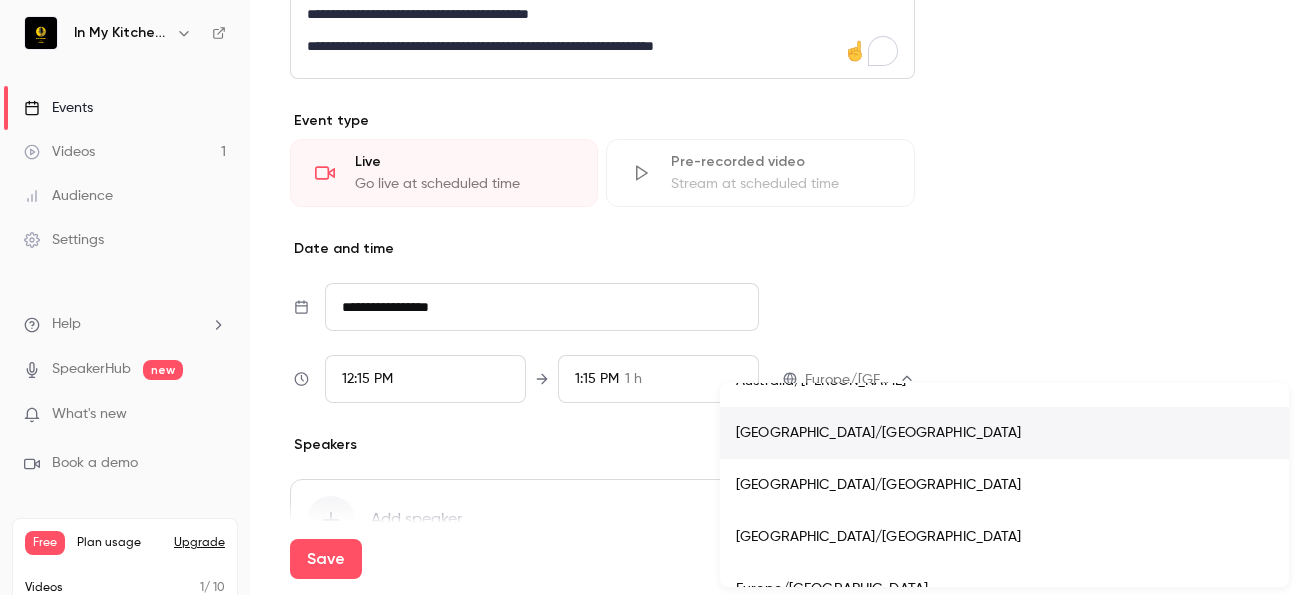 type 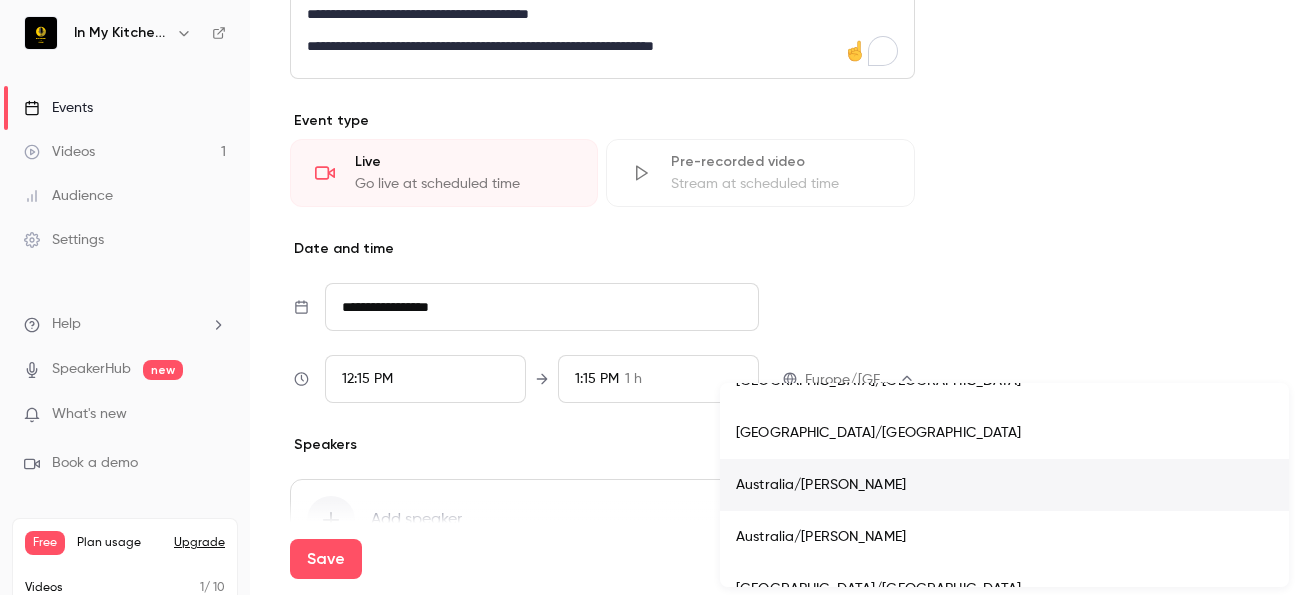 type 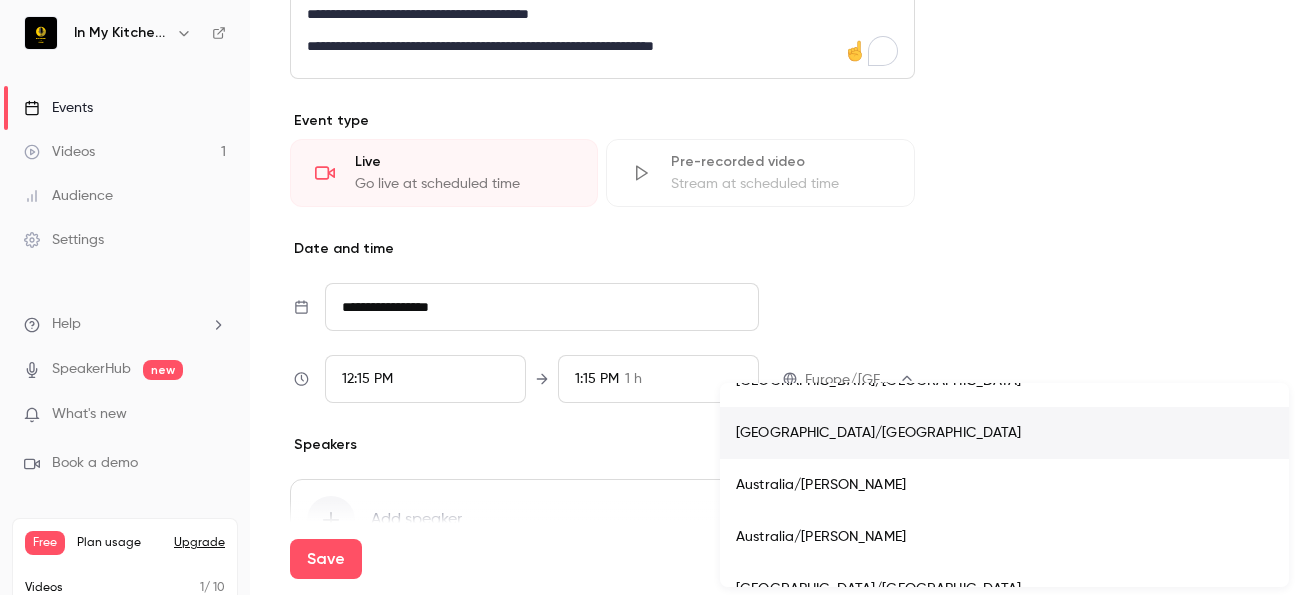 type 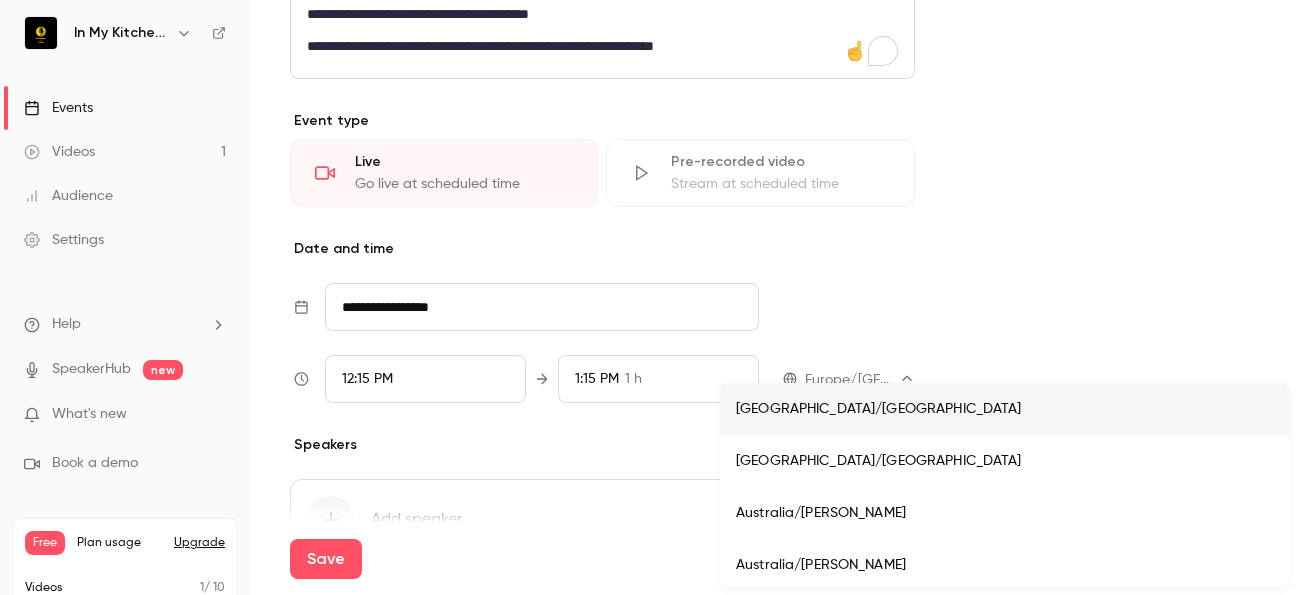 type 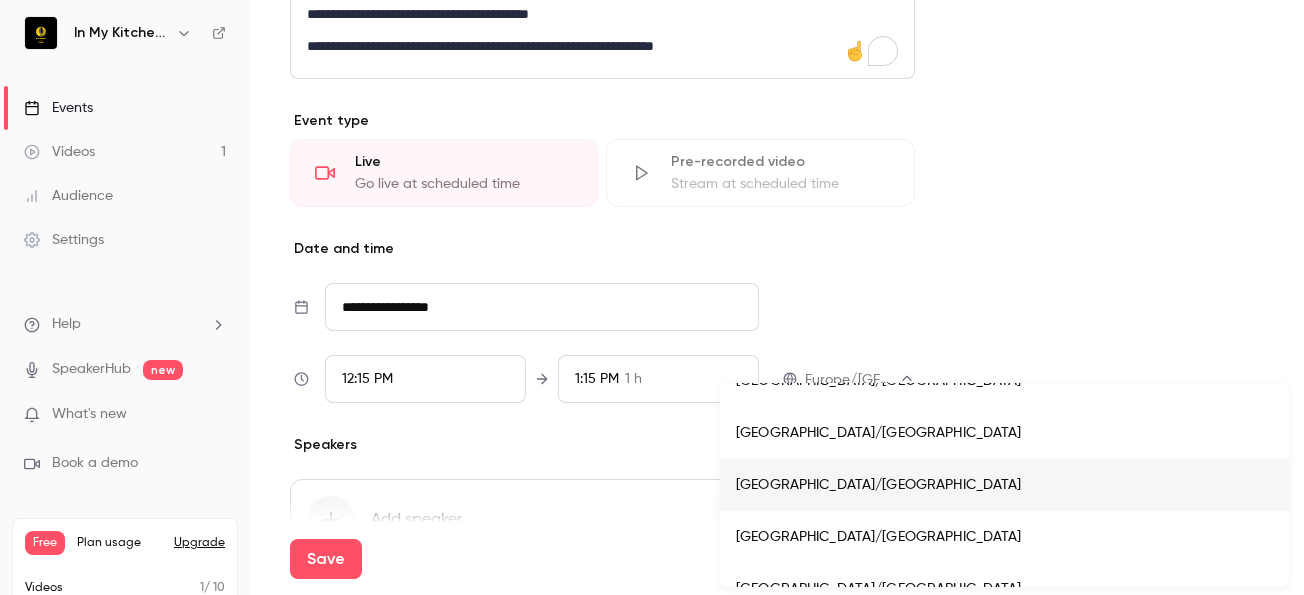 type 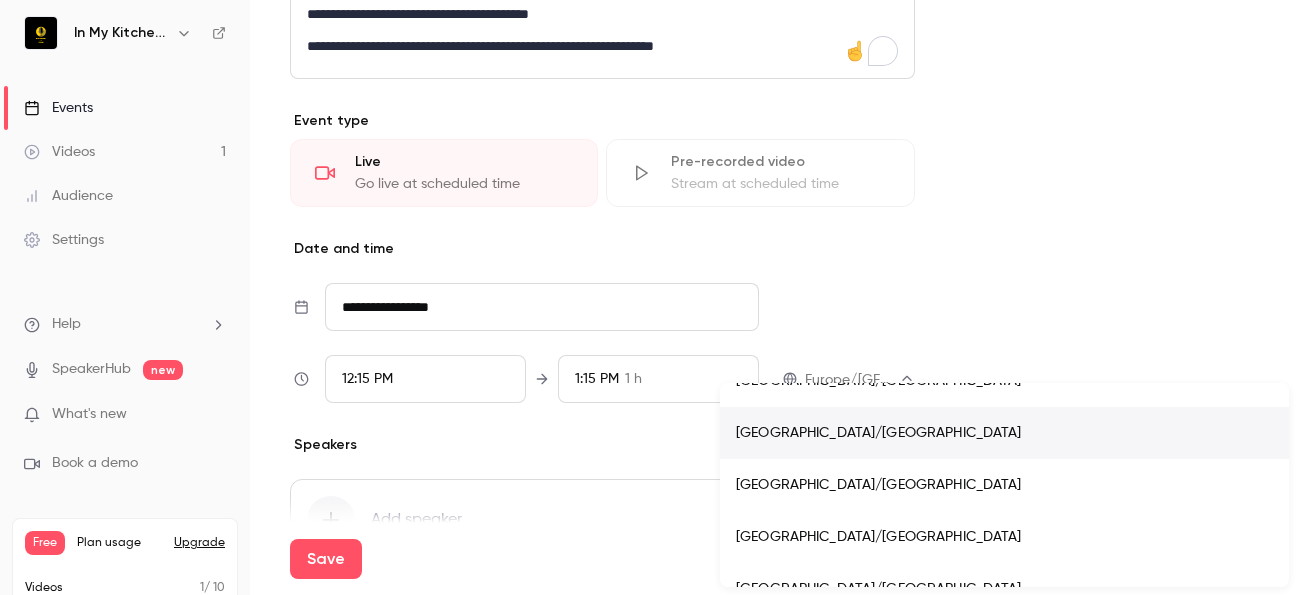 type 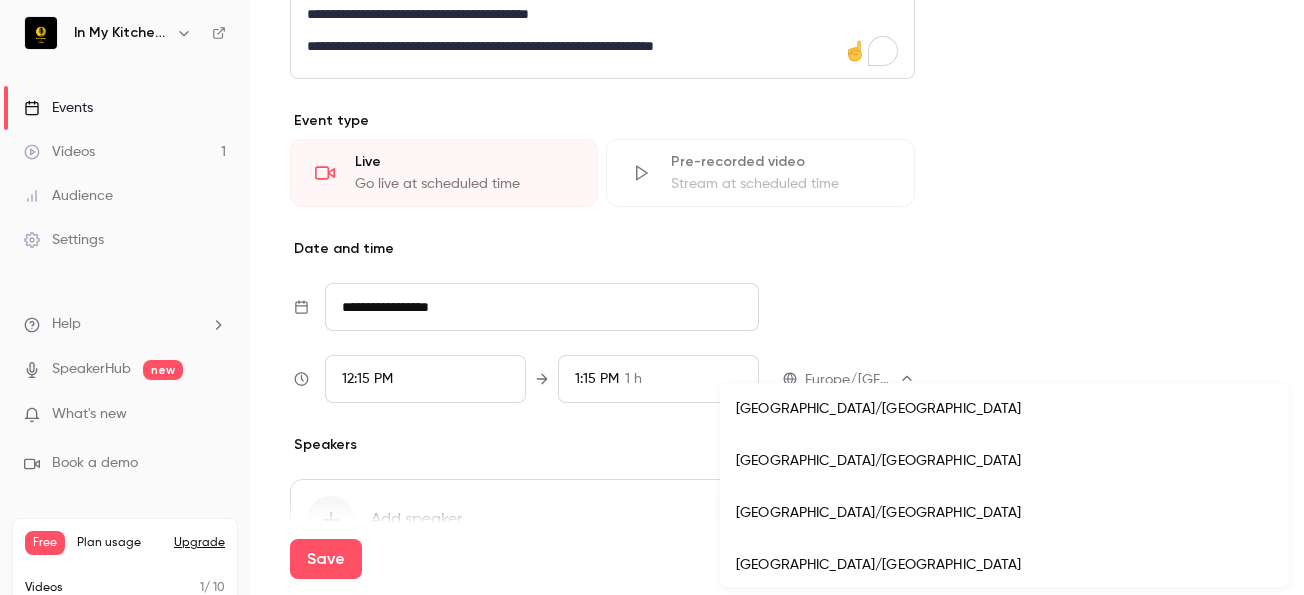 type 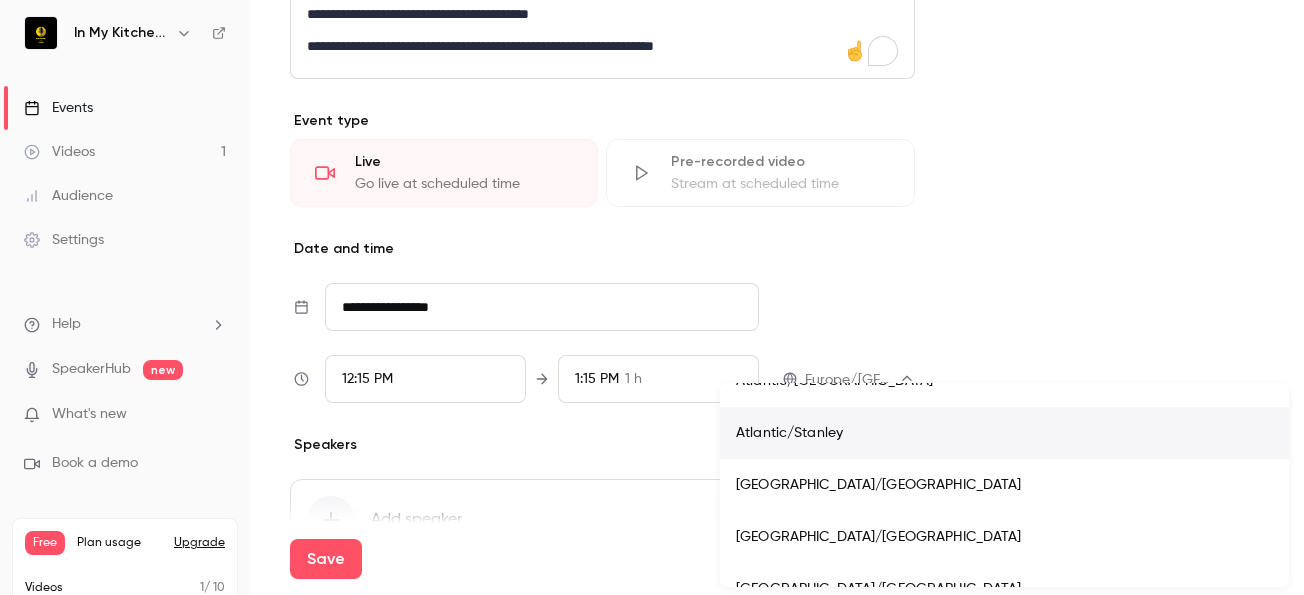 type 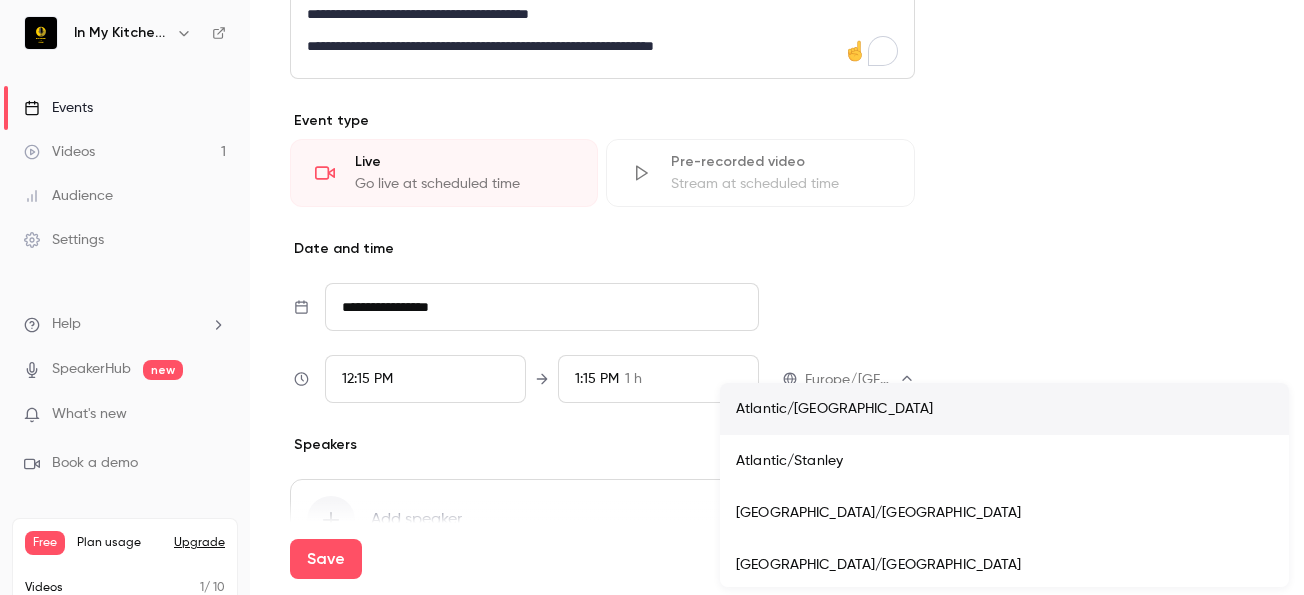 type 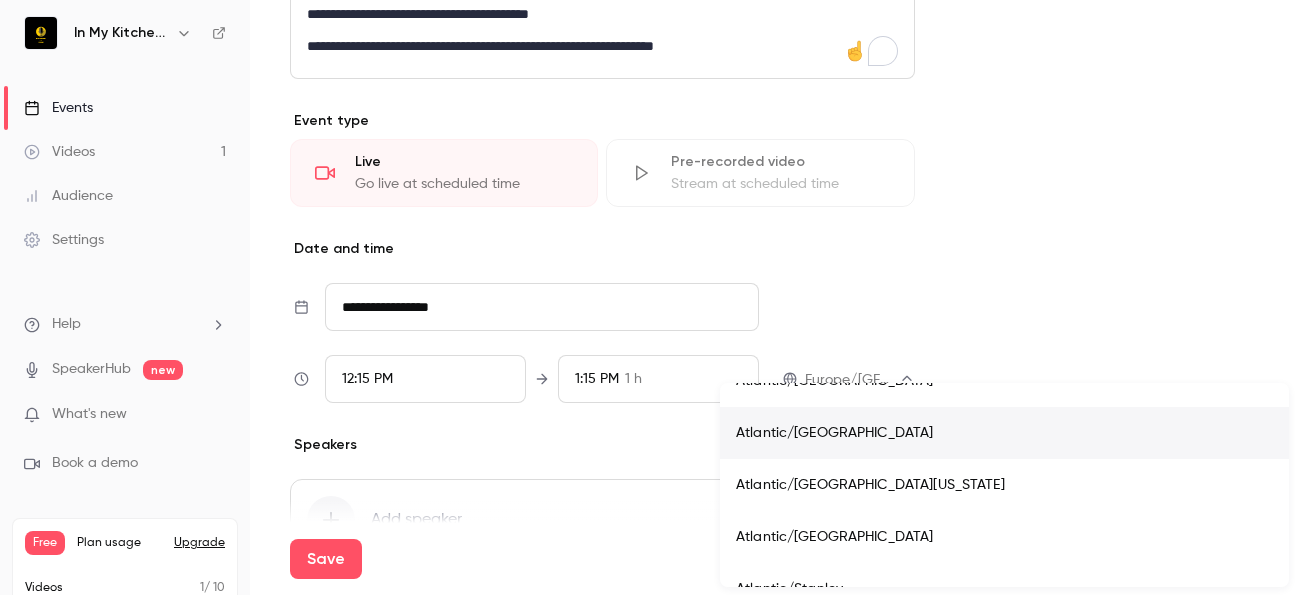 type 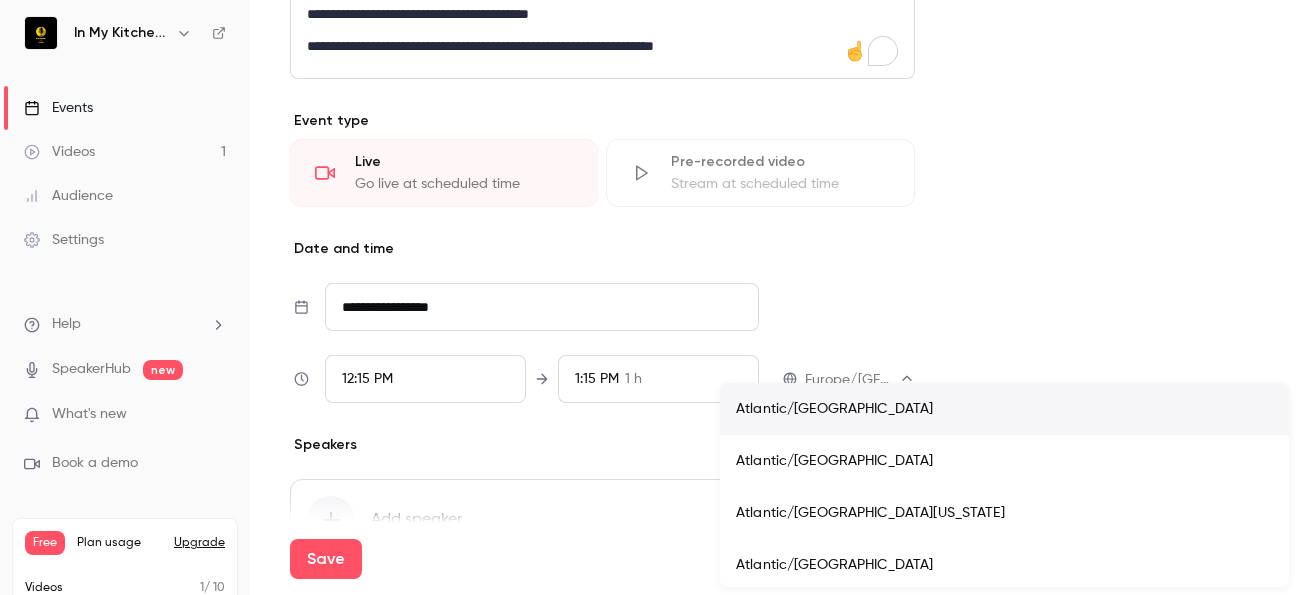 type 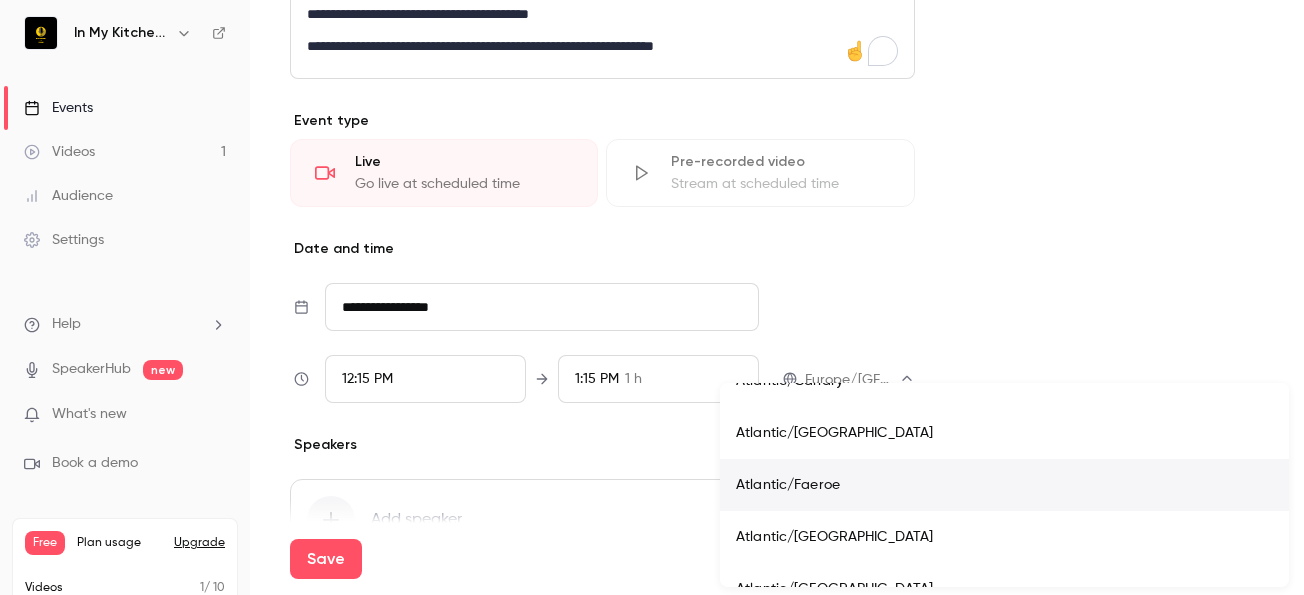 type 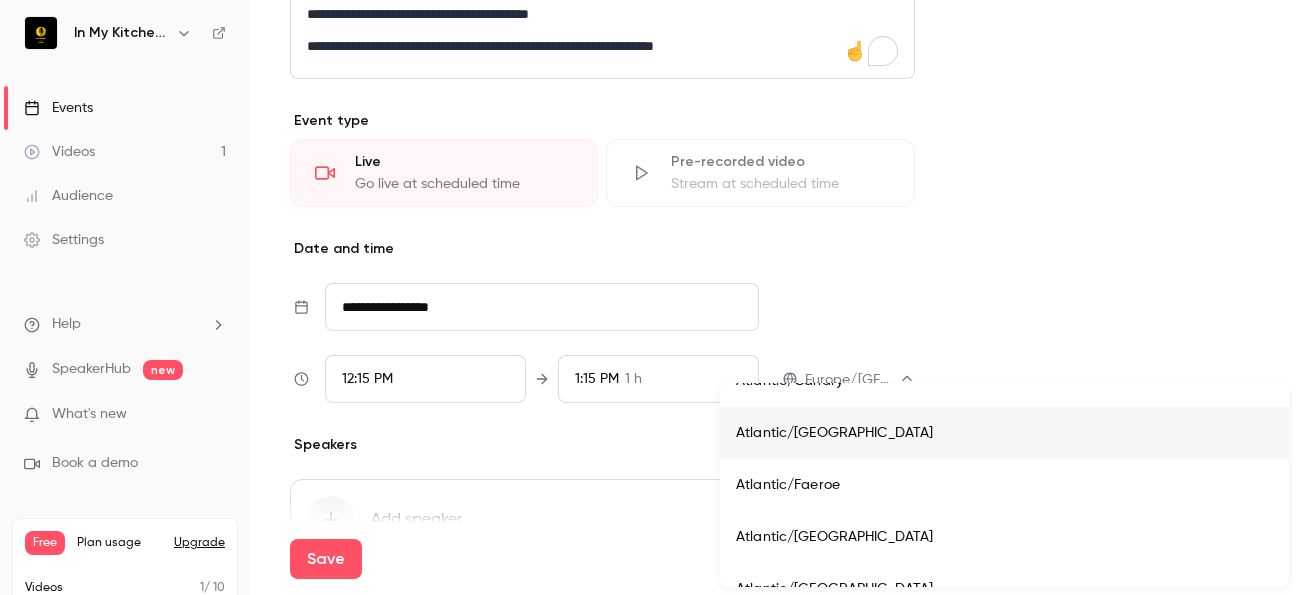 type 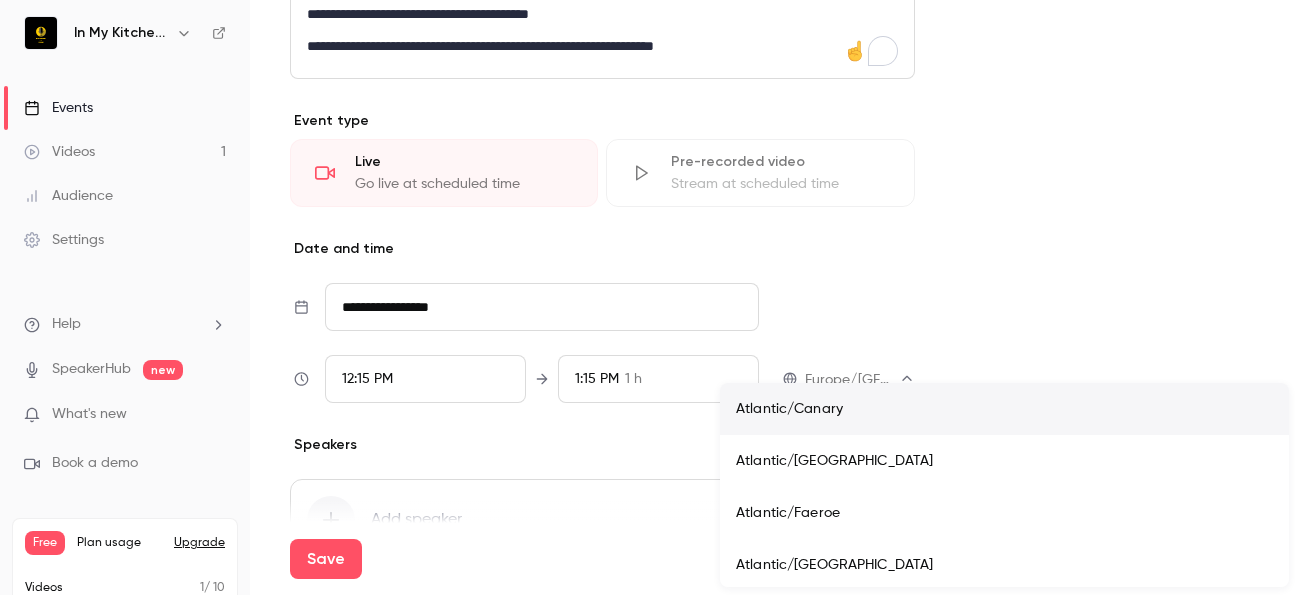 type 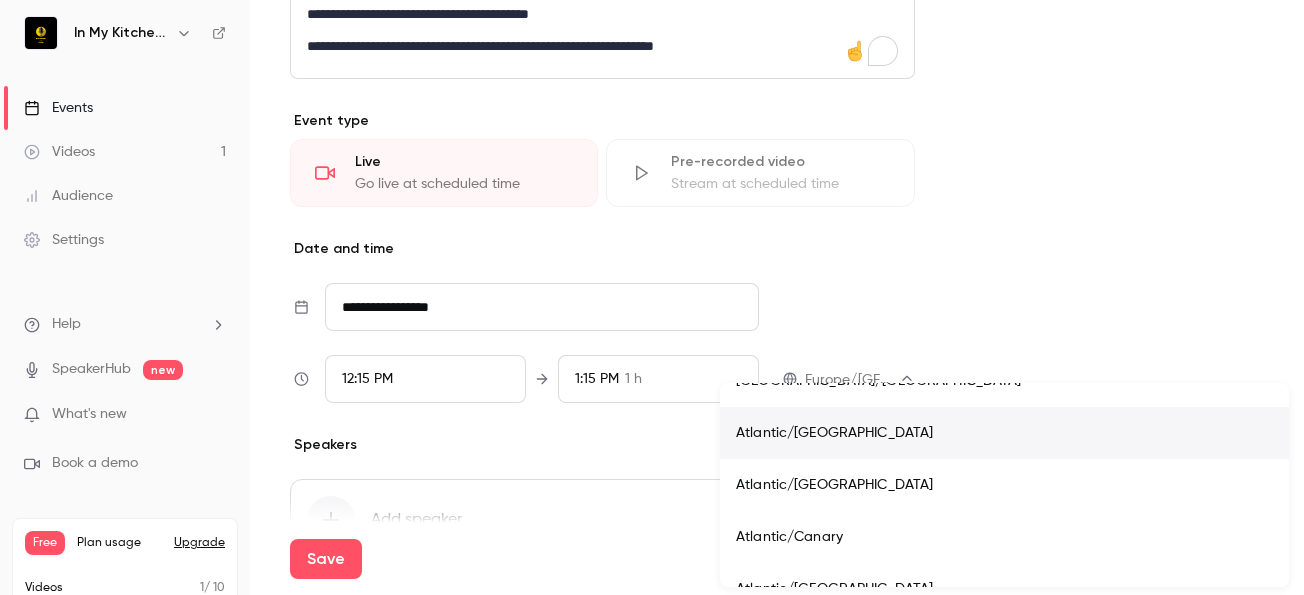 type 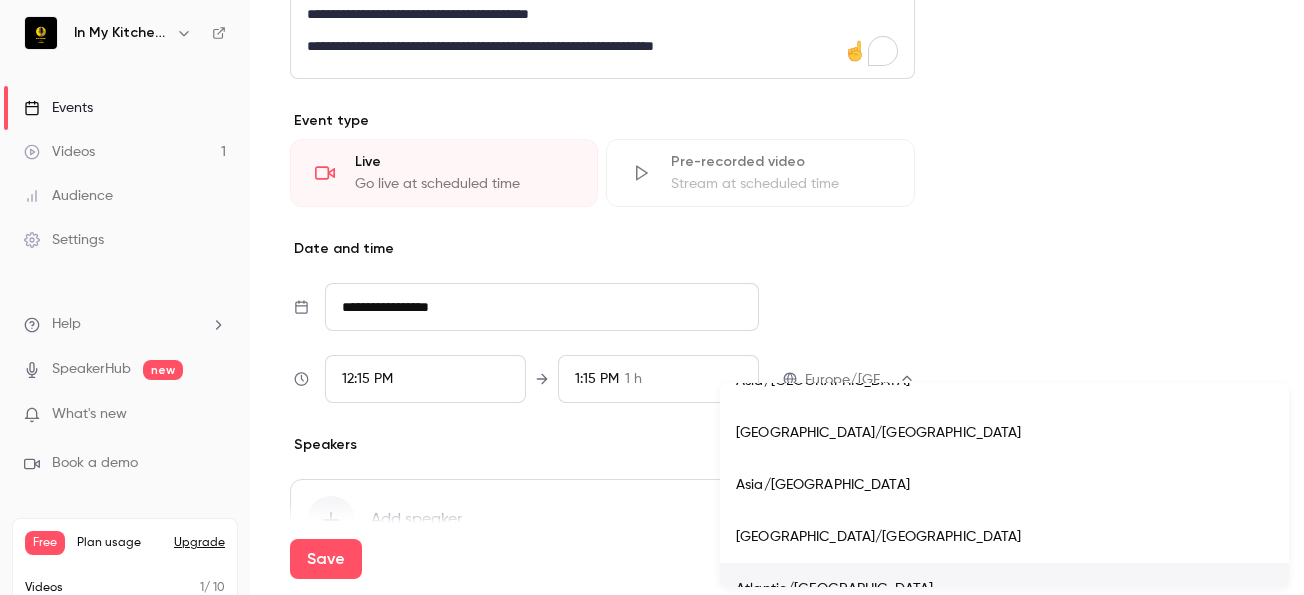 type 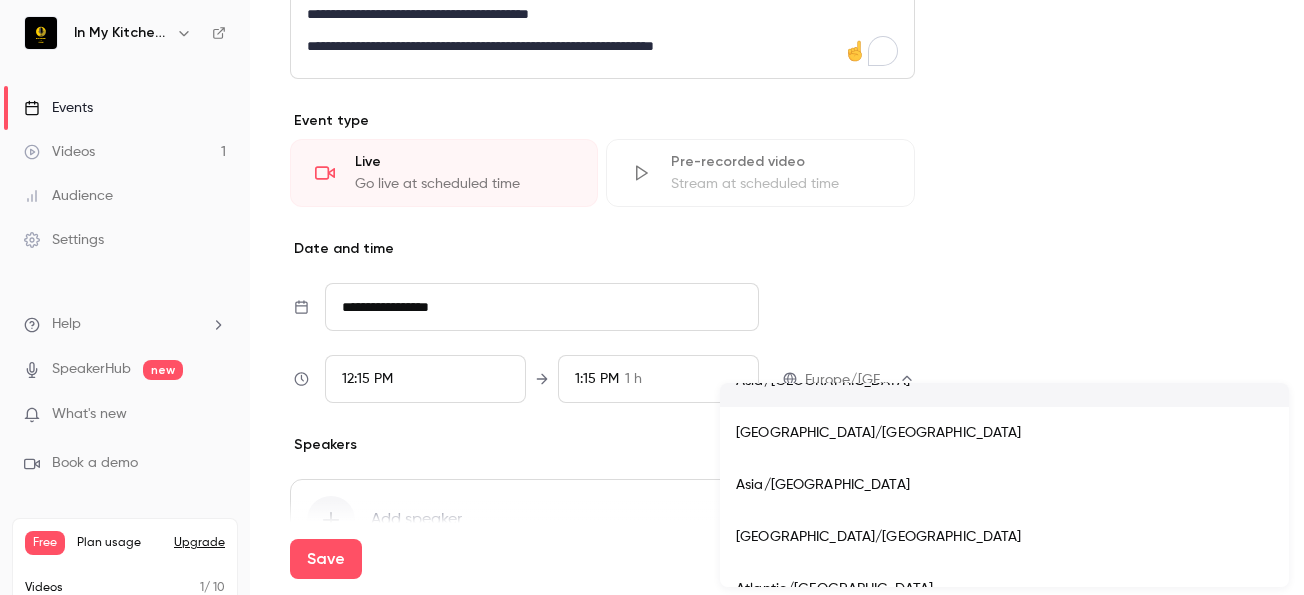 type 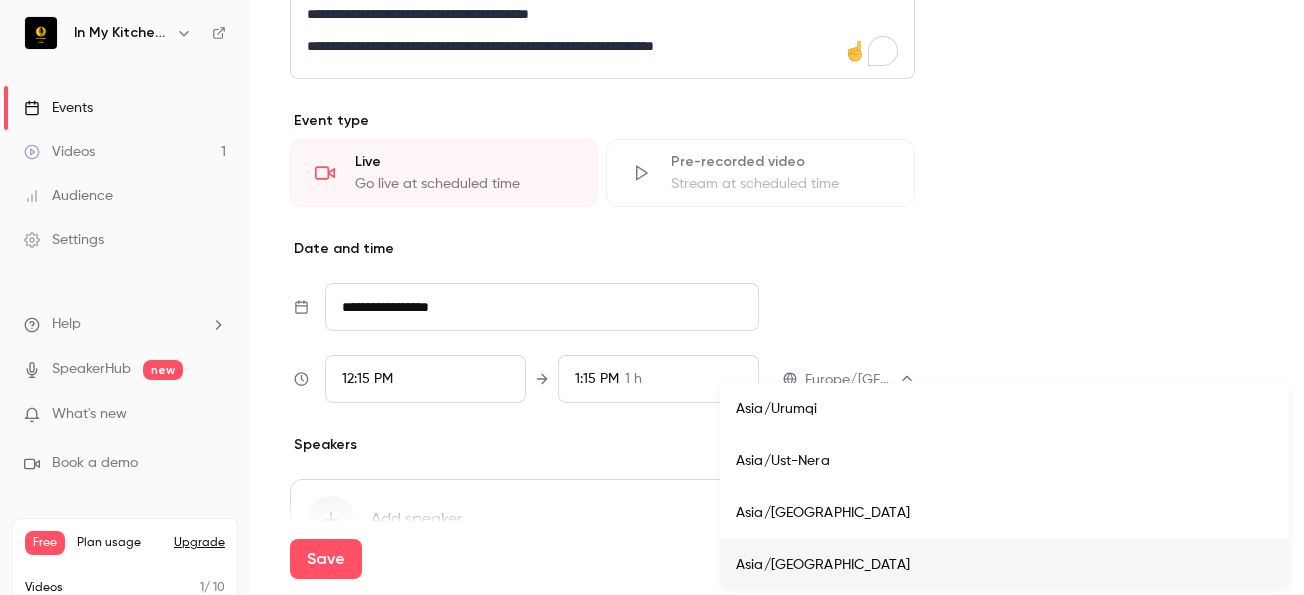 type 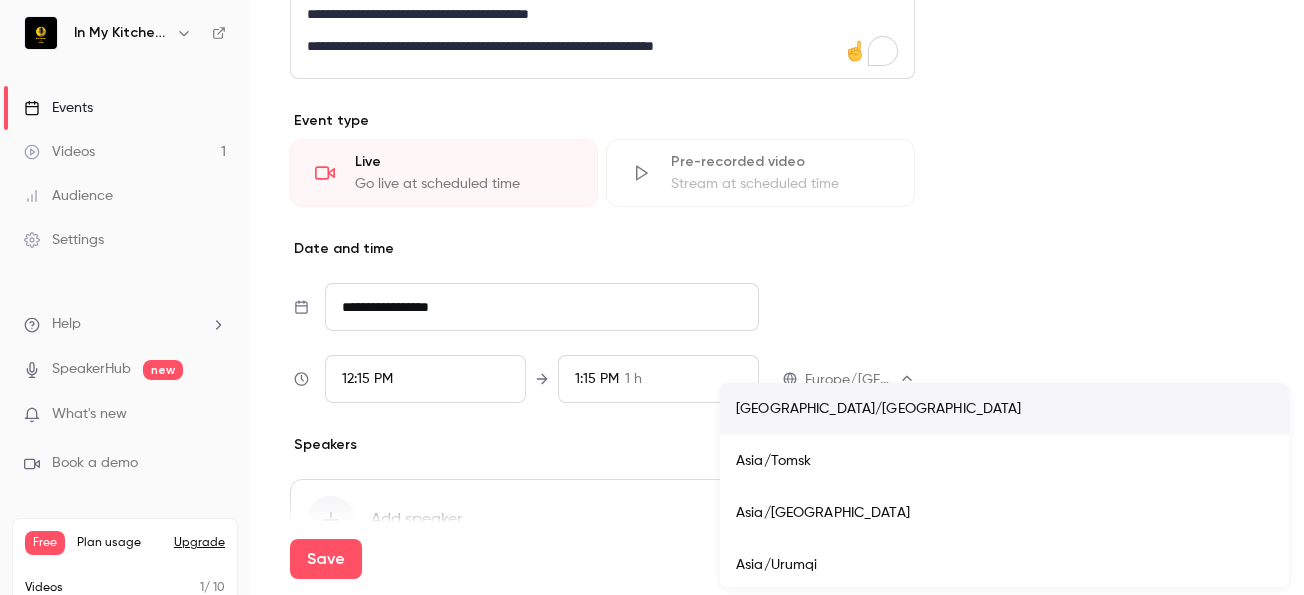 type 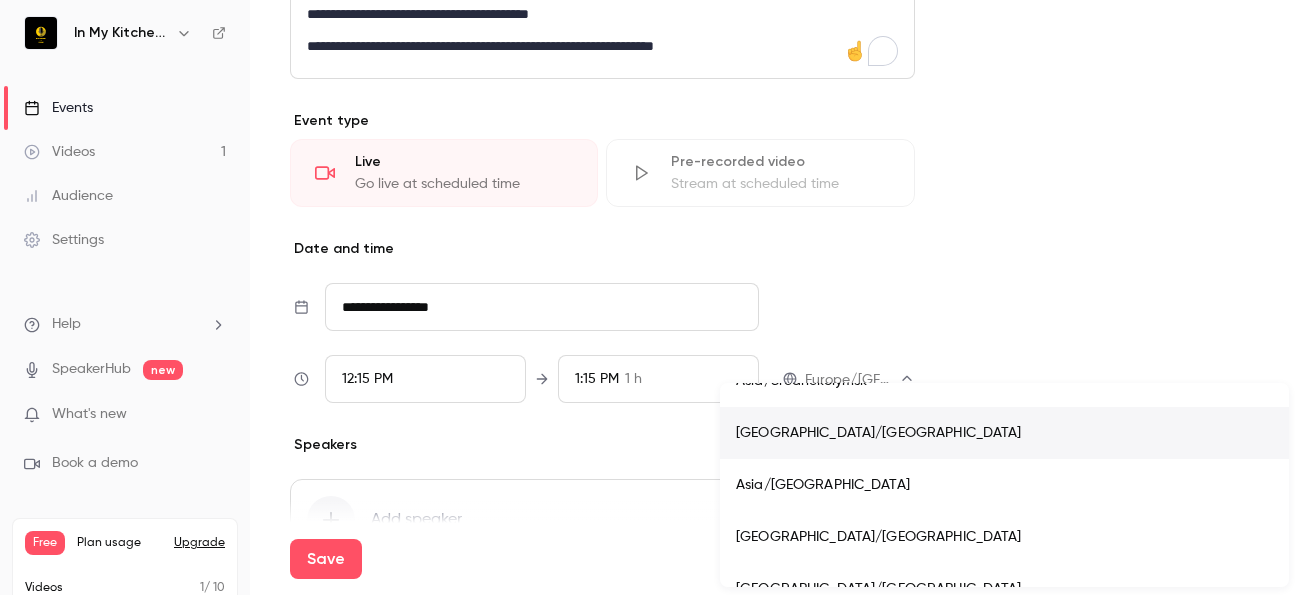 type 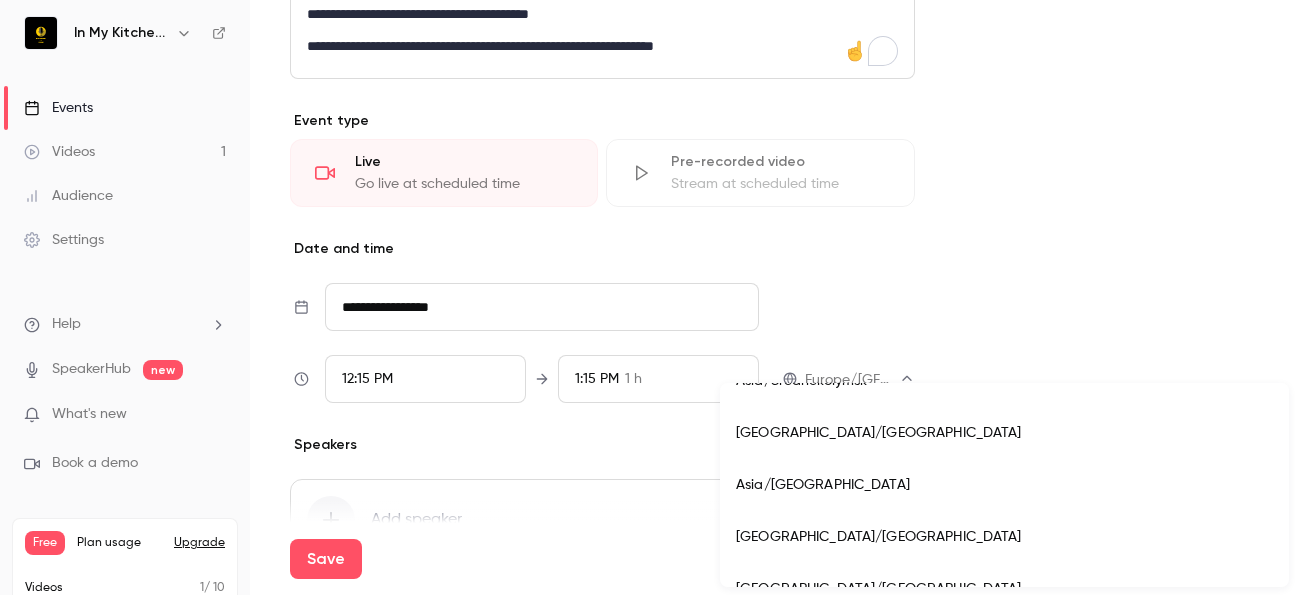 type 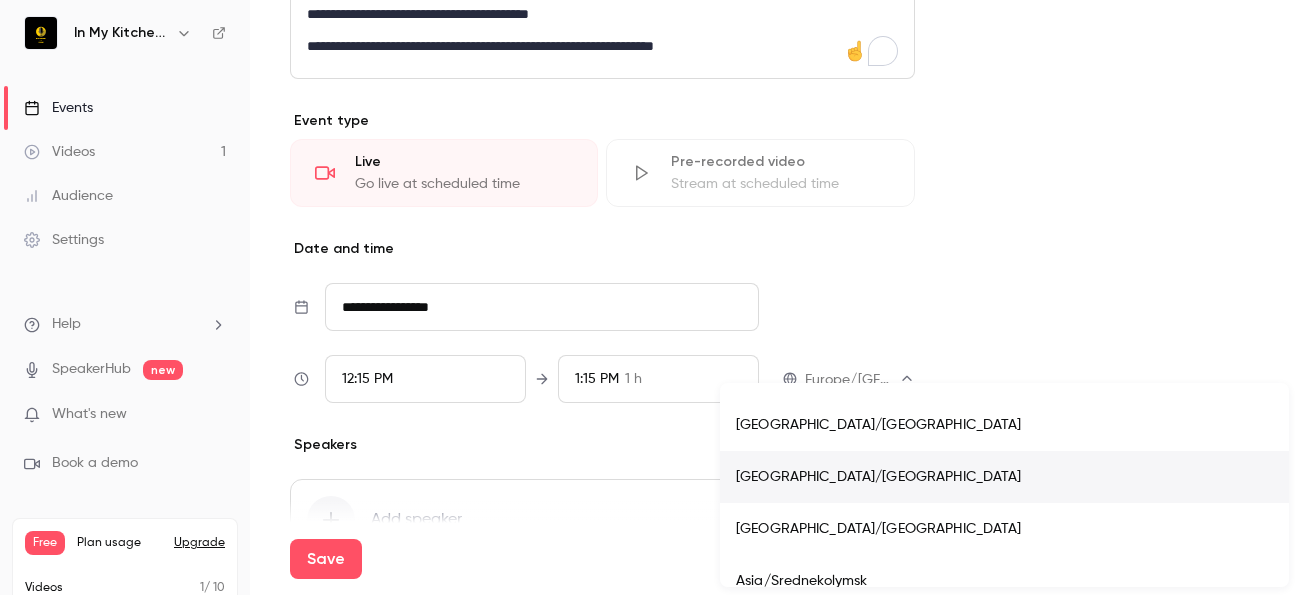 type 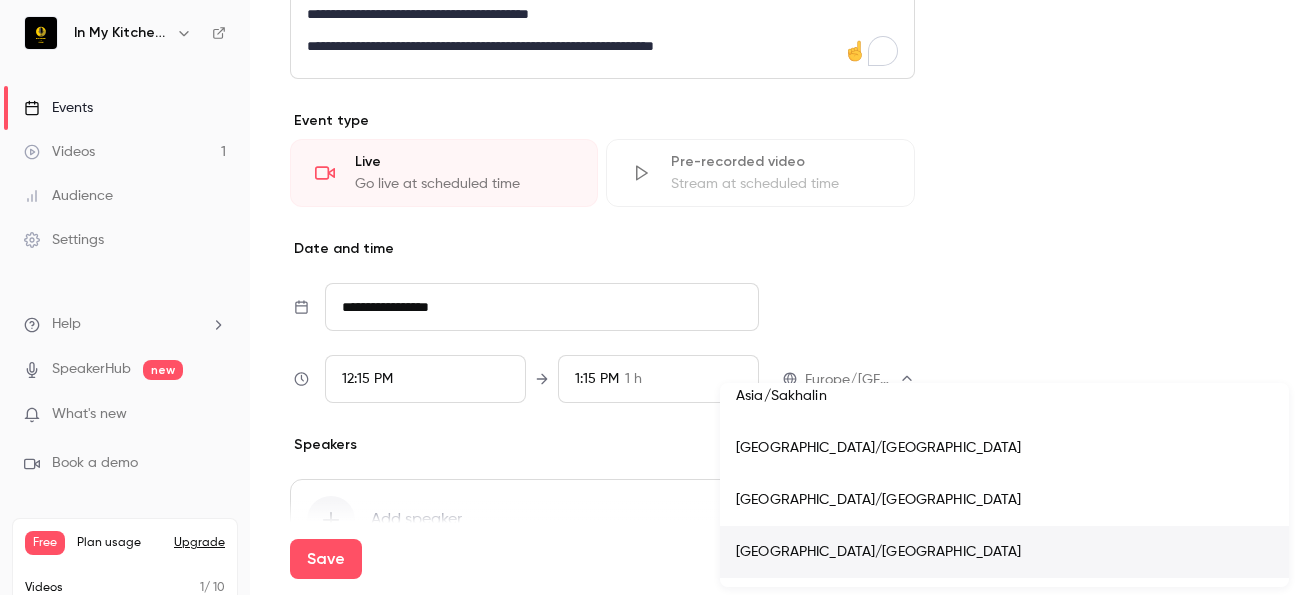 type 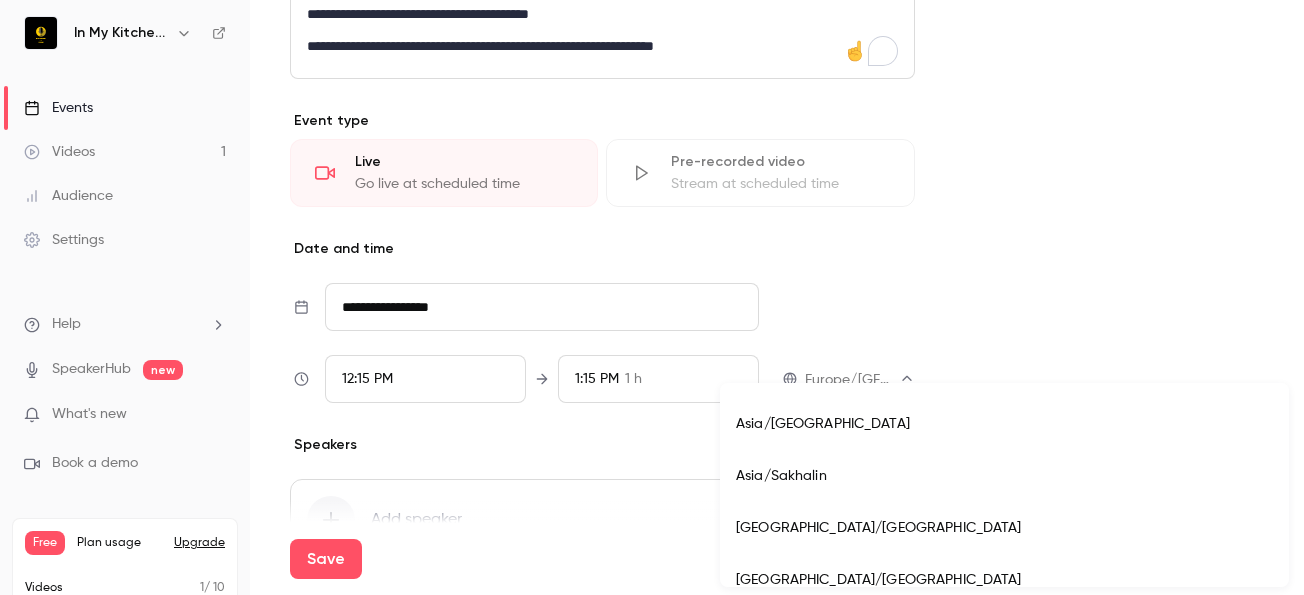type 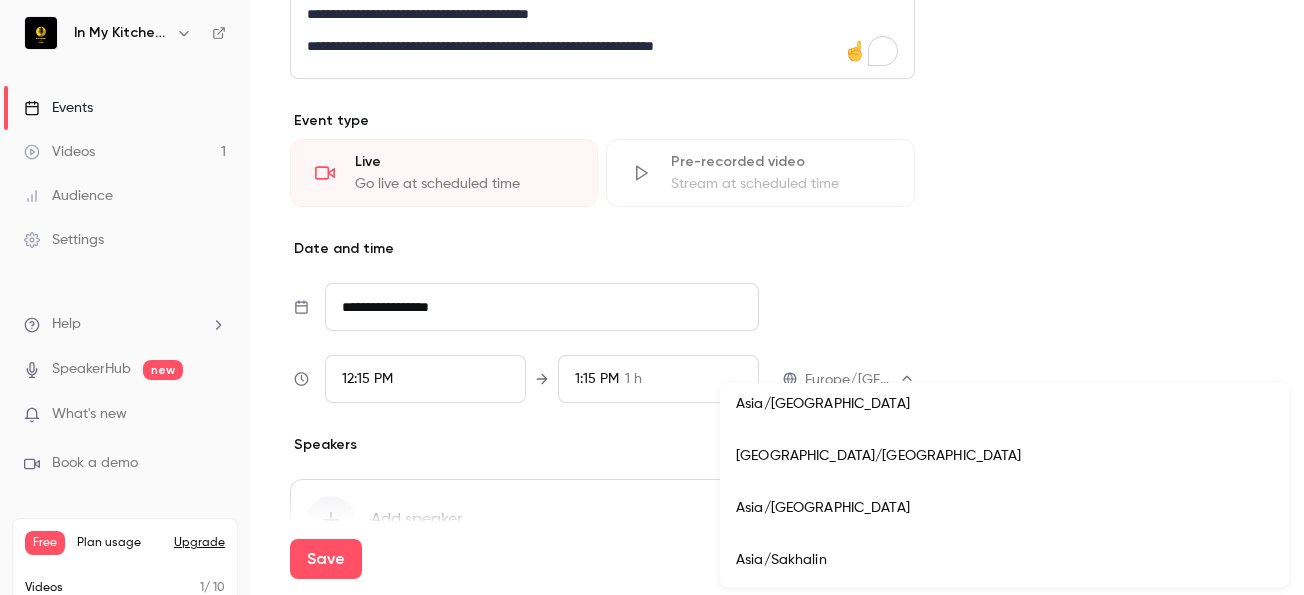 type 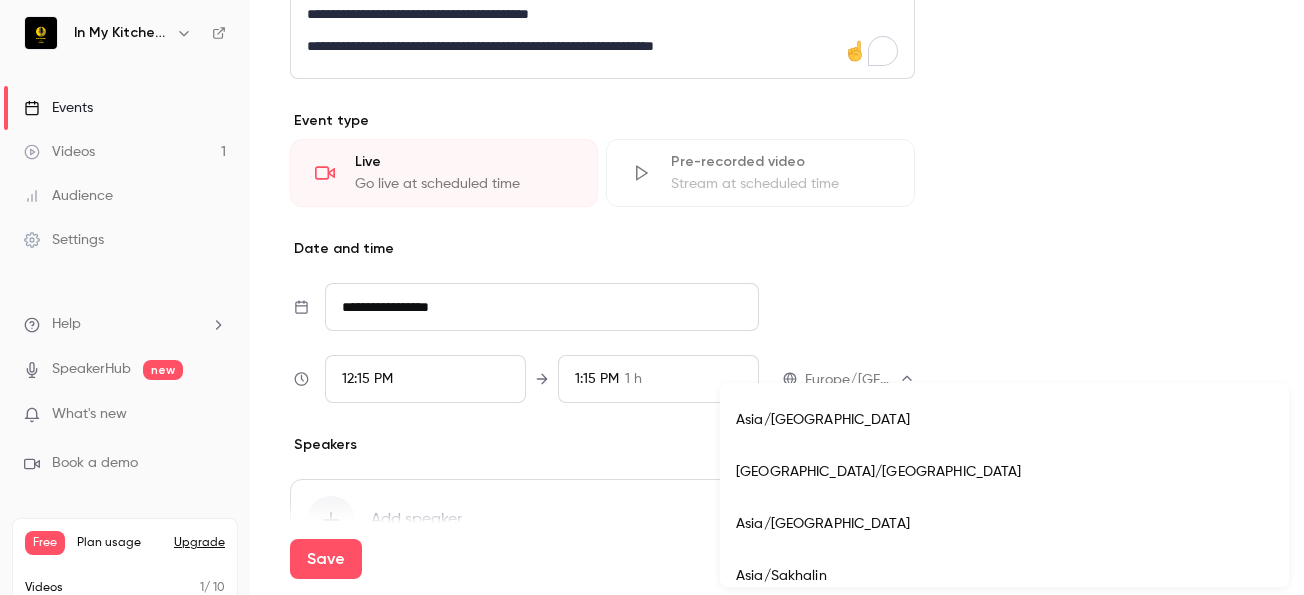 type 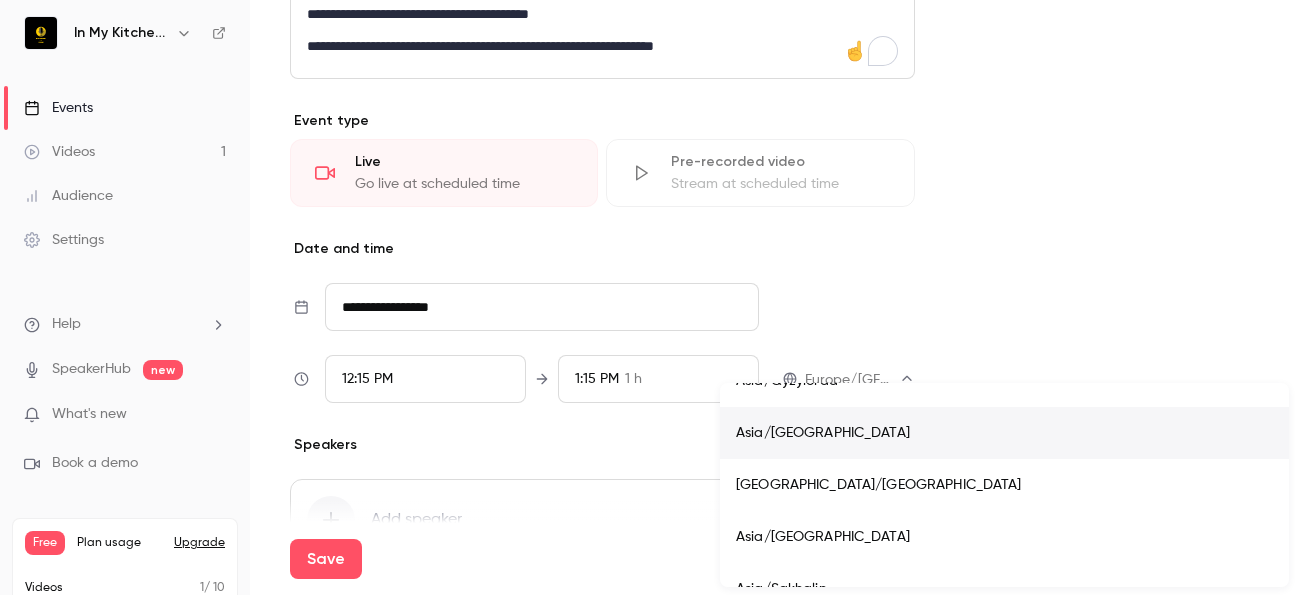 type 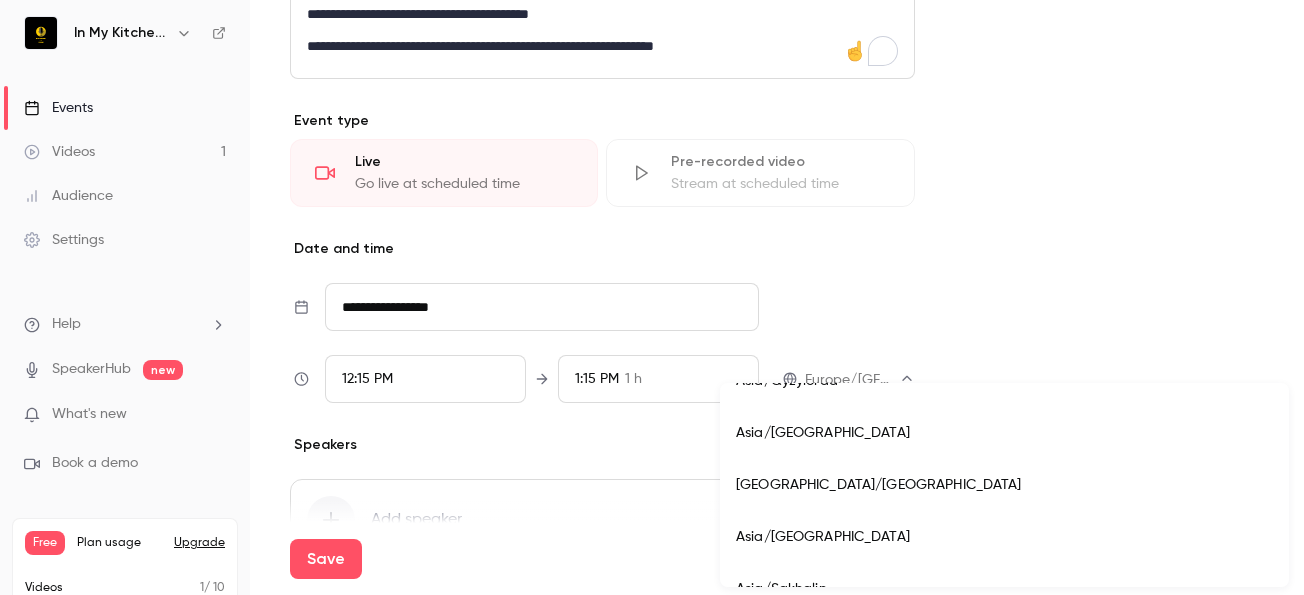 type 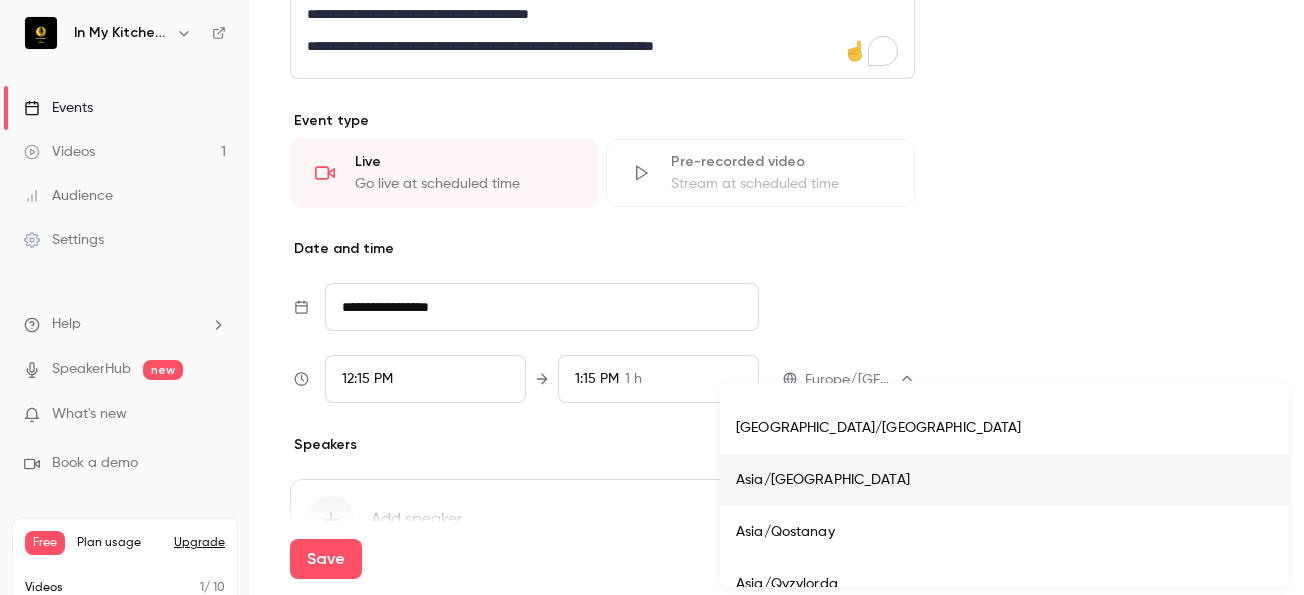 type 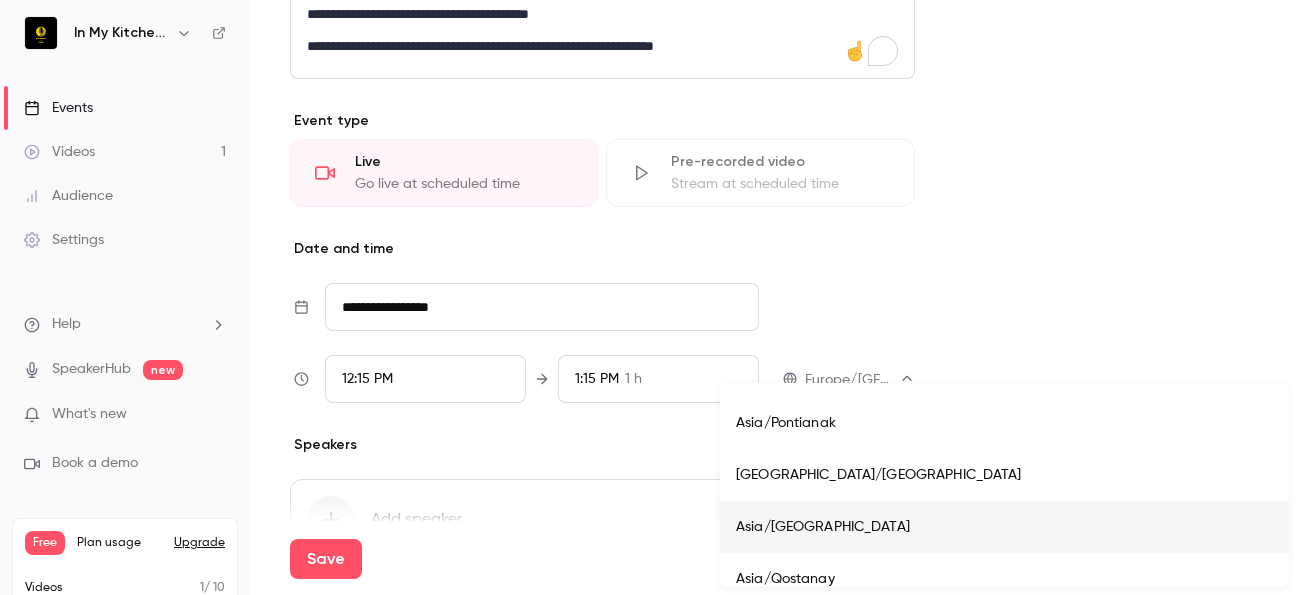 type 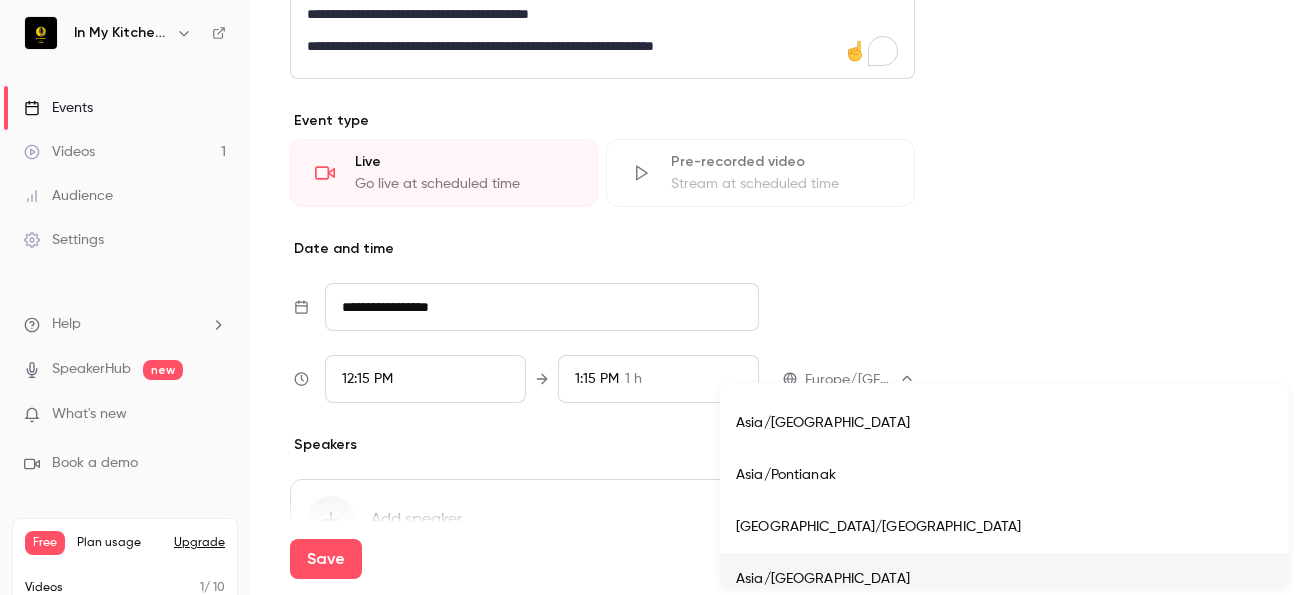 type 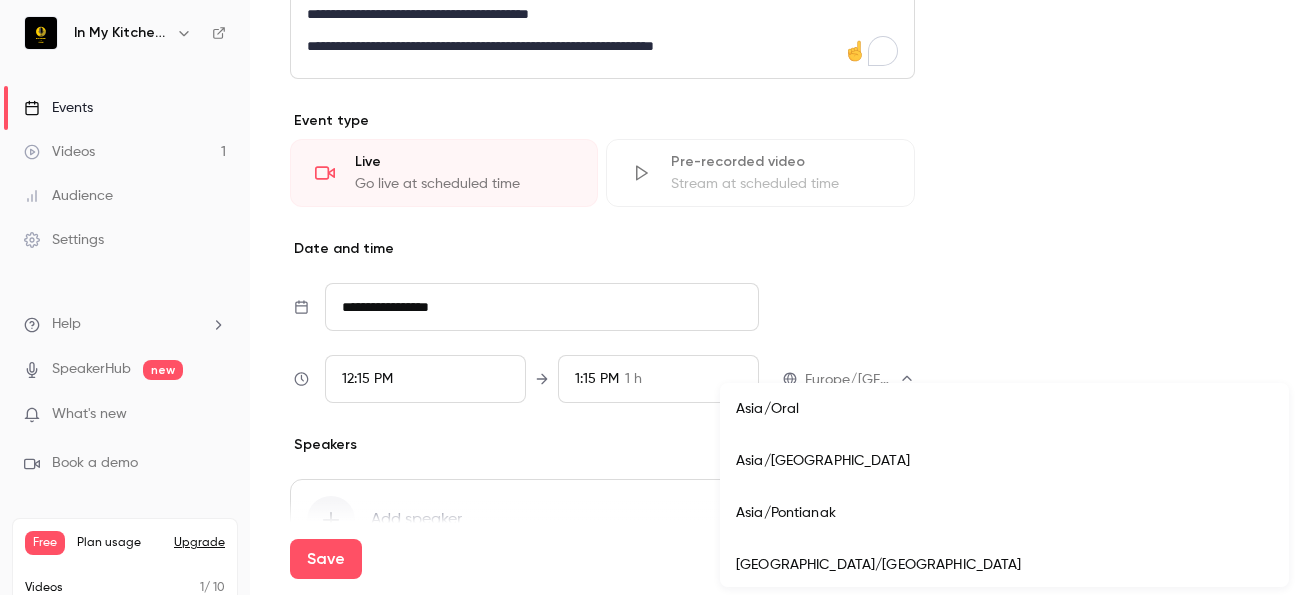 type 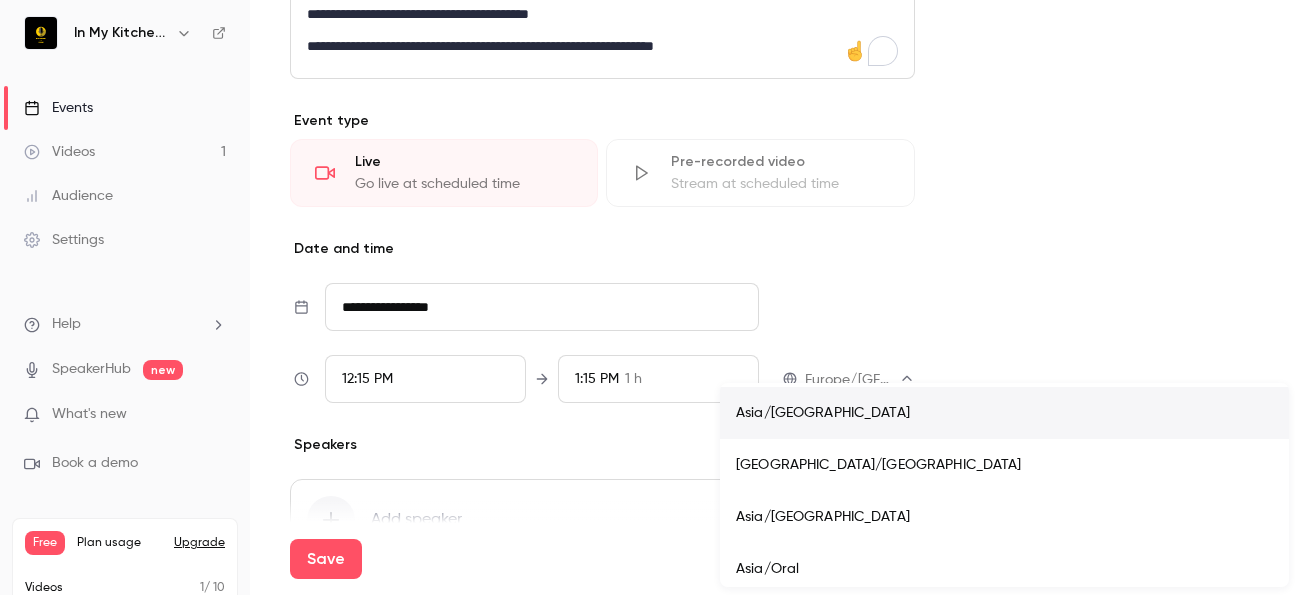 type 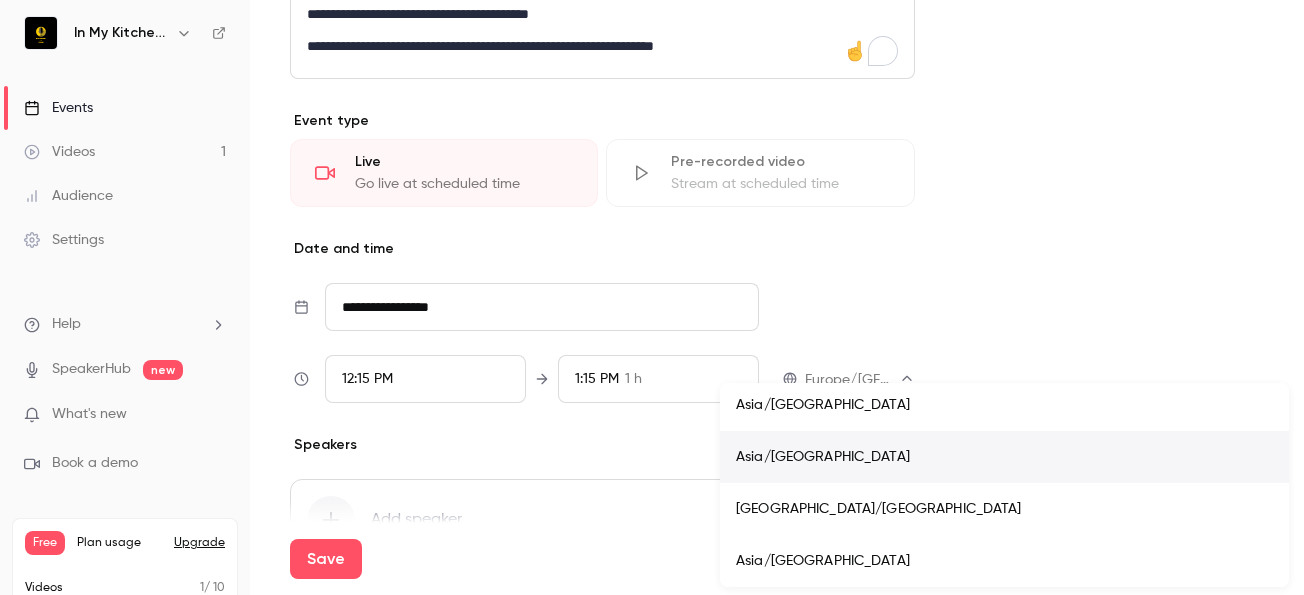 type 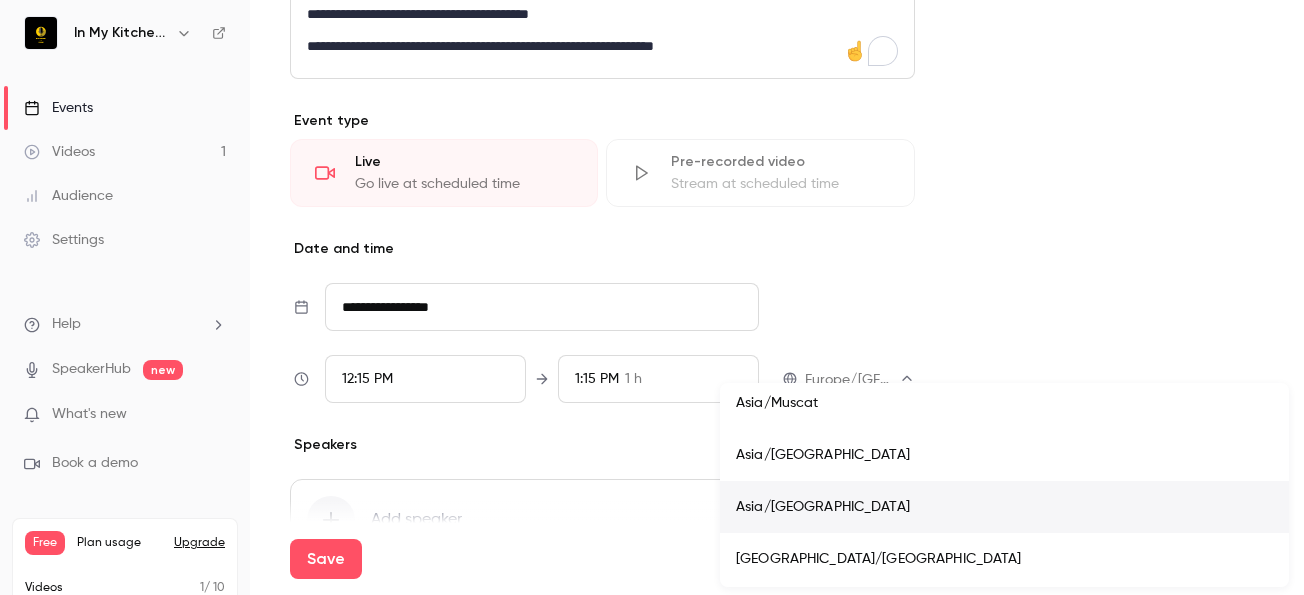 type 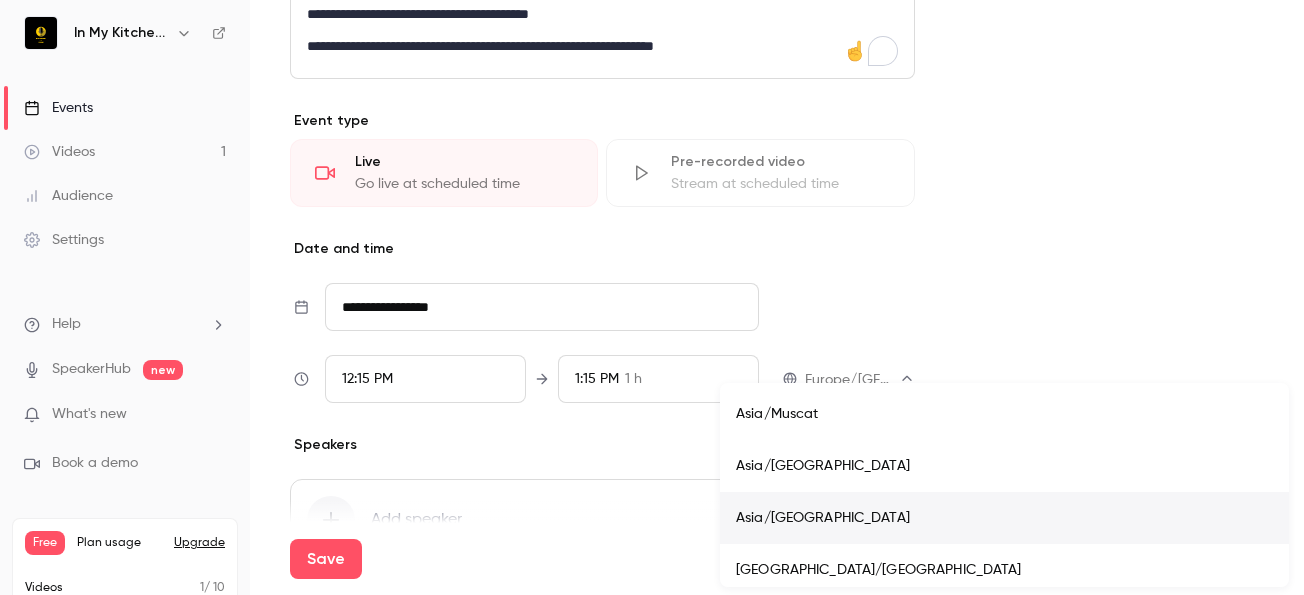 type 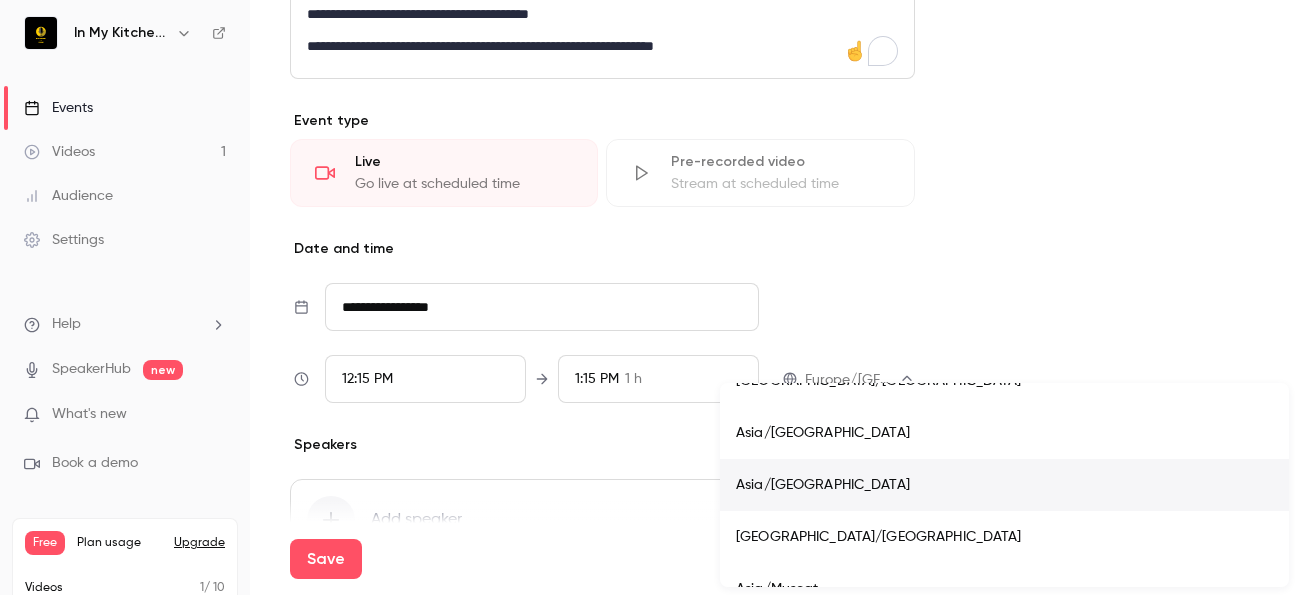 type 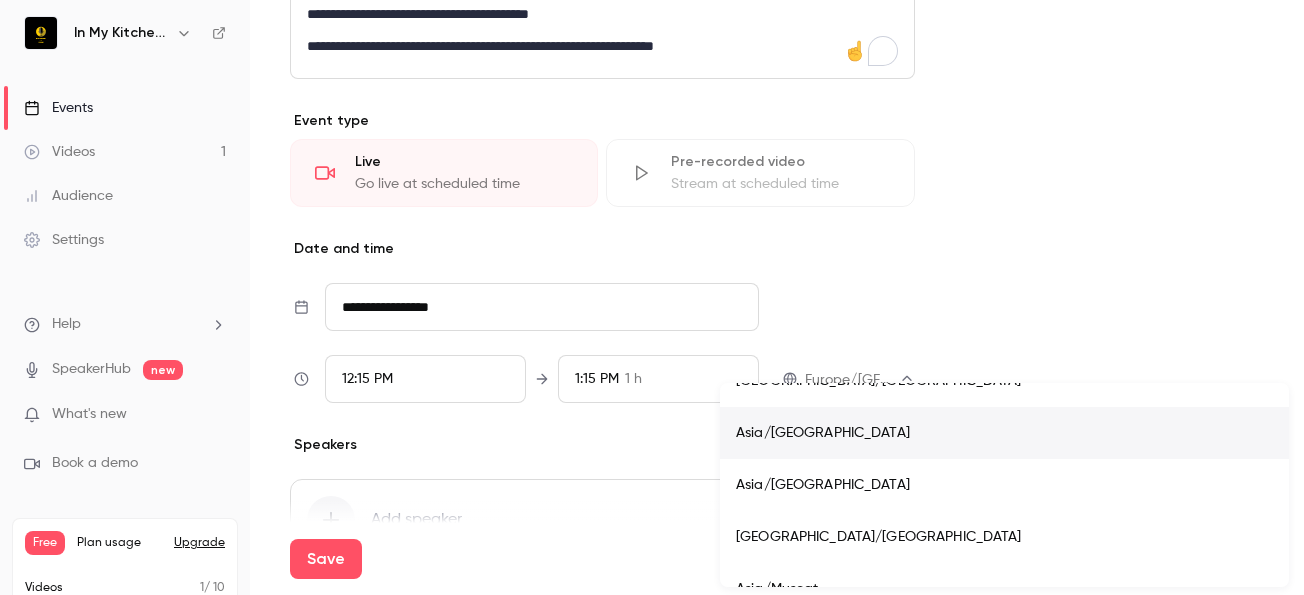 type 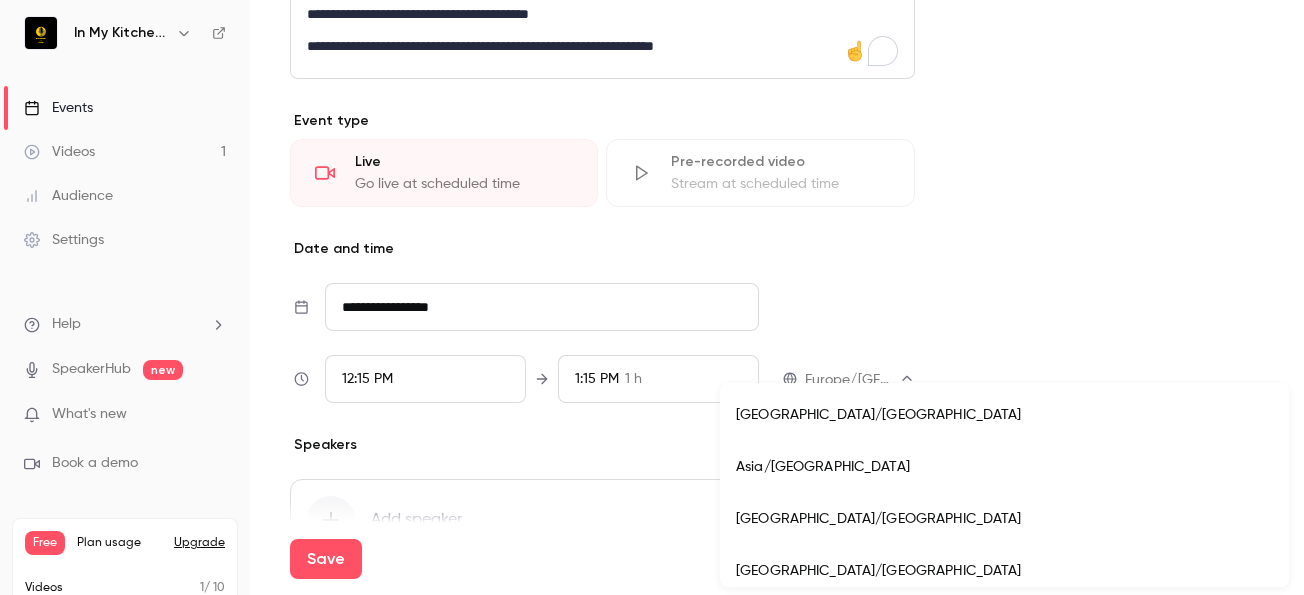 type 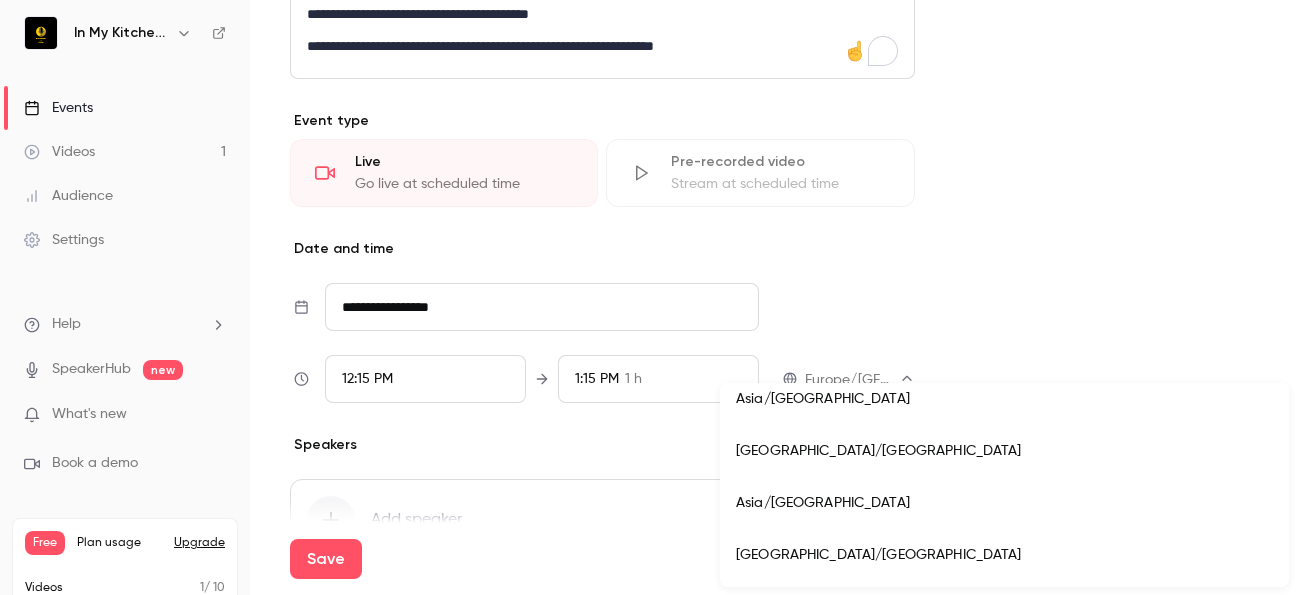 type 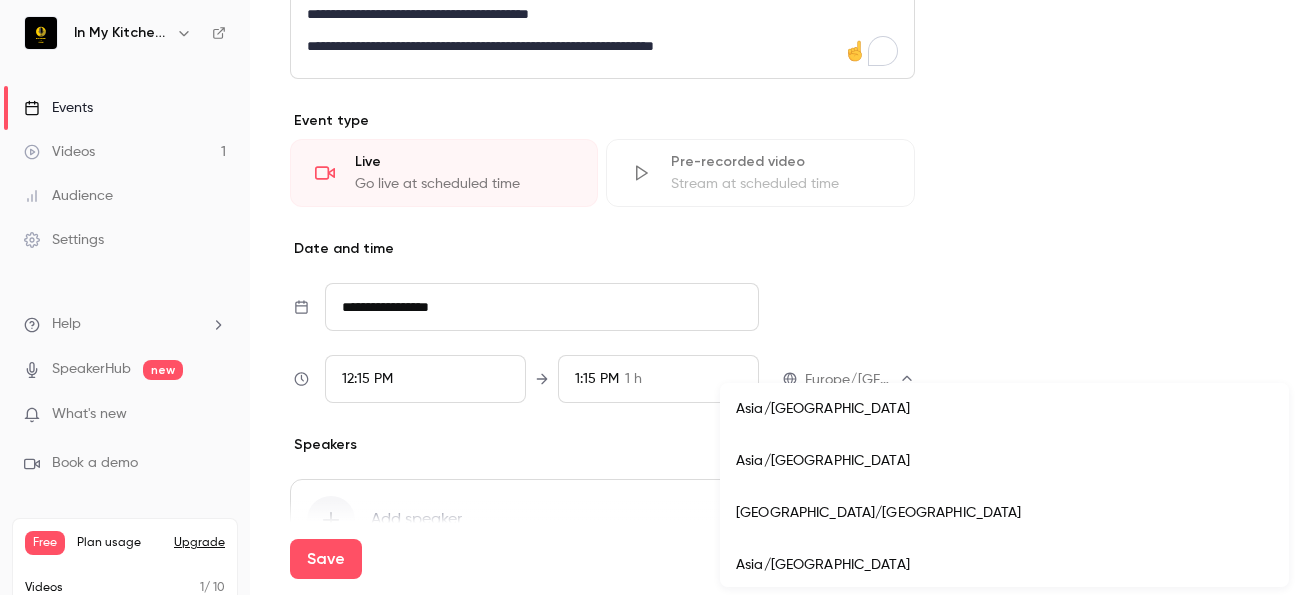 type 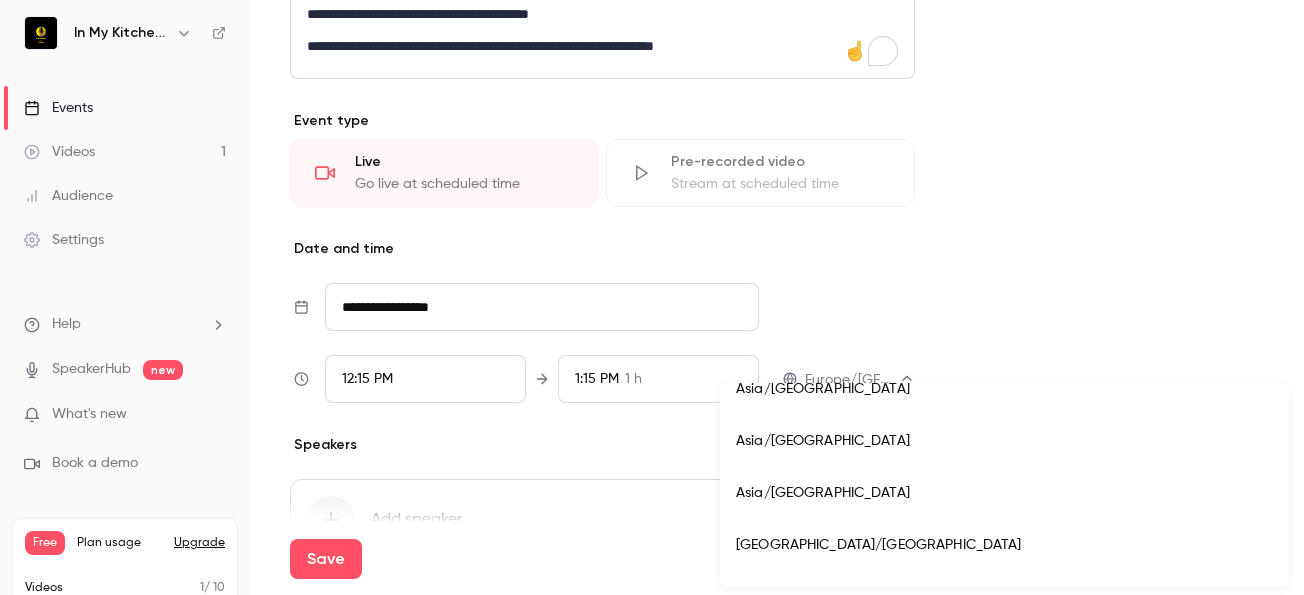 type 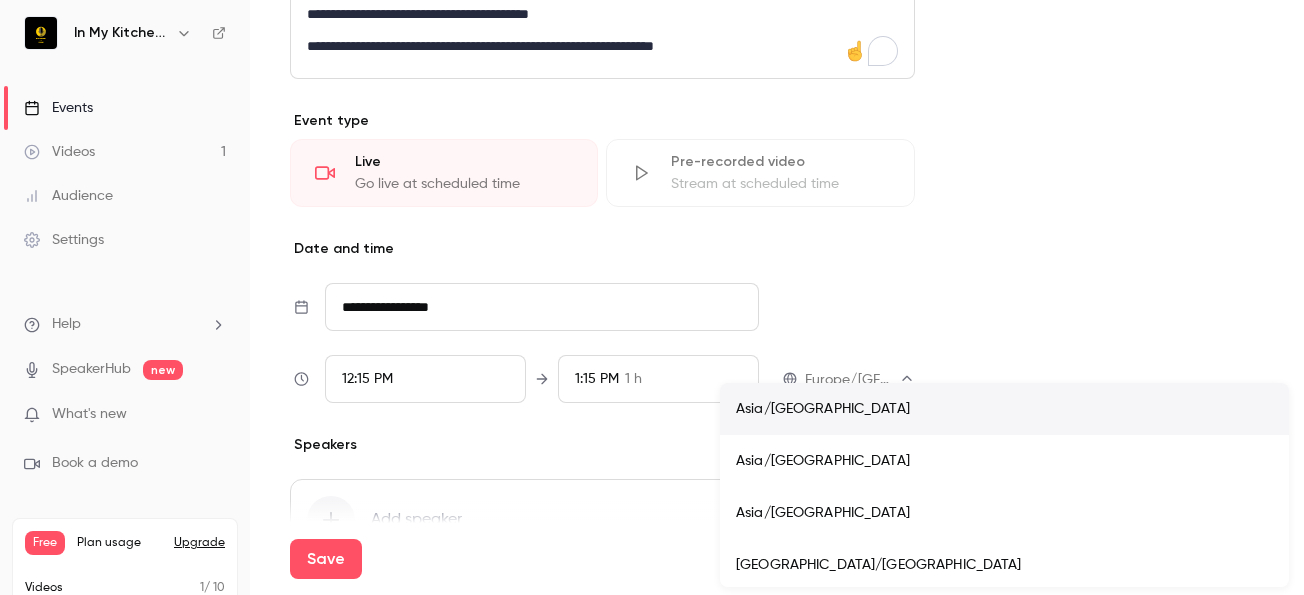 type 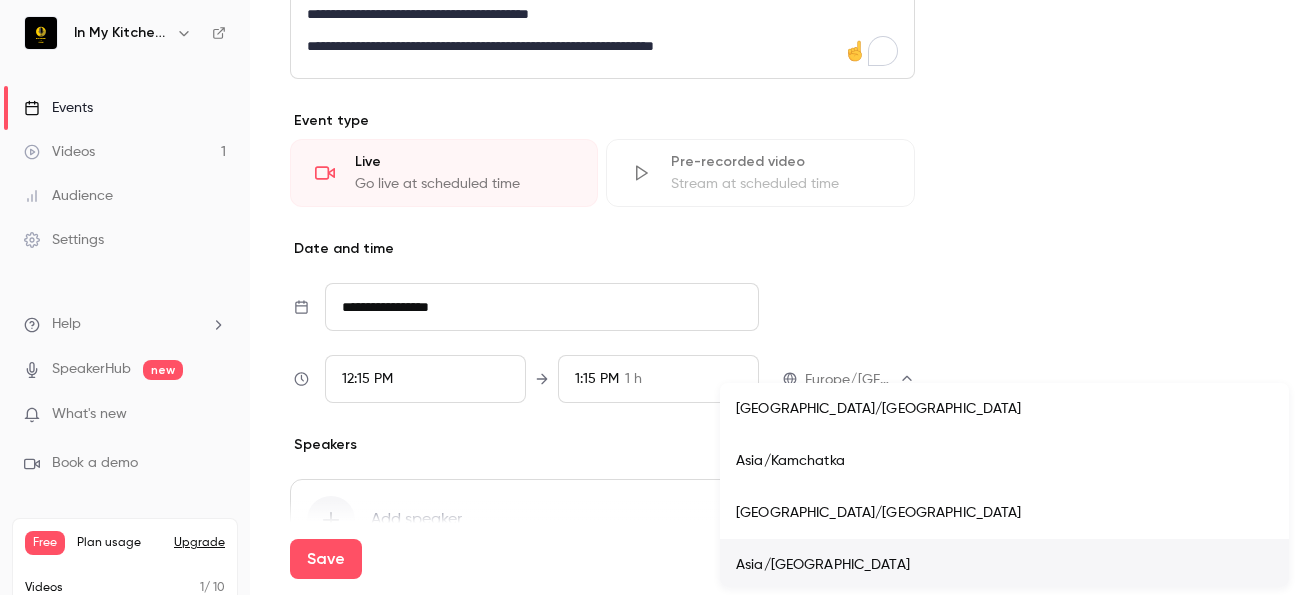 type 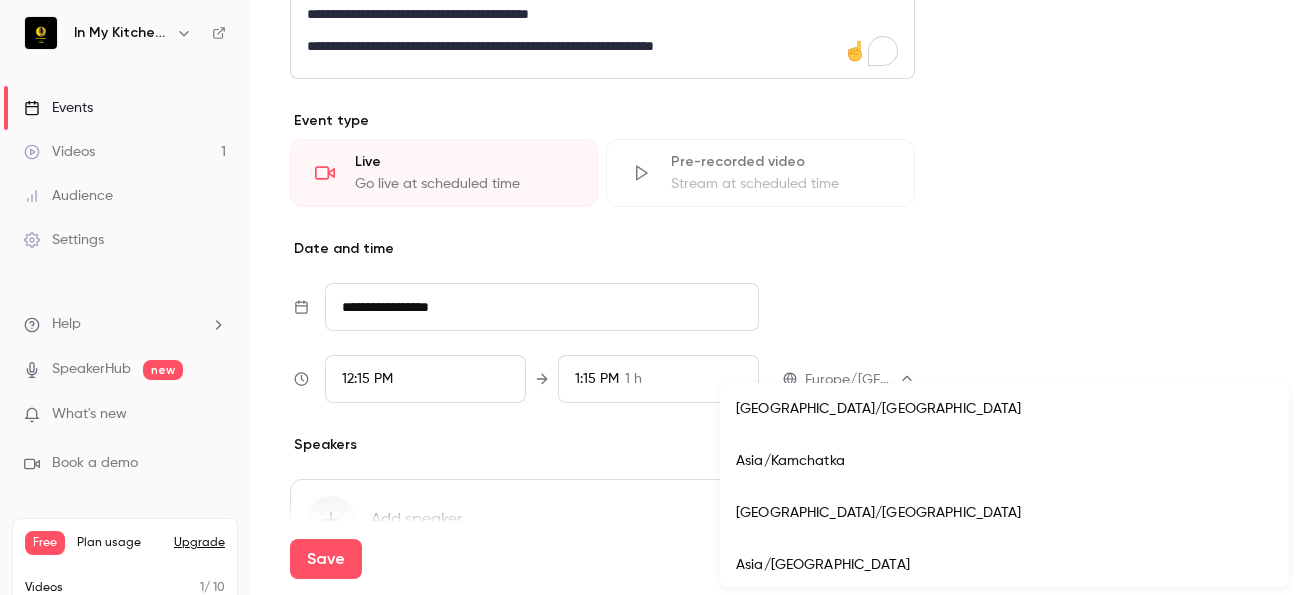 type 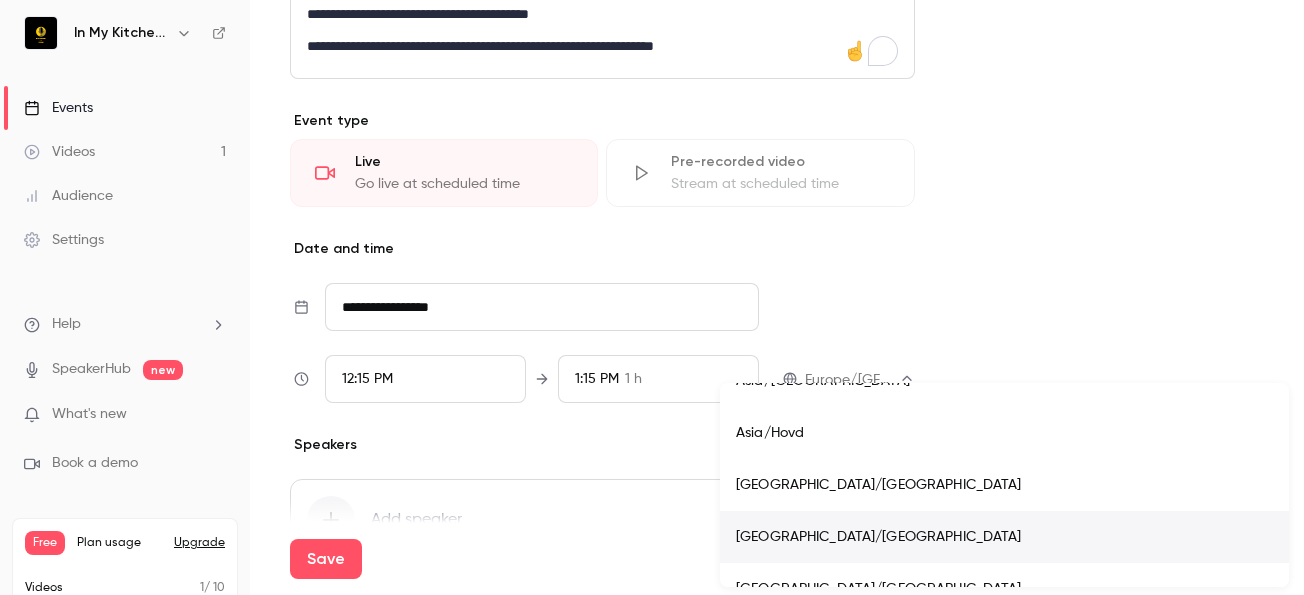 type 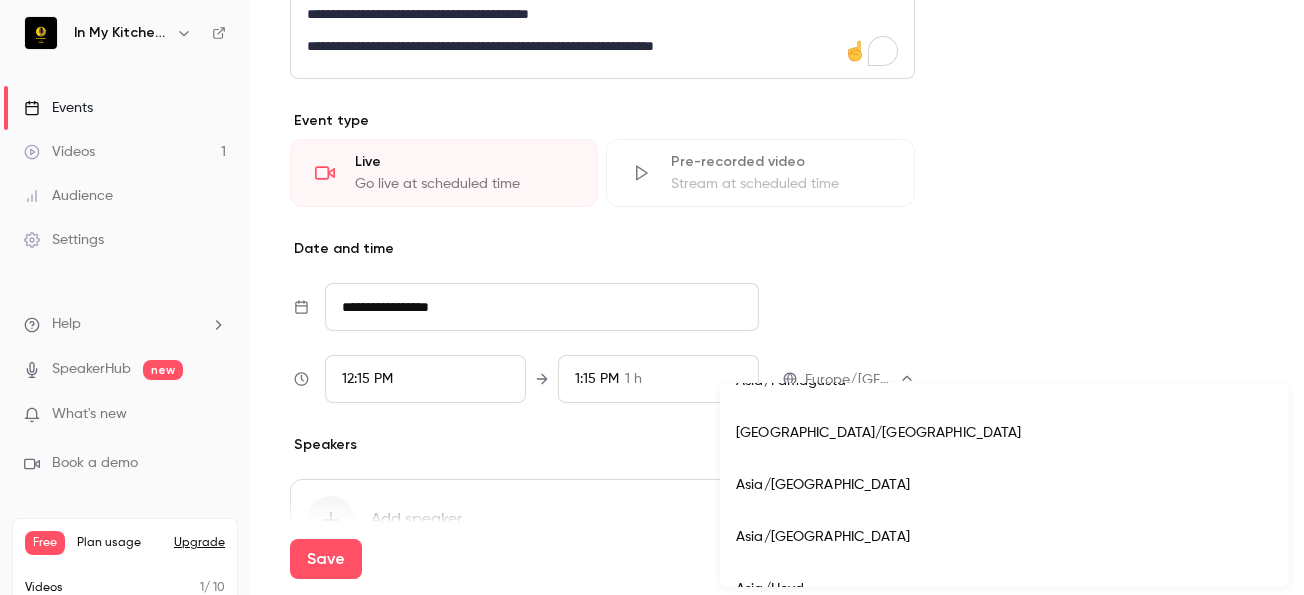 type 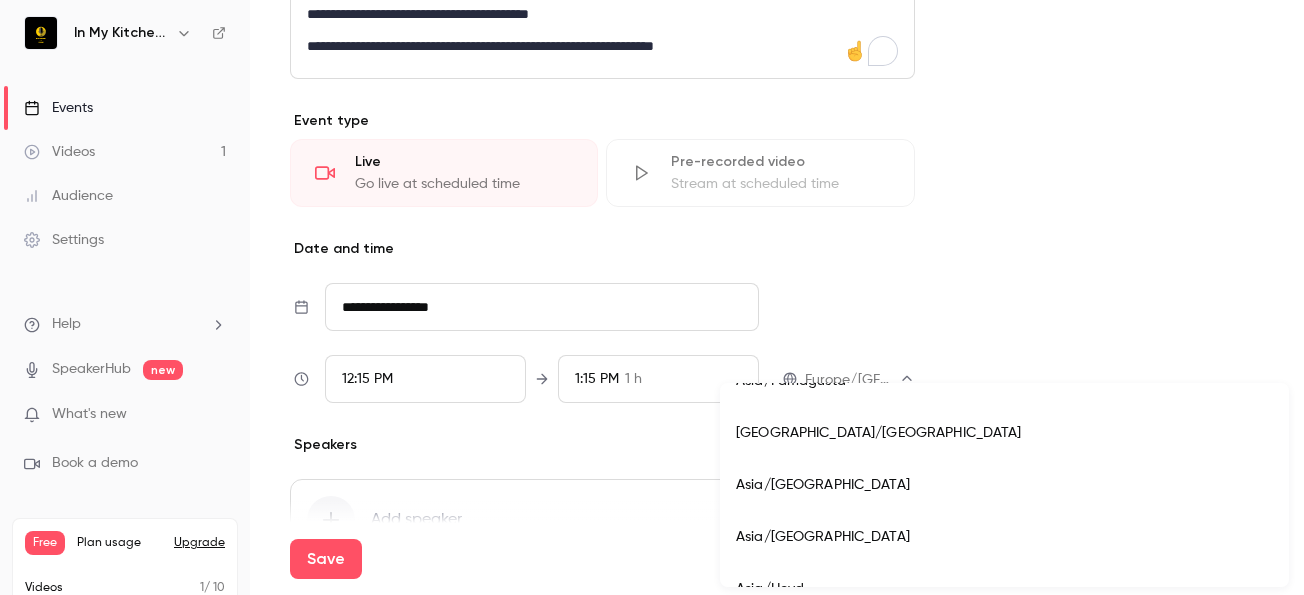 type 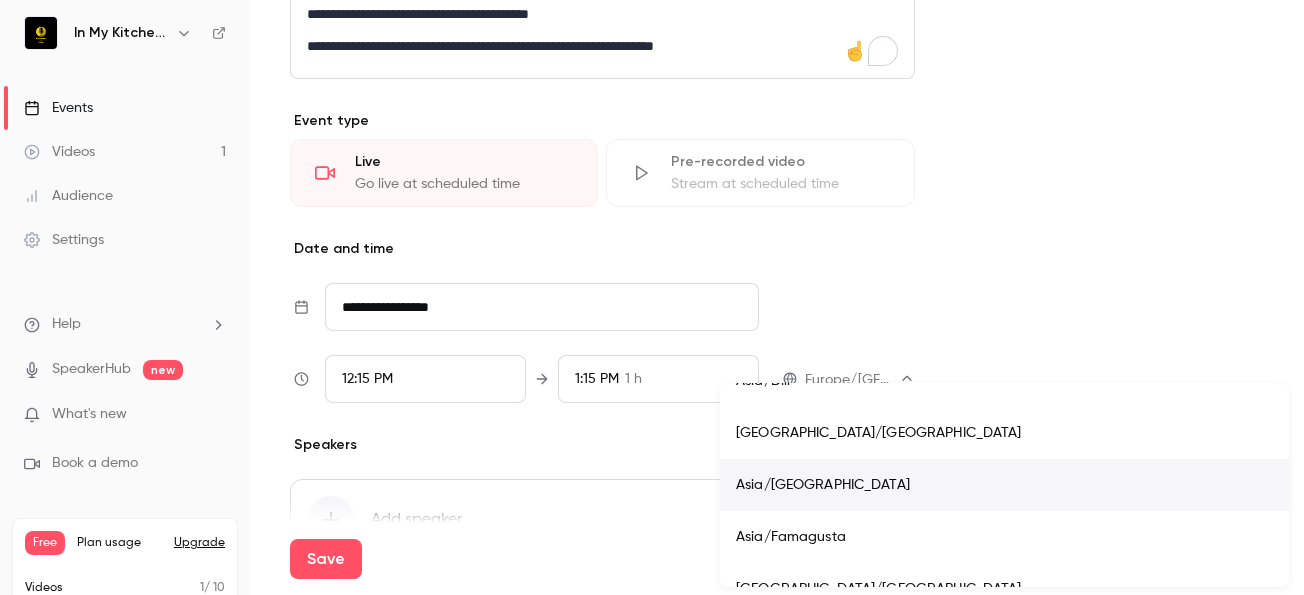 type 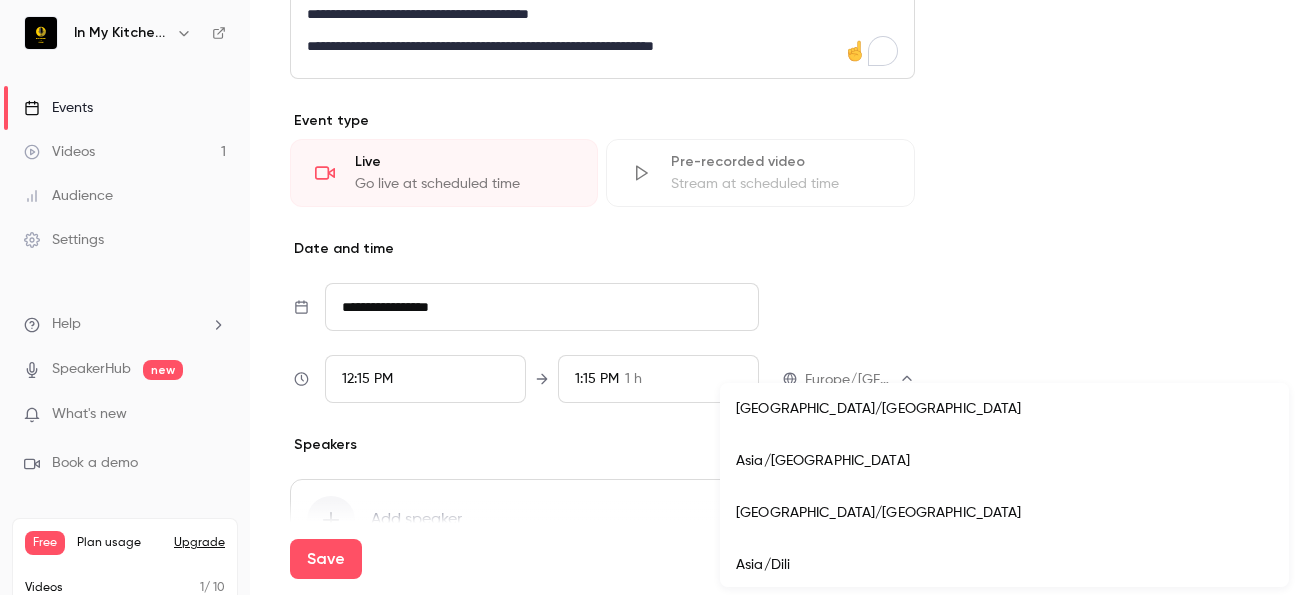 type 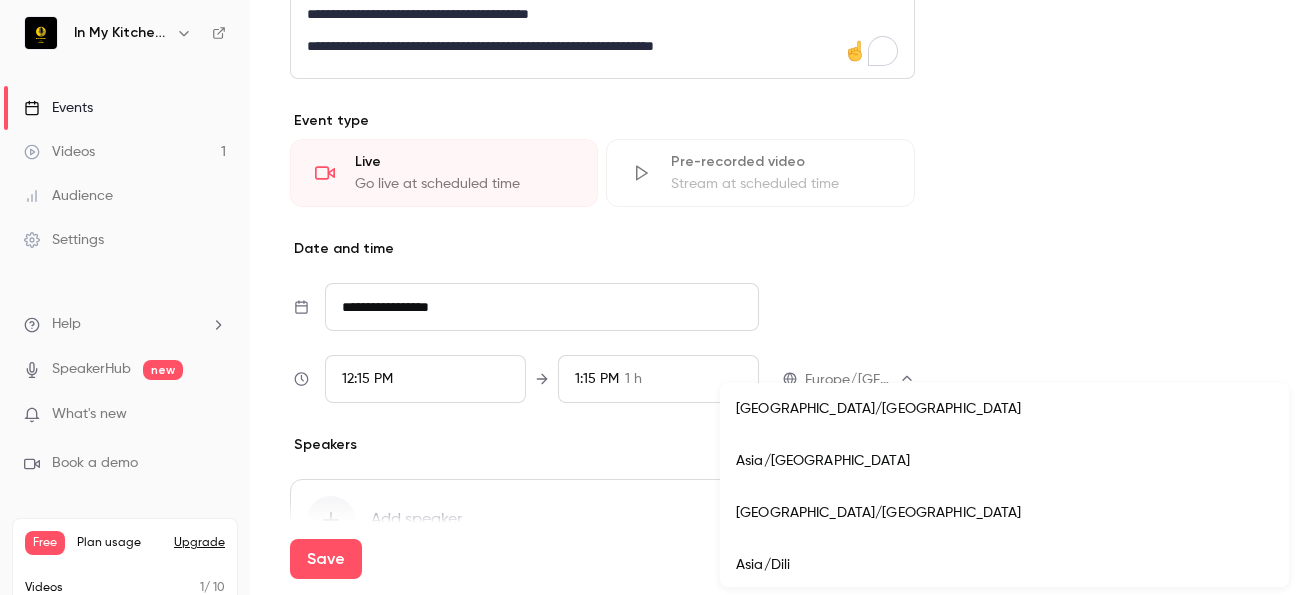 type 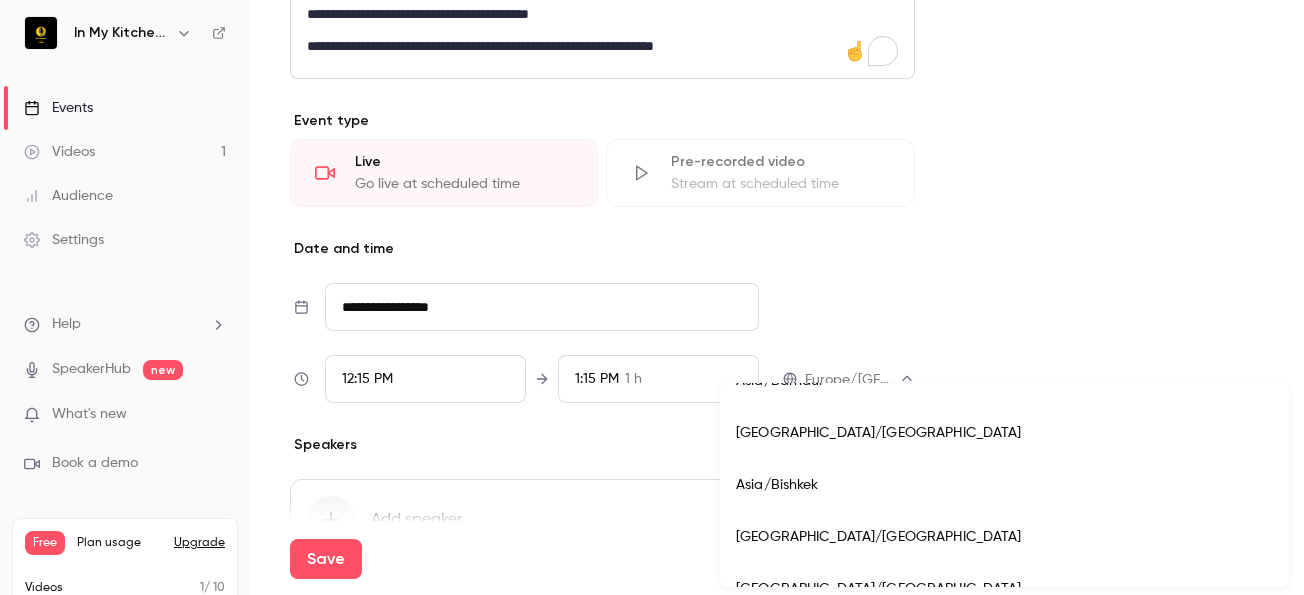 type 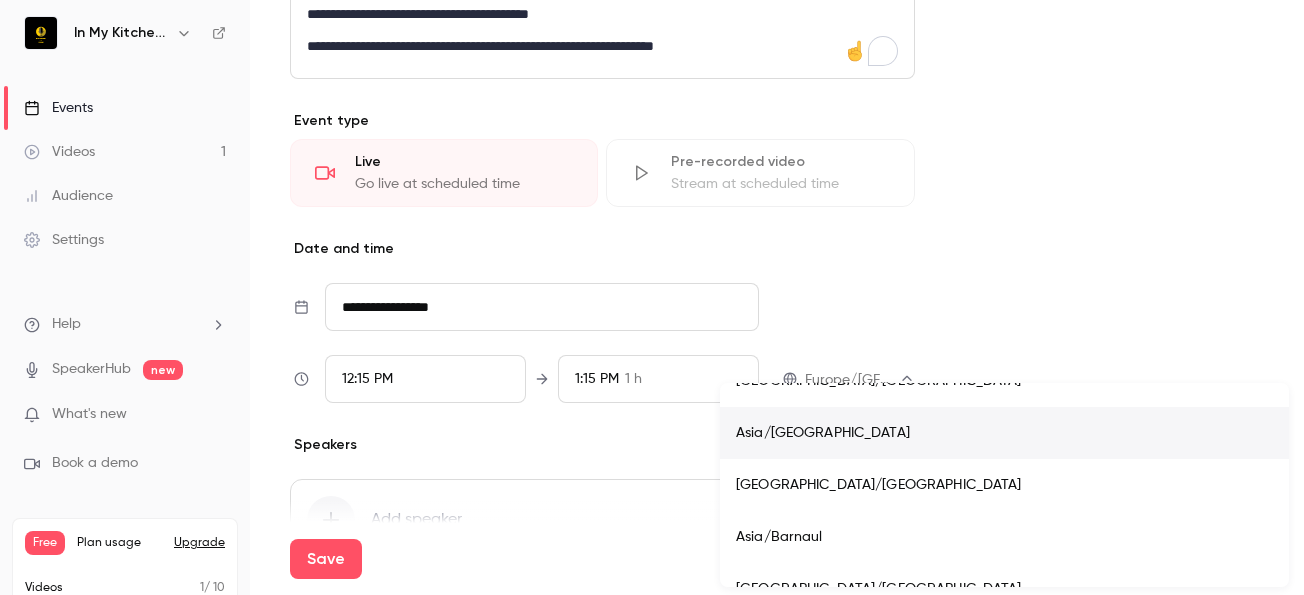 type 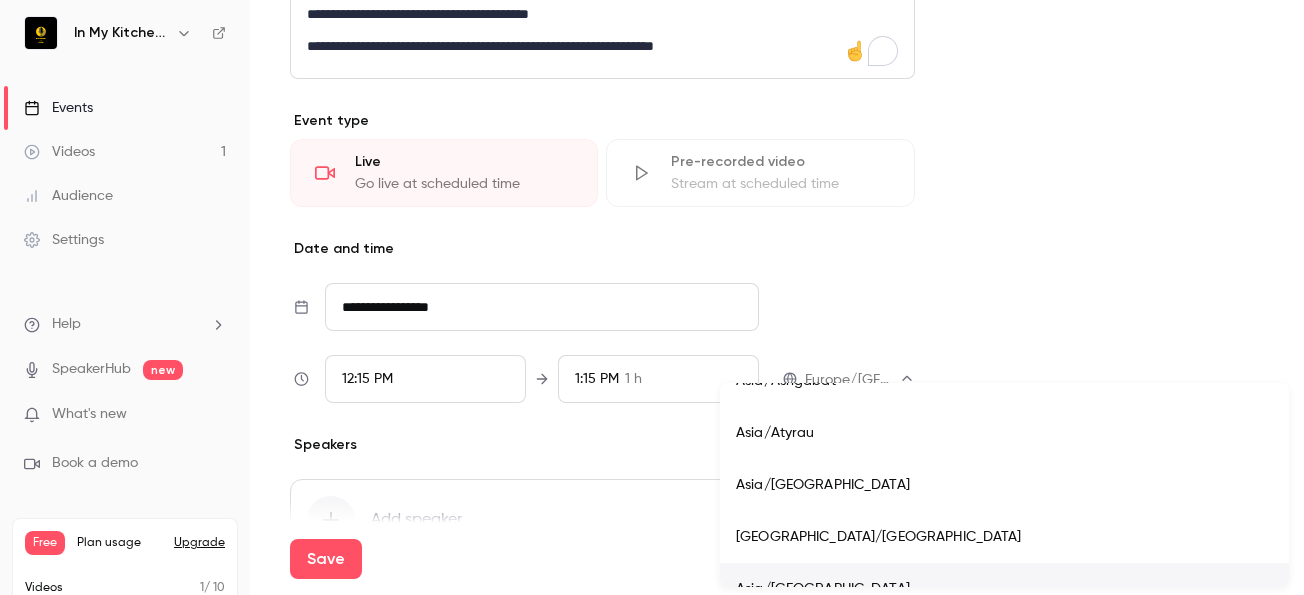 type 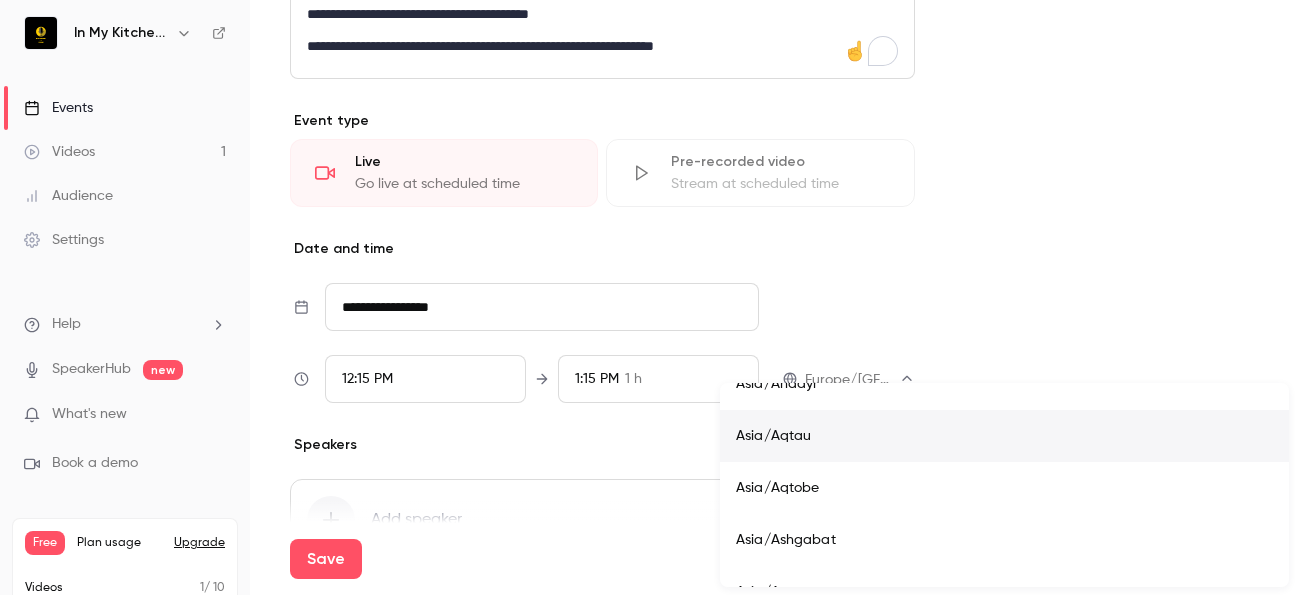 type 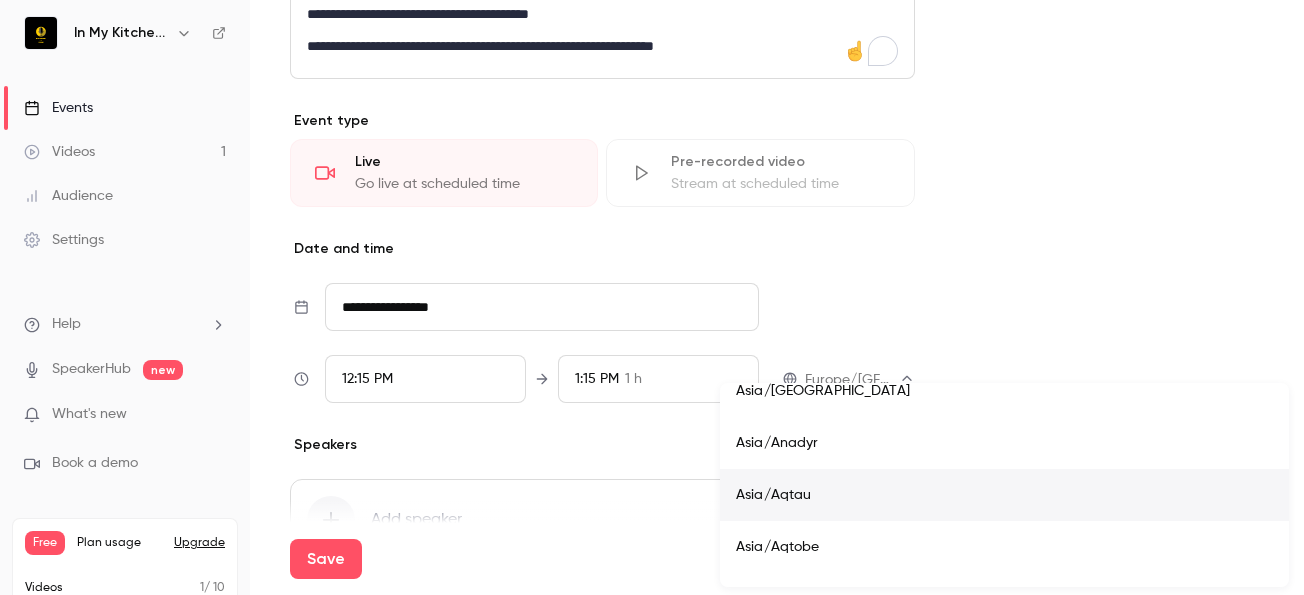 type 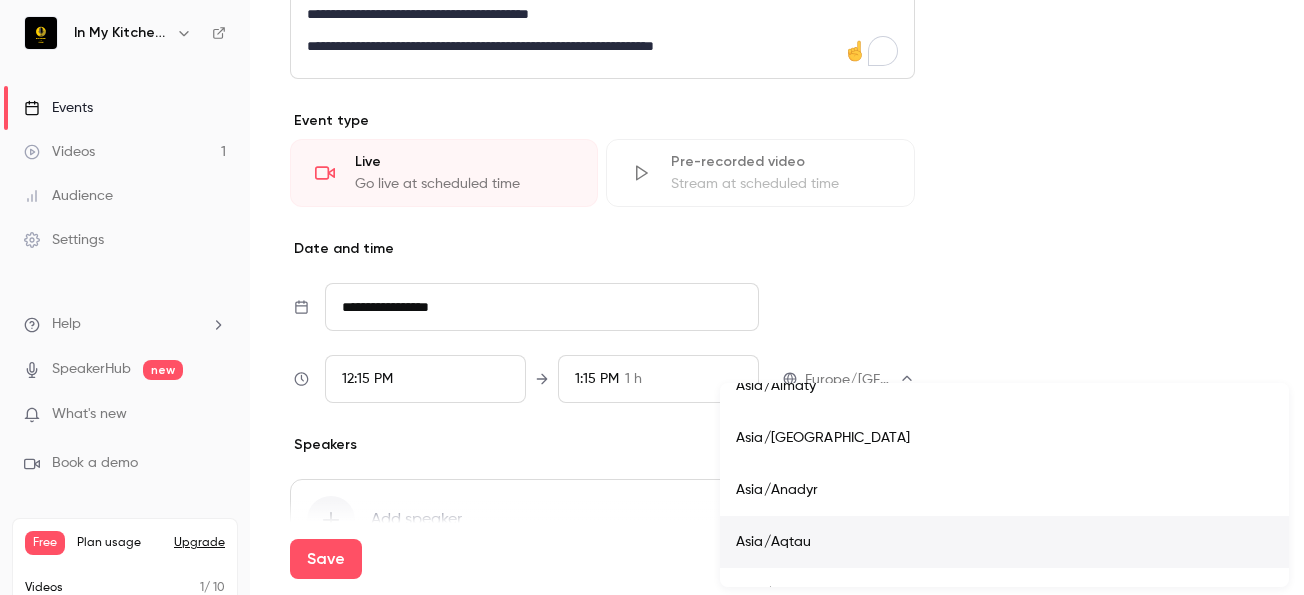 type 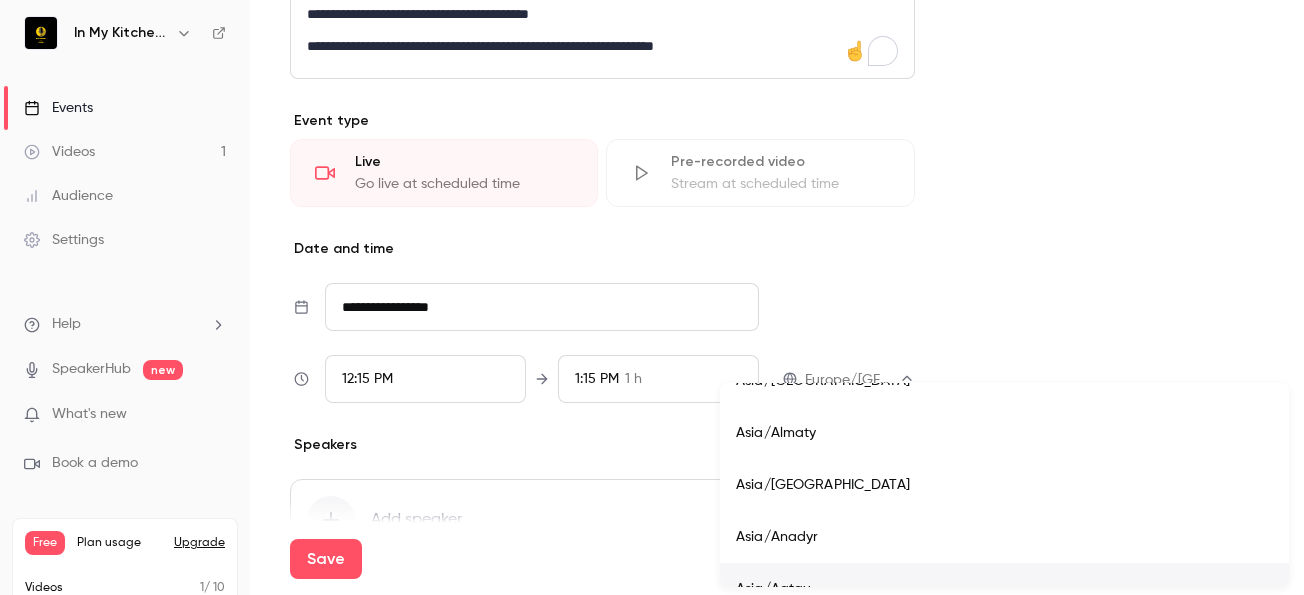 type 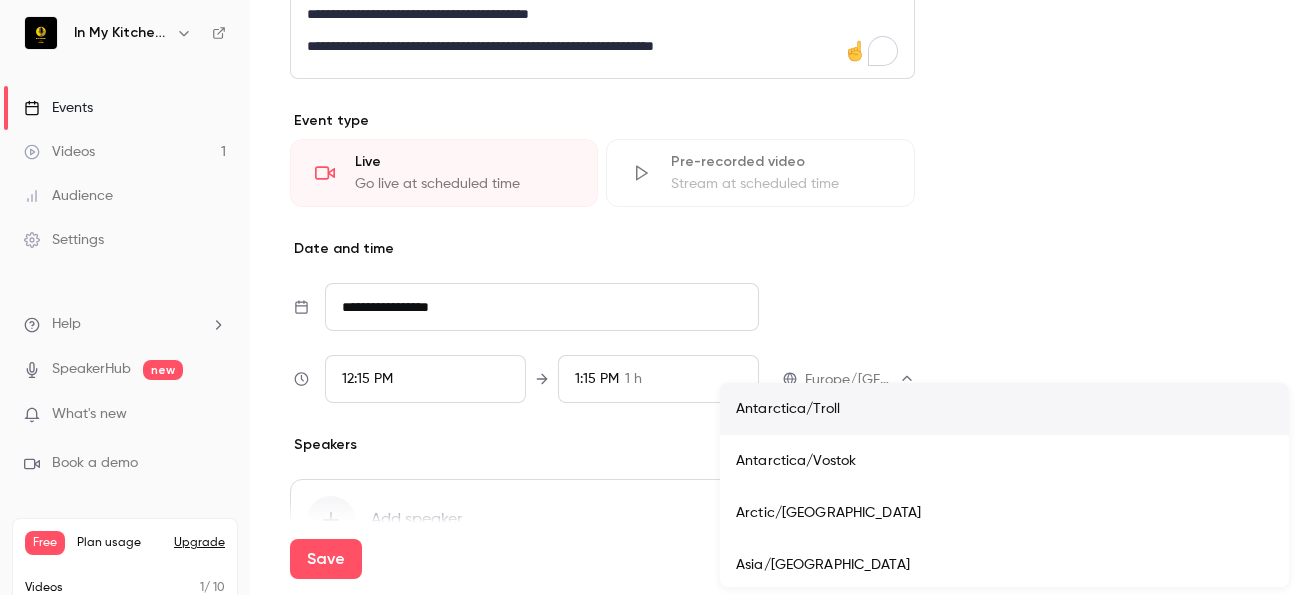 type 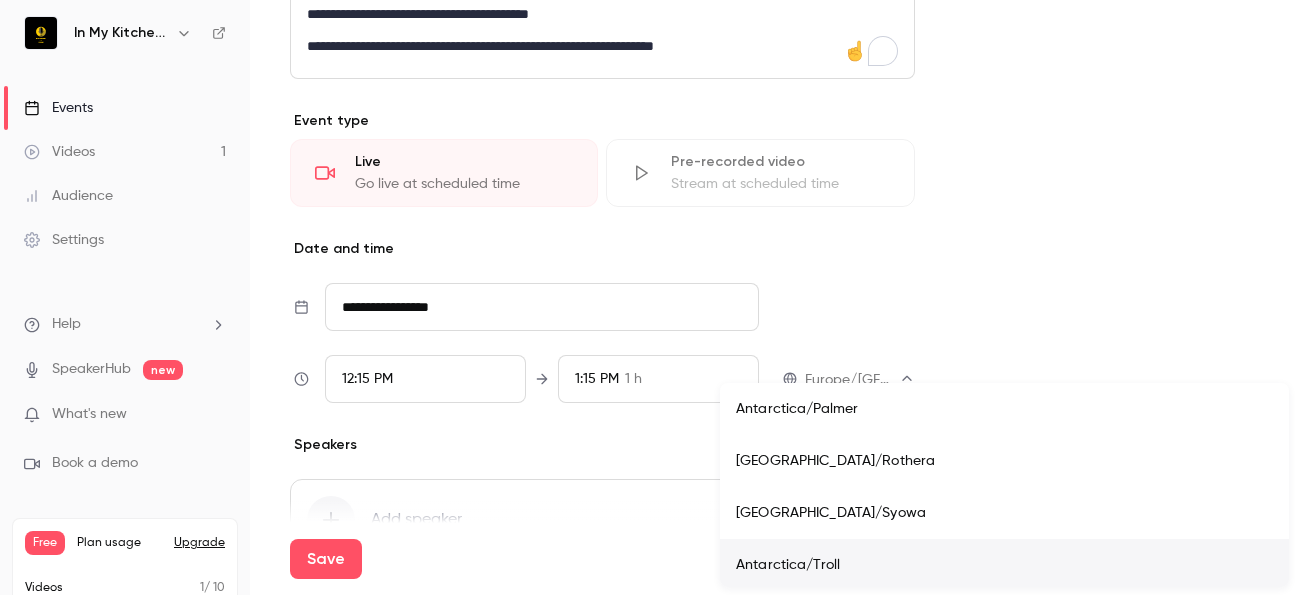 type 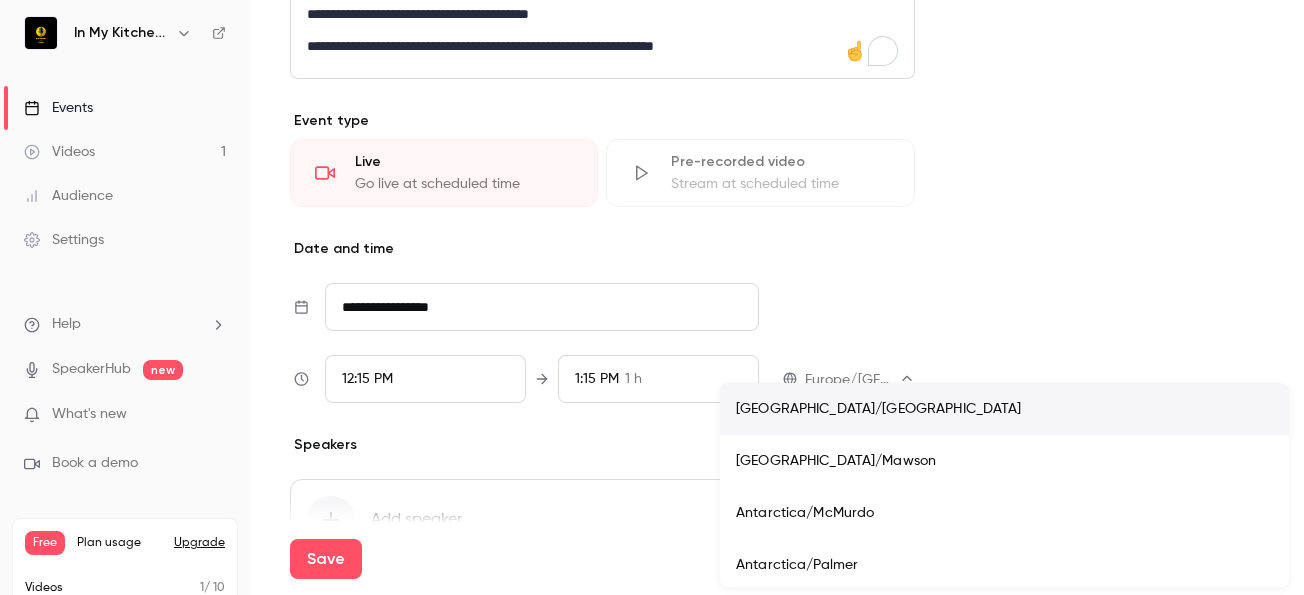 type 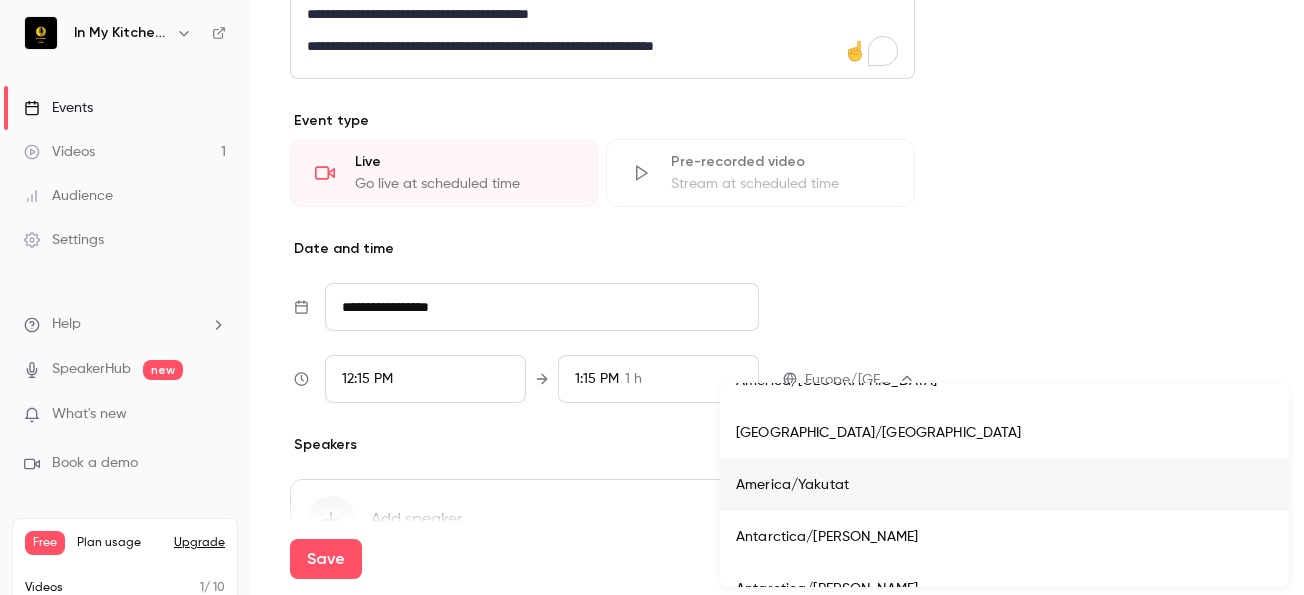 type 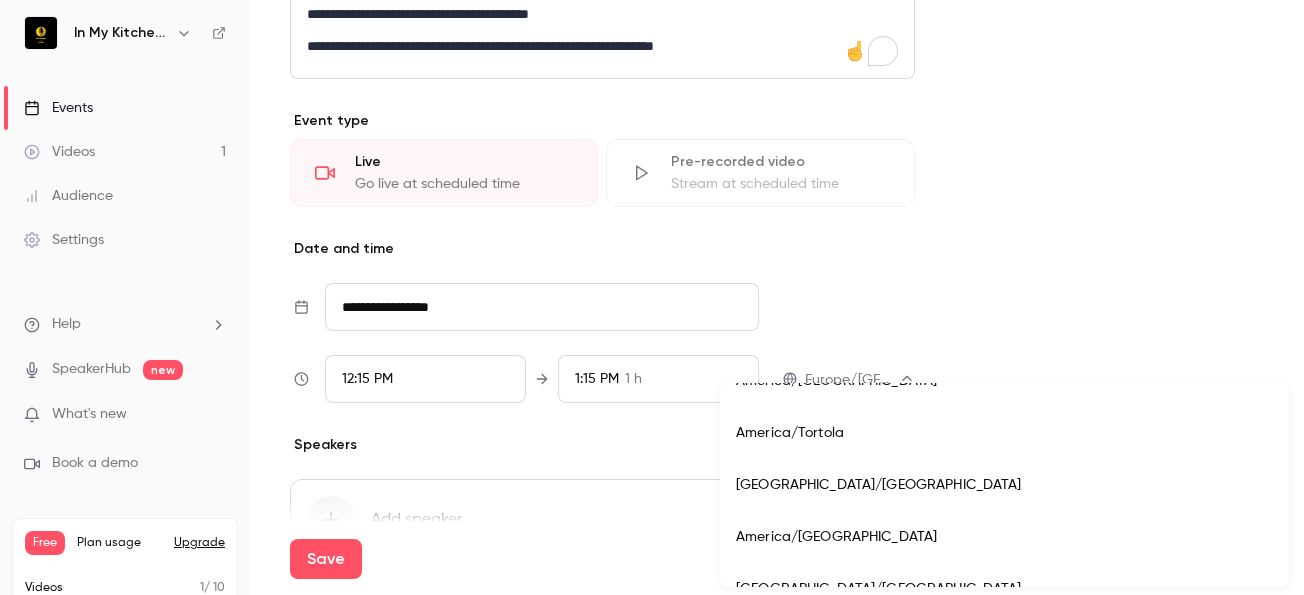 type 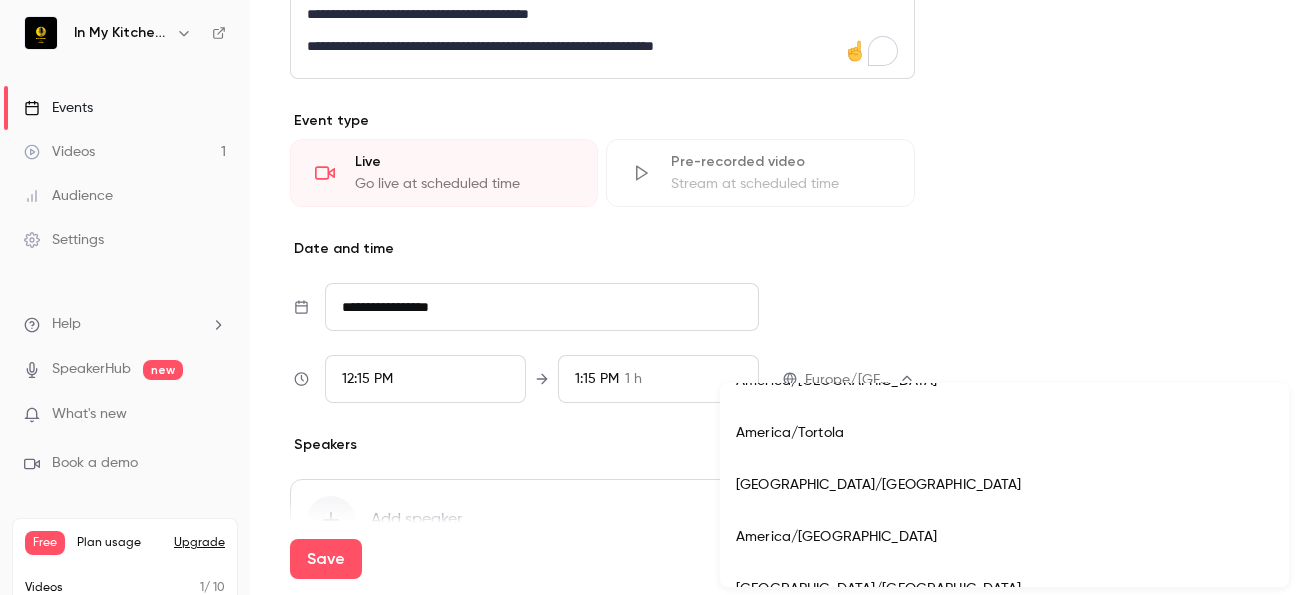type 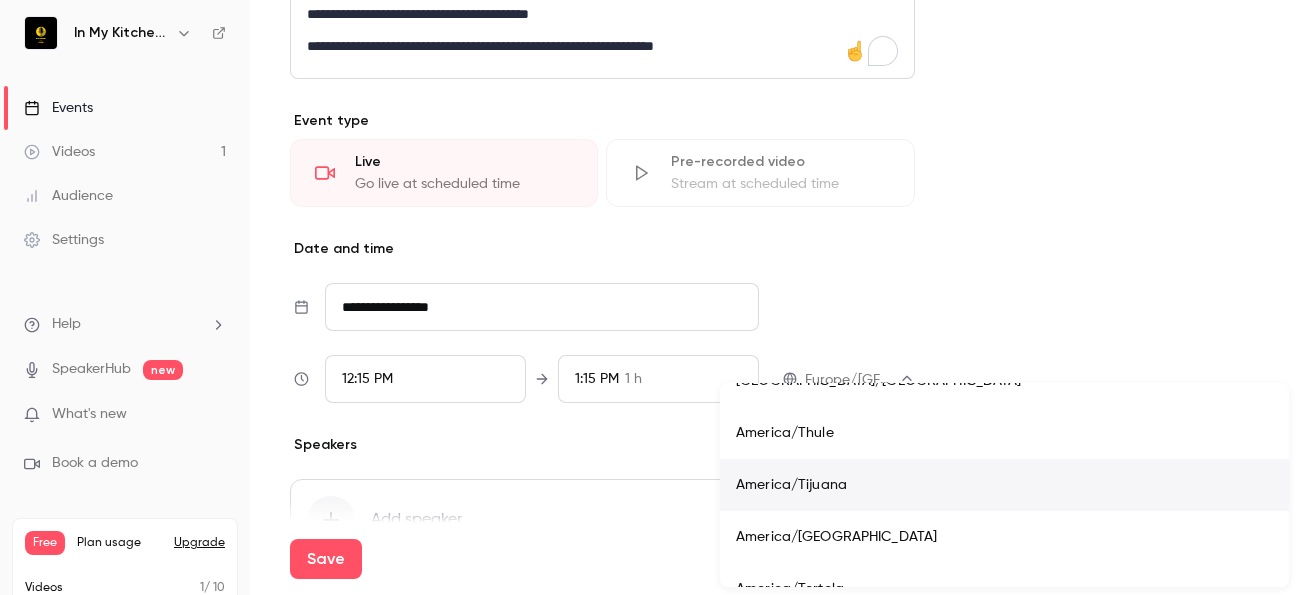 type 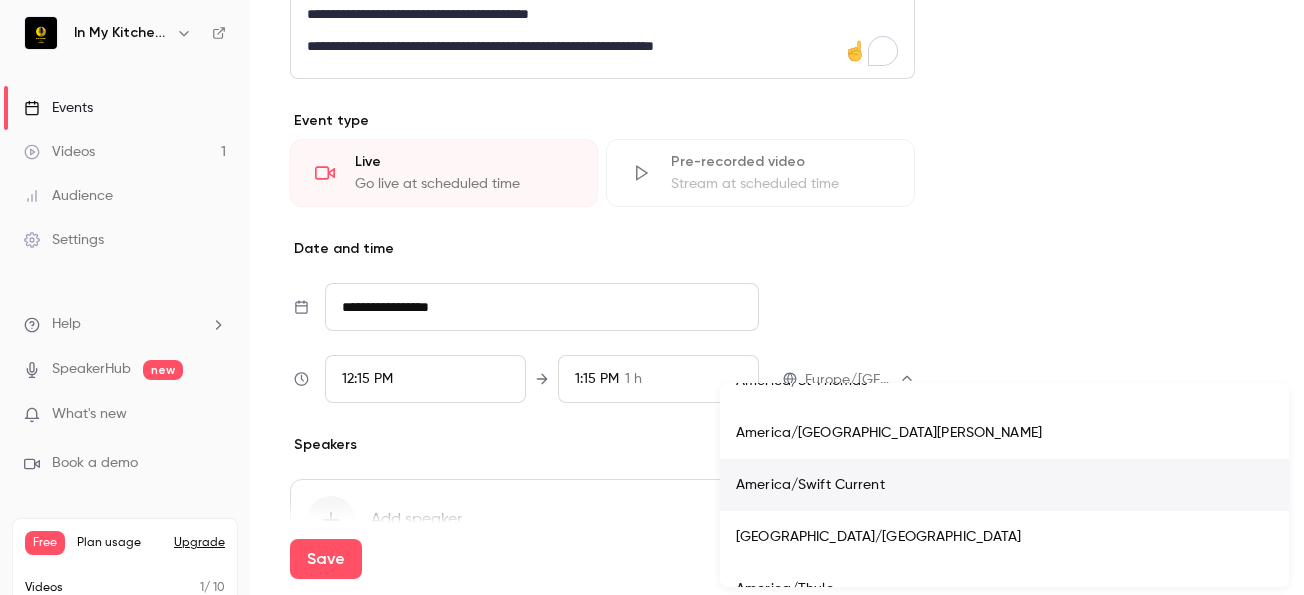type 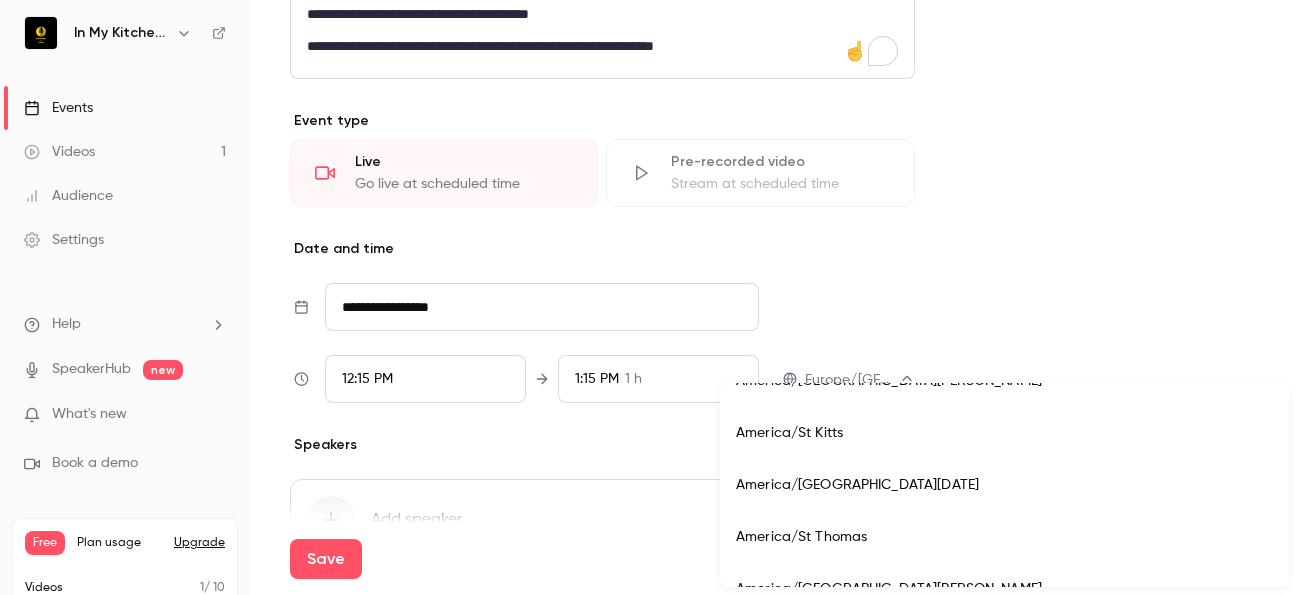 type 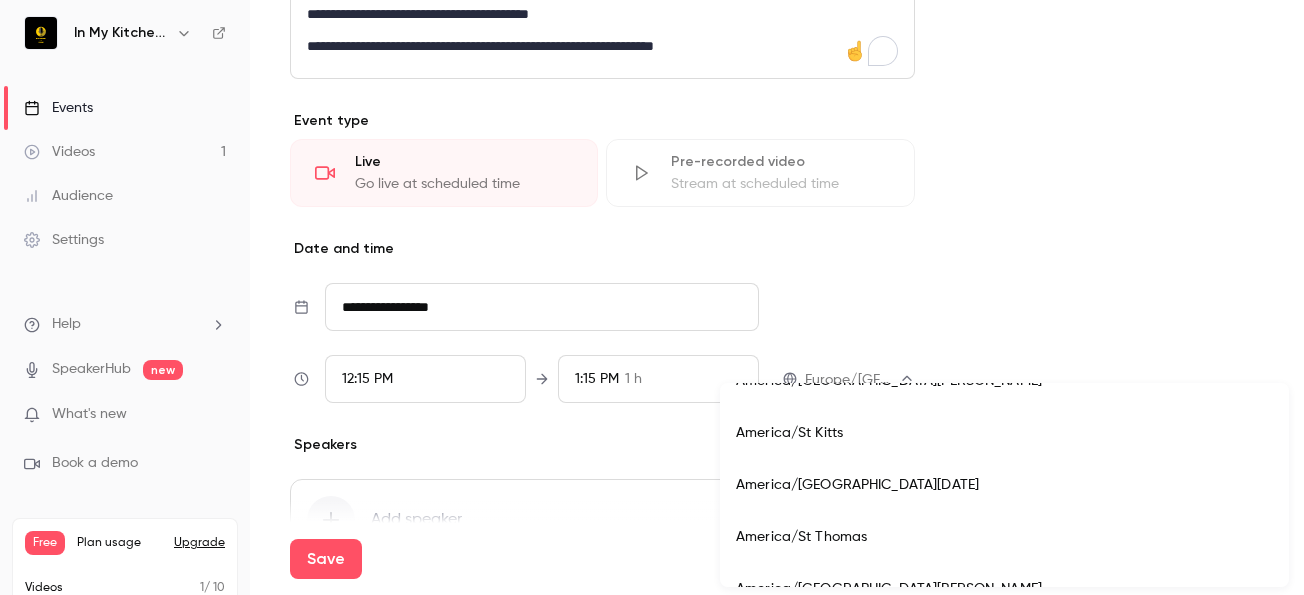 type 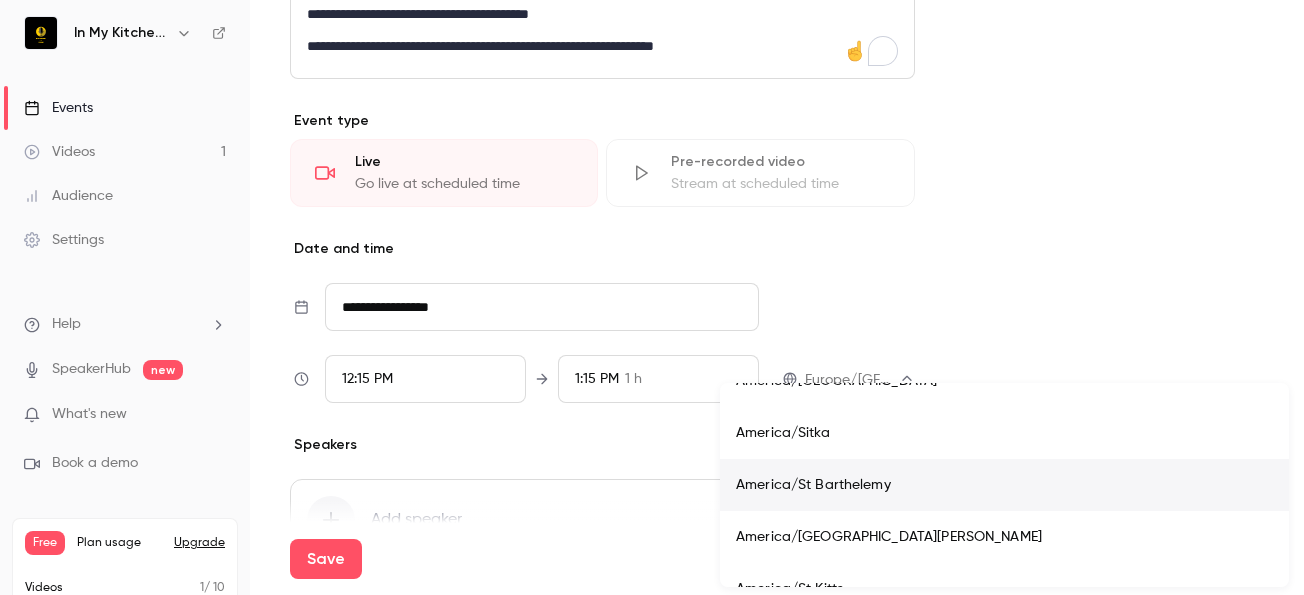 type 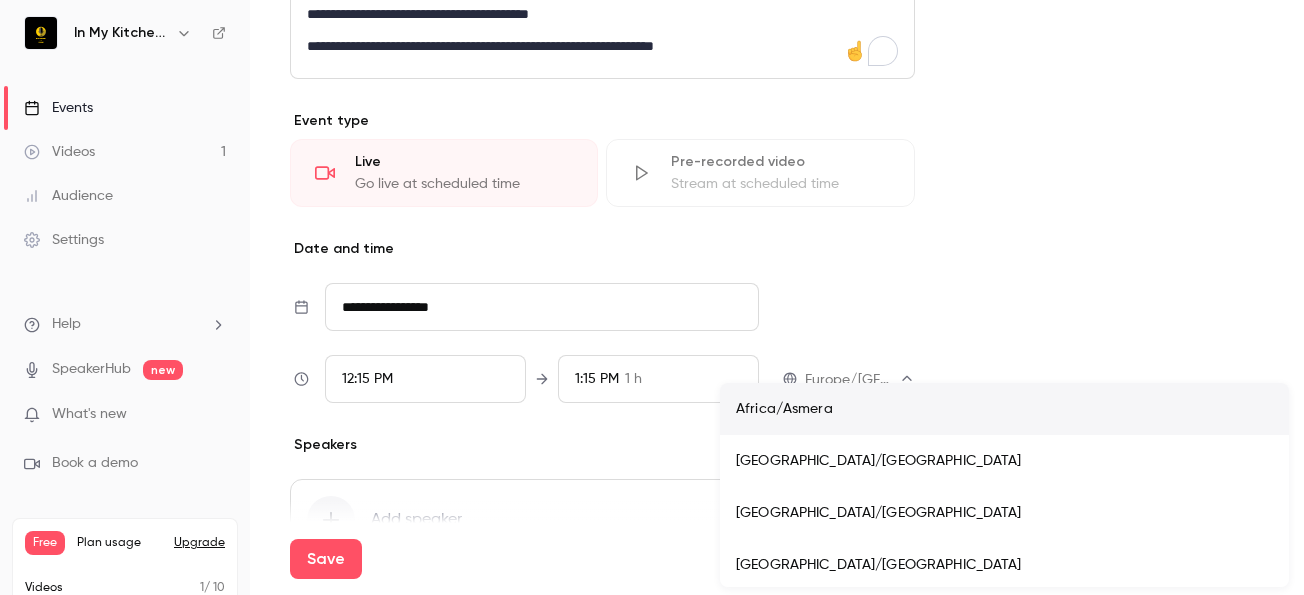 scroll, scrollTop: 0, scrollLeft: 0, axis: both 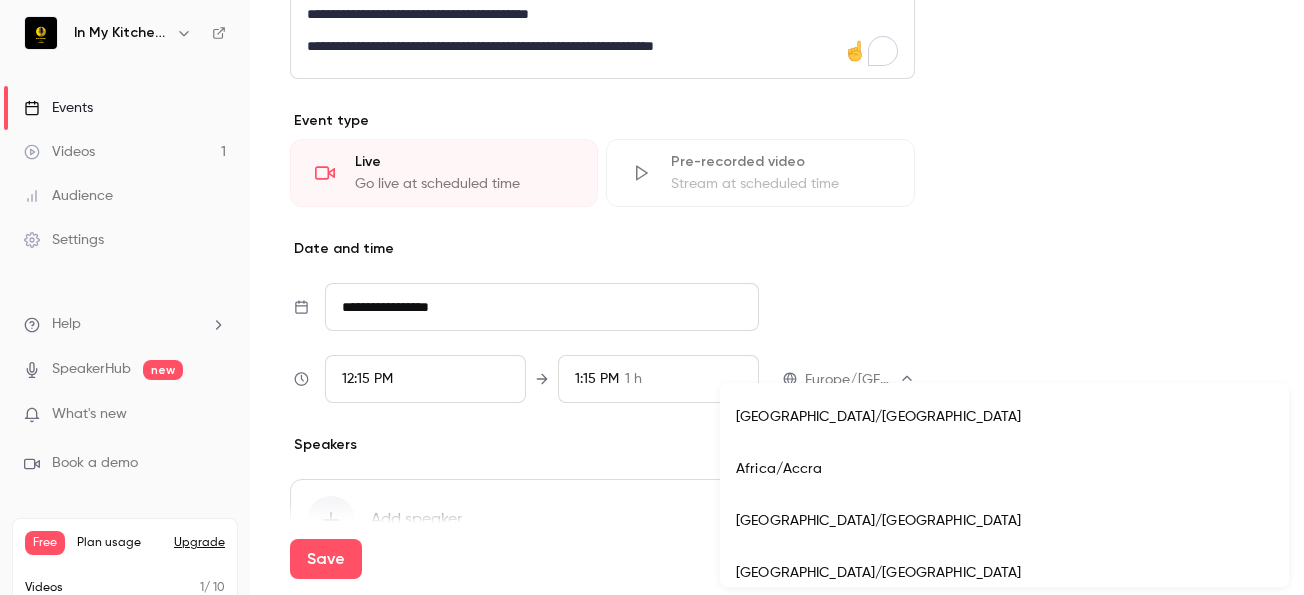 drag, startPoint x: 1280, startPoint y: 407, endPoint x: 571, endPoint y: 424, distance: 709.2038 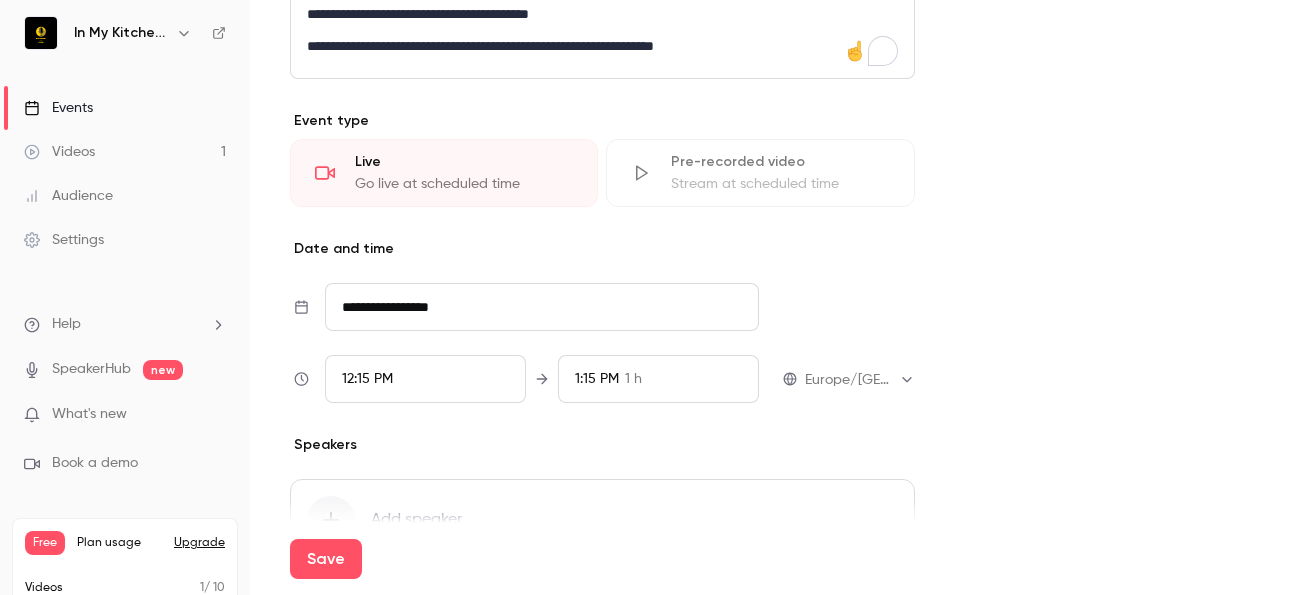 click on "Add speaker" at bounding box center [602, 520] 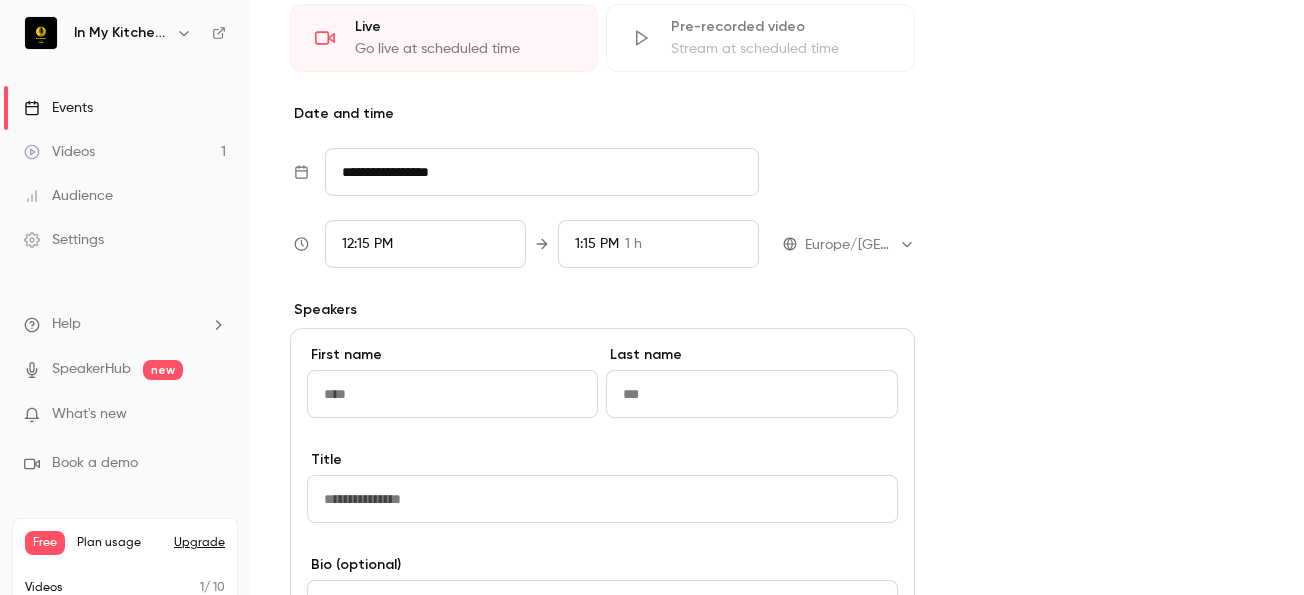 scroll, scrollTop: 1150, scrollLeft: 0, axis: vertical 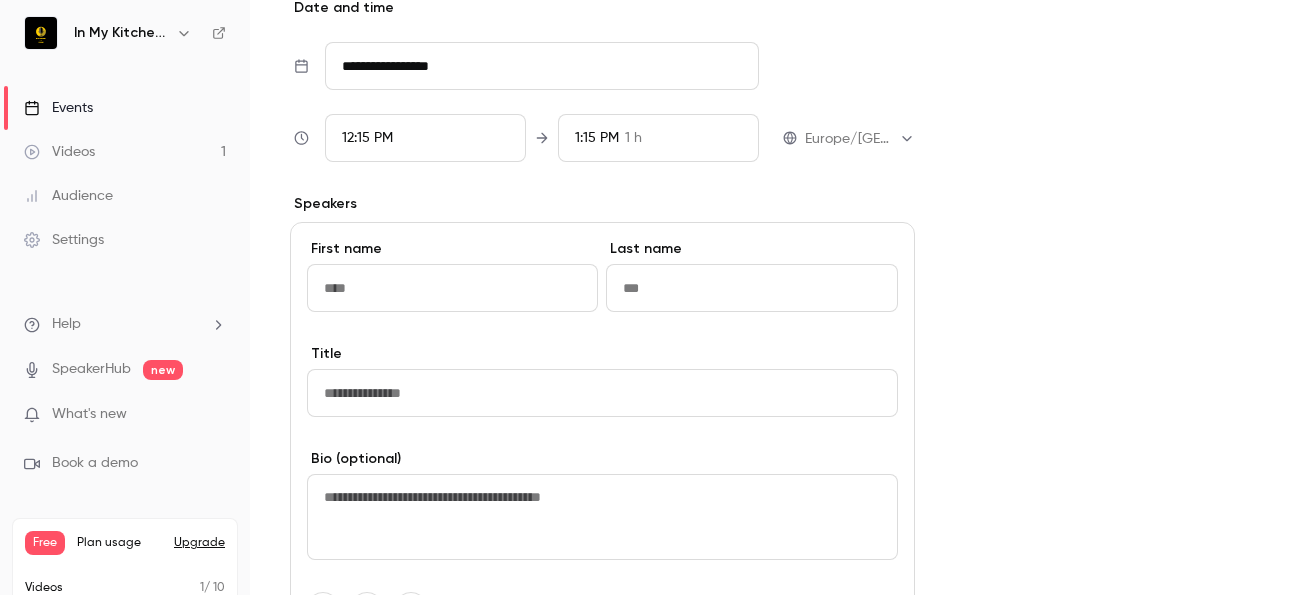 click at bounding box center [452, 288] 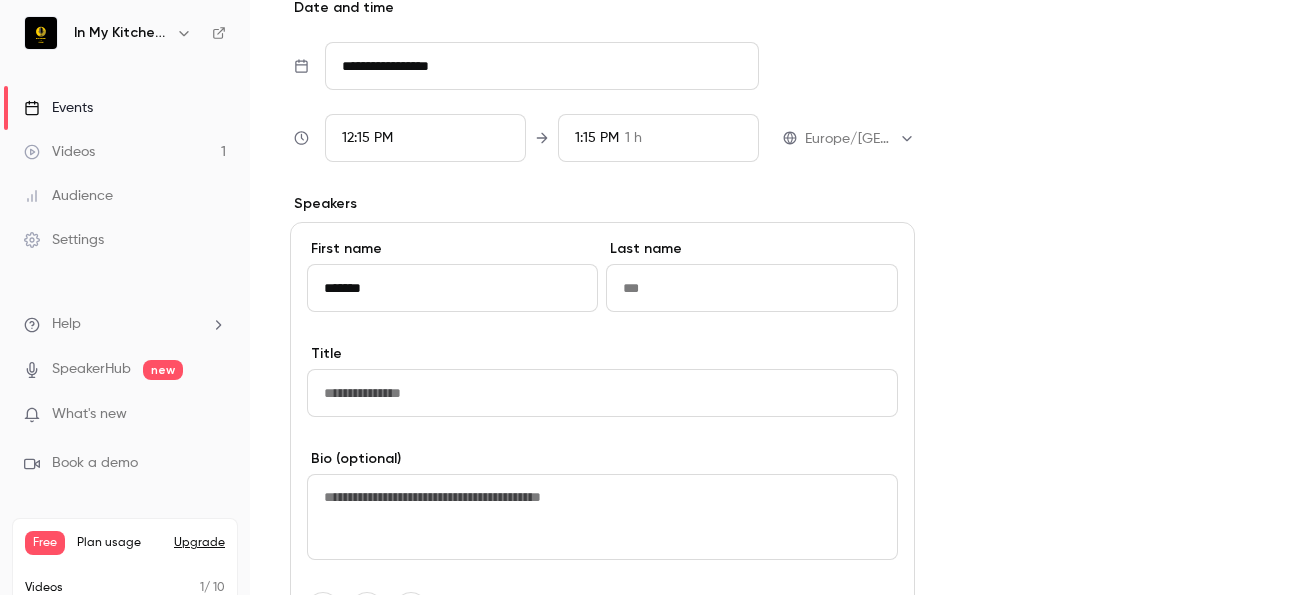 click on "First name" at bounding box center [452, 249] 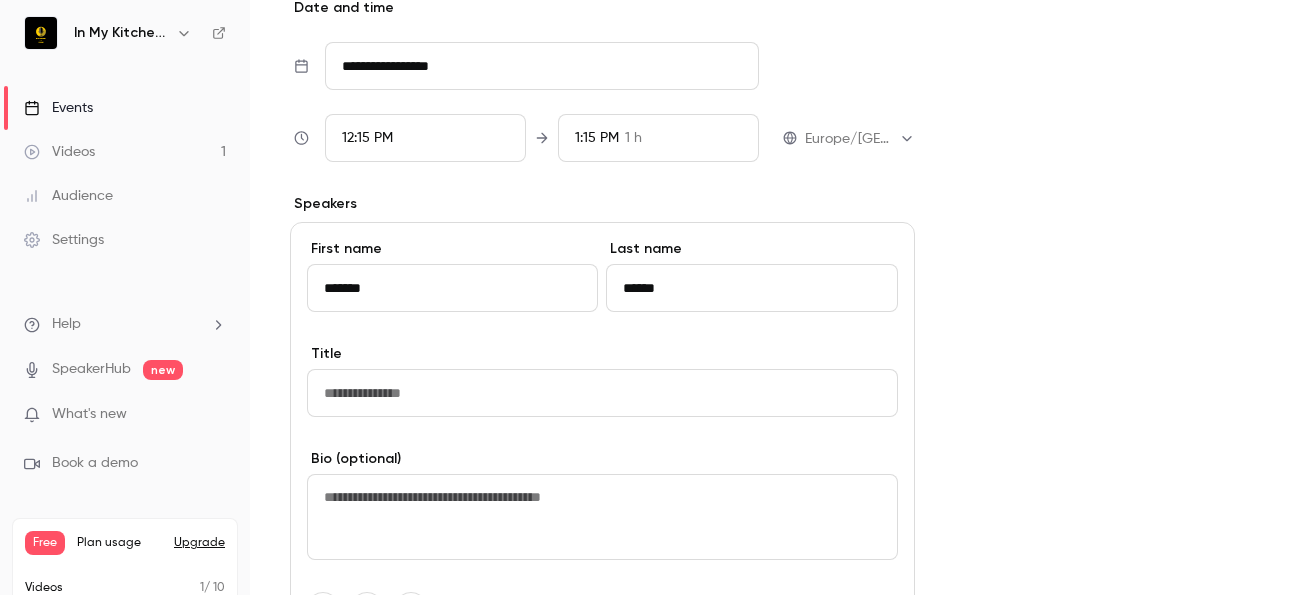 click at bounding box center (602, 393) 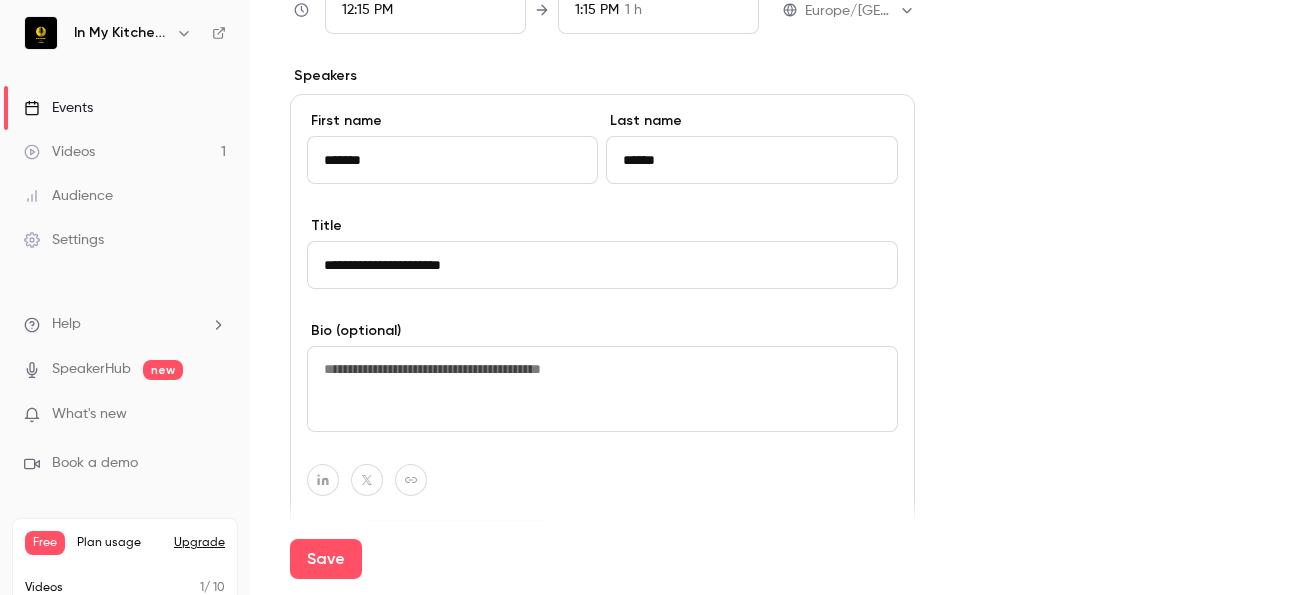scroll, scrollTop: 1398, scrollLeft: 0, axis: vertical 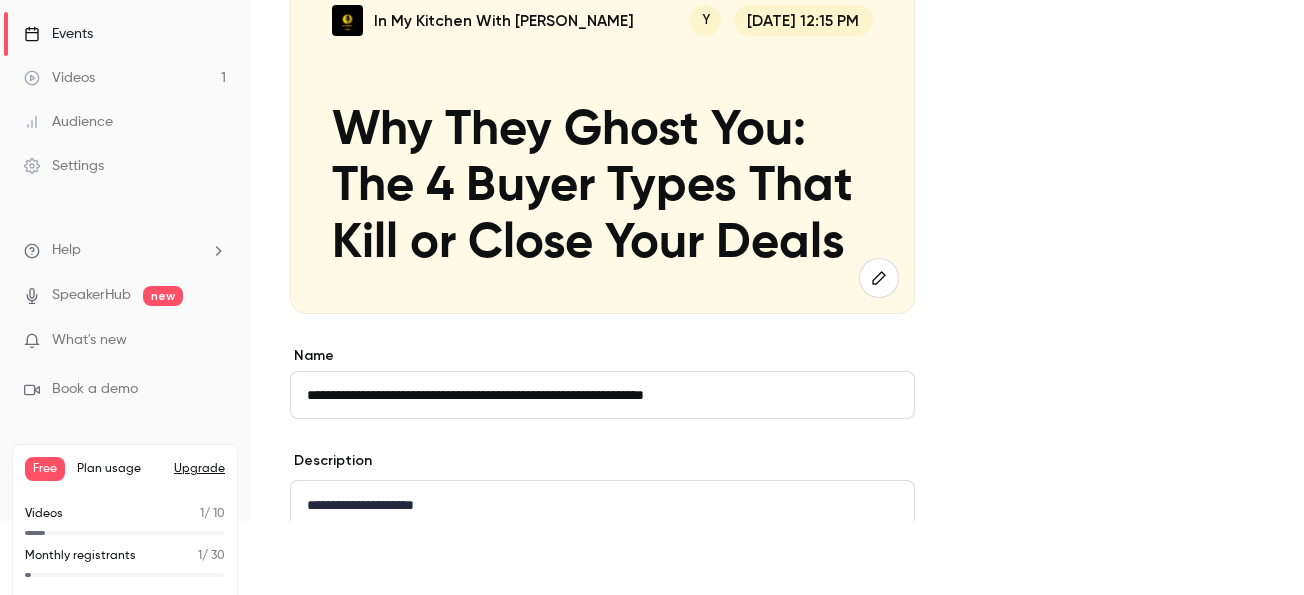 click 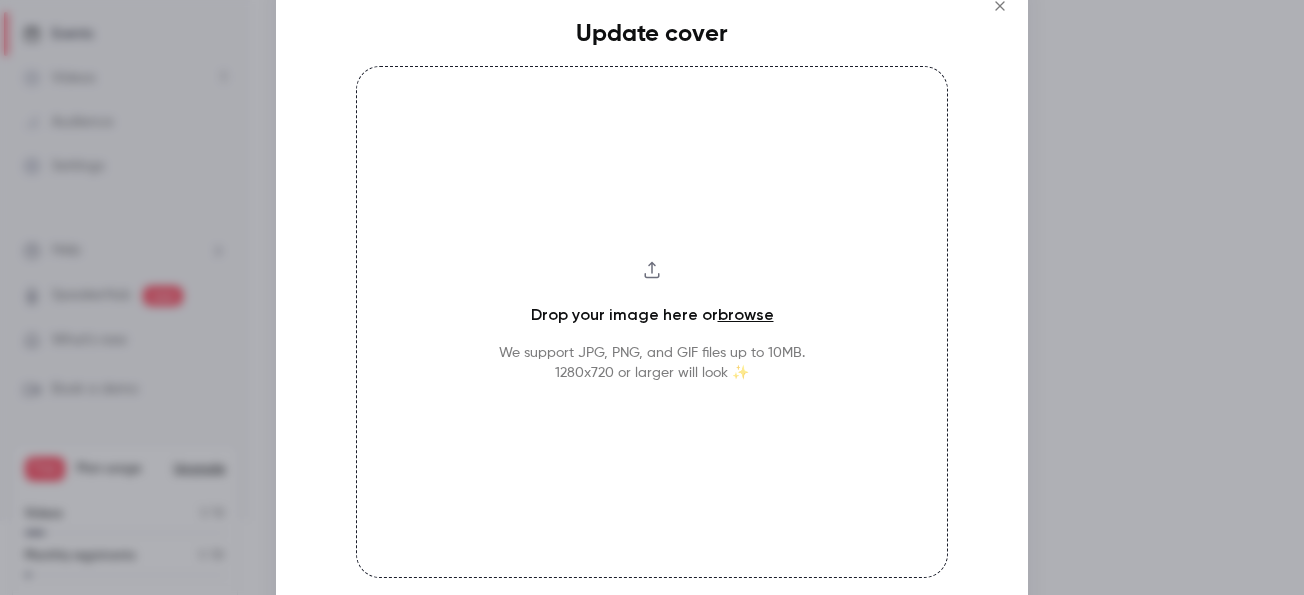 click on "We support JPG, PNG, and GIF files up to 10MB.
1280x720 or larger will look ✨" at bounding box center (652, 363) 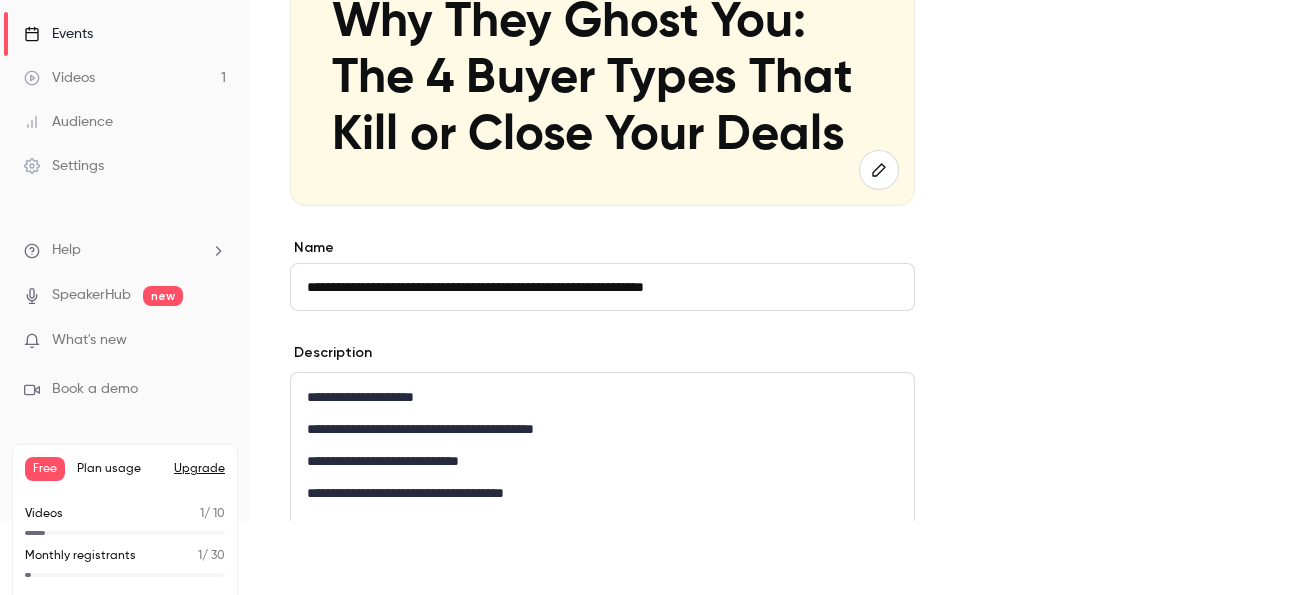 scroll, scrollTop: 0, scrollLeft: 0, axis: both 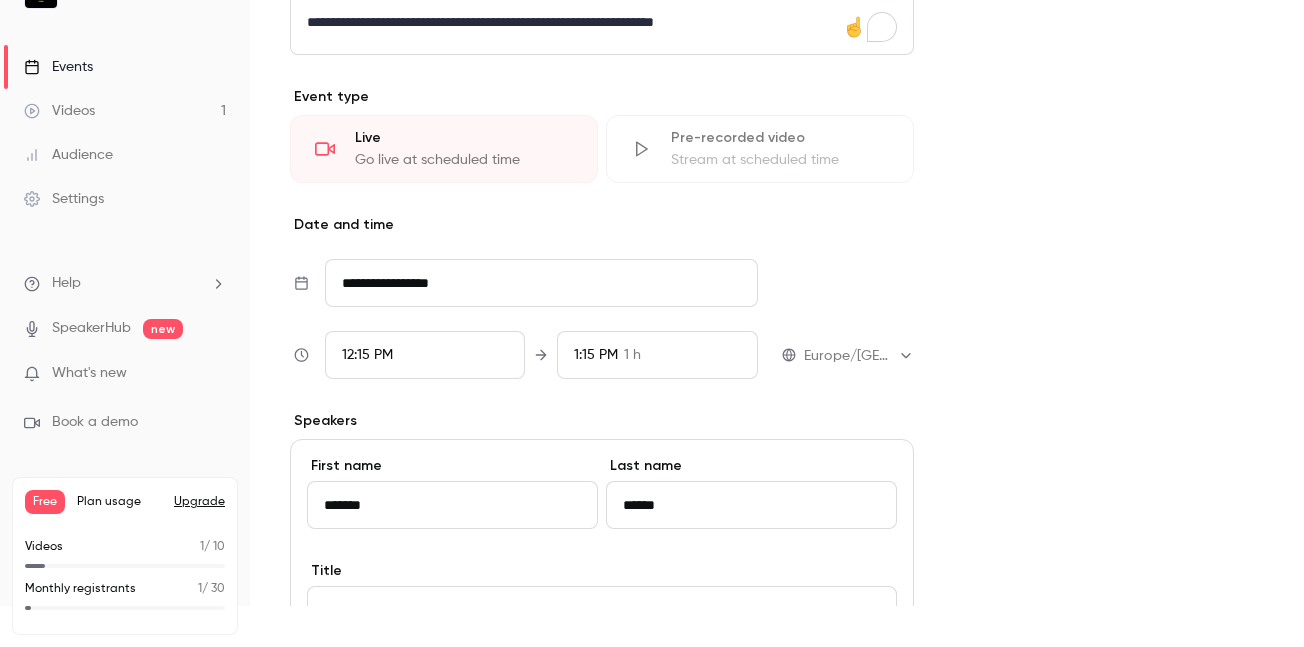 click on "Videos 1" at bounding box center [125, 111] 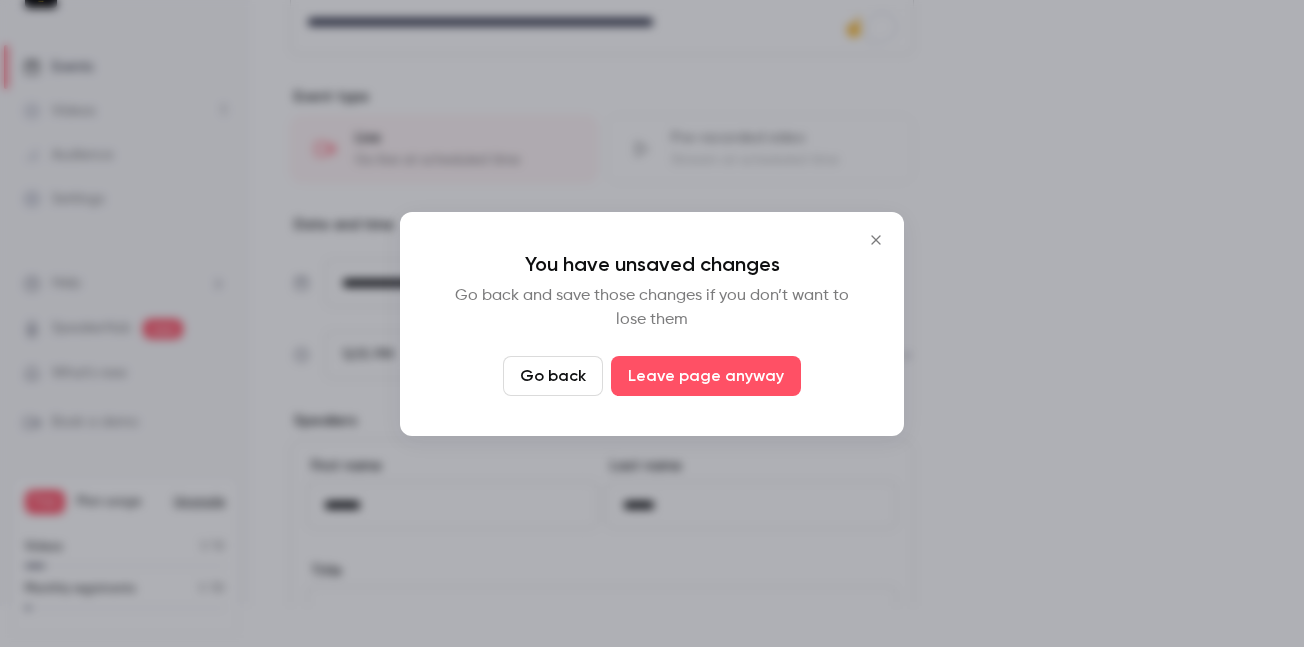 click 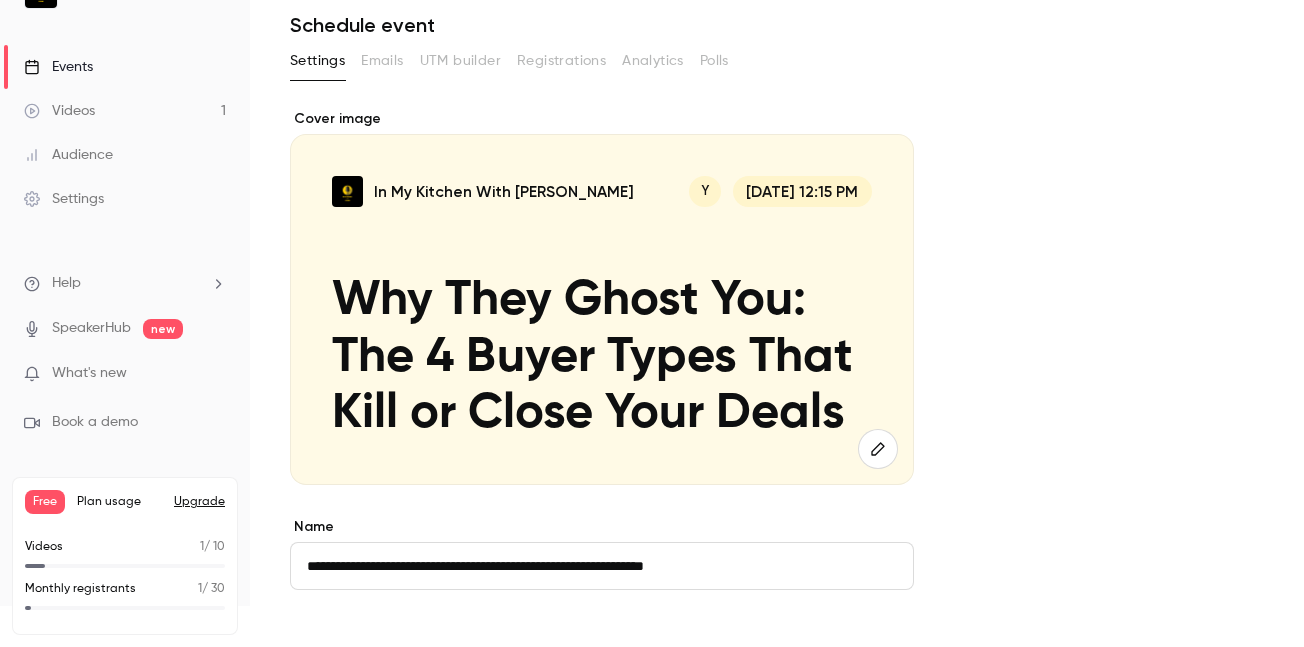 scroll, scrollTop: 26, scrollLeft: 0, axis: vertical 